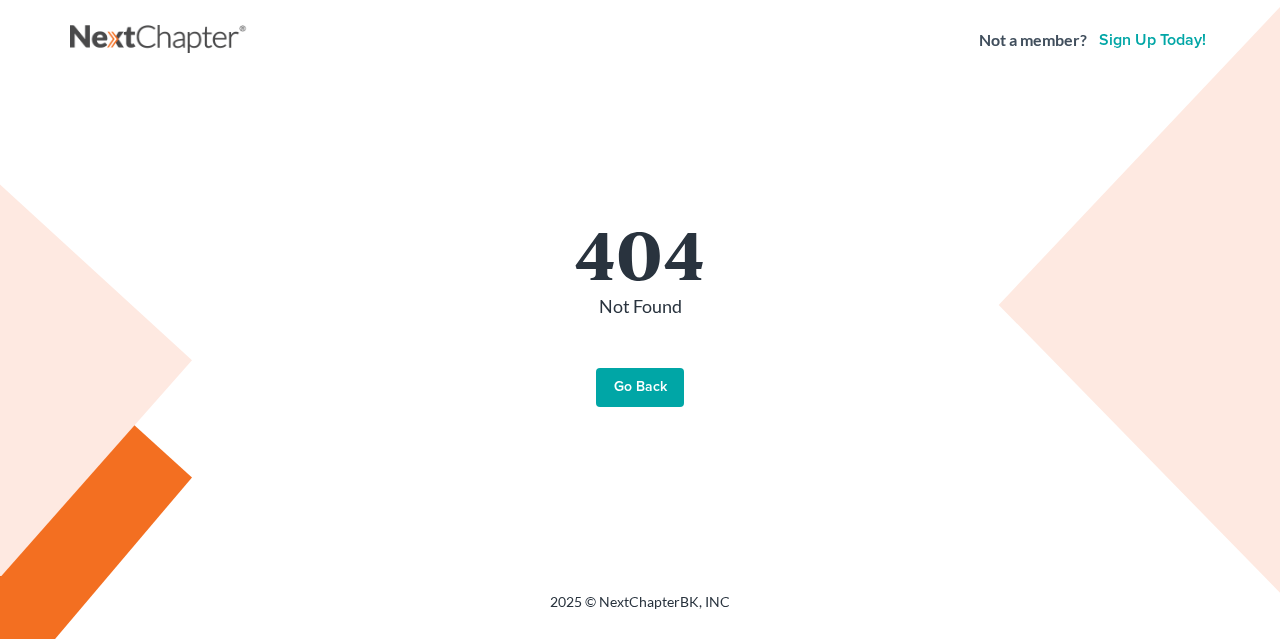 scroll, scrollTop: 0, scrollLeft: 0, axis: both 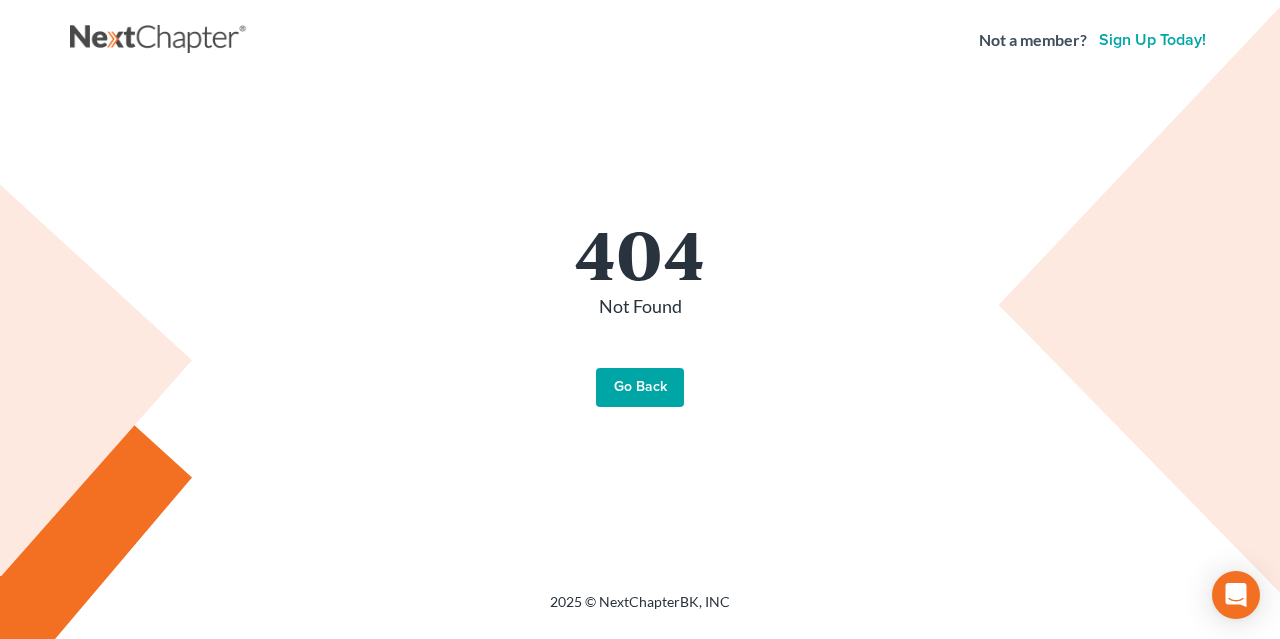 click on "Go Back" at bounding box center (640, 388) 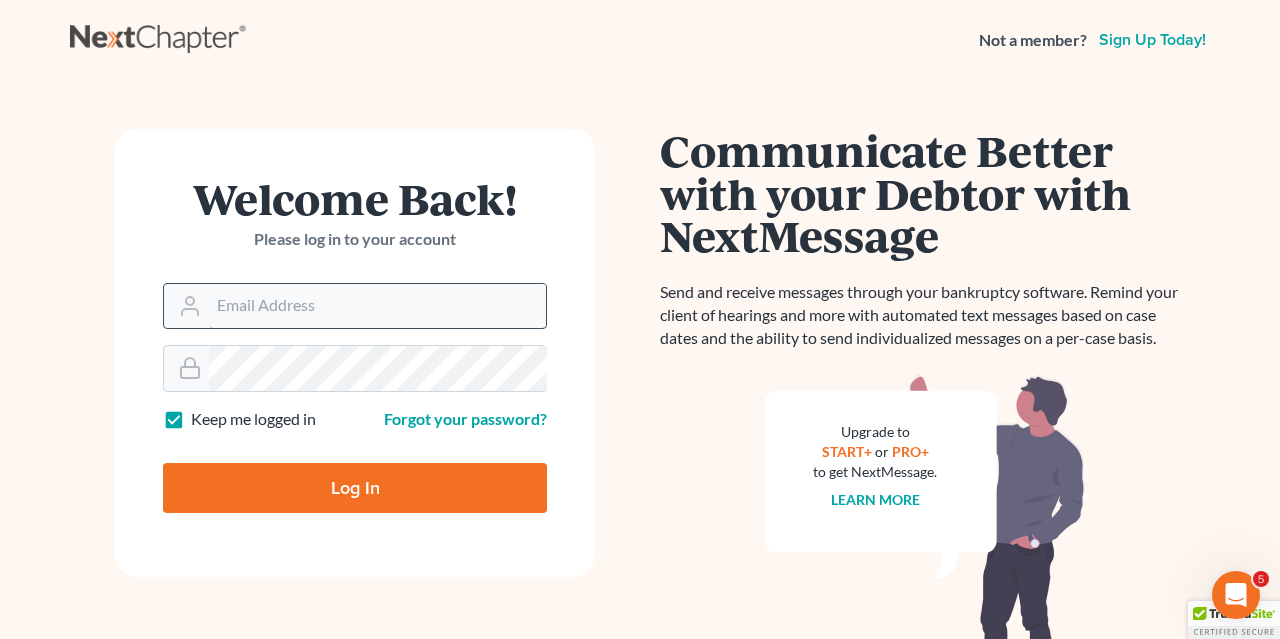 scroll, scrollTop: 0, scrollLeft: 0, axis: both 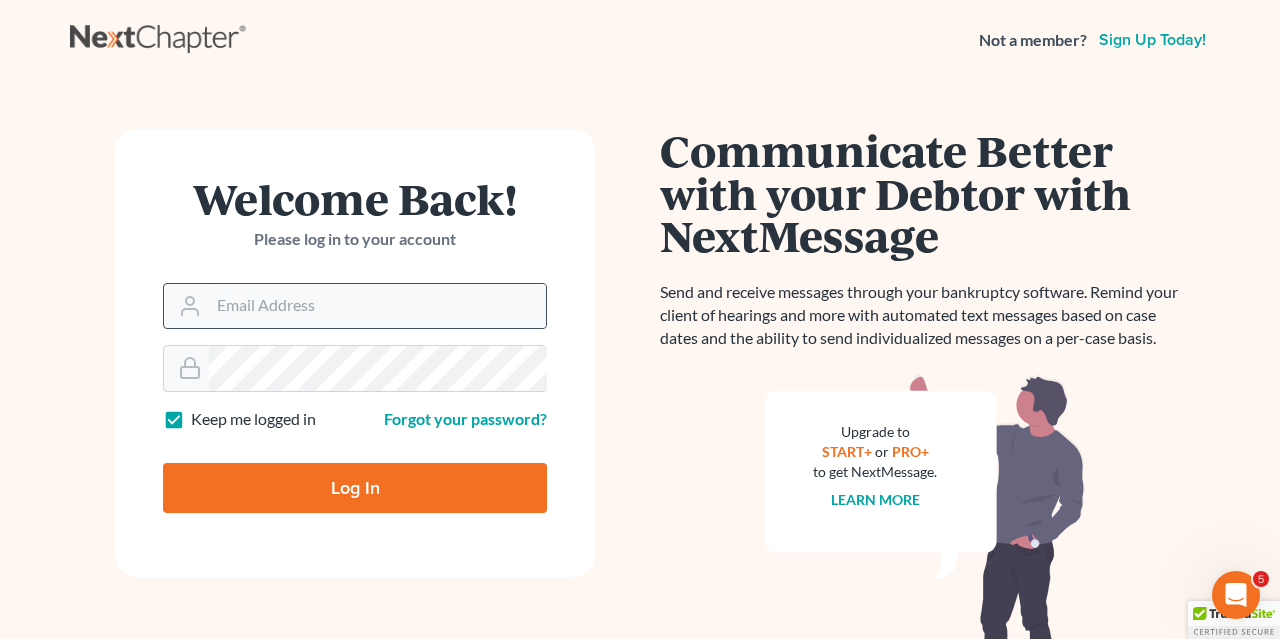 click 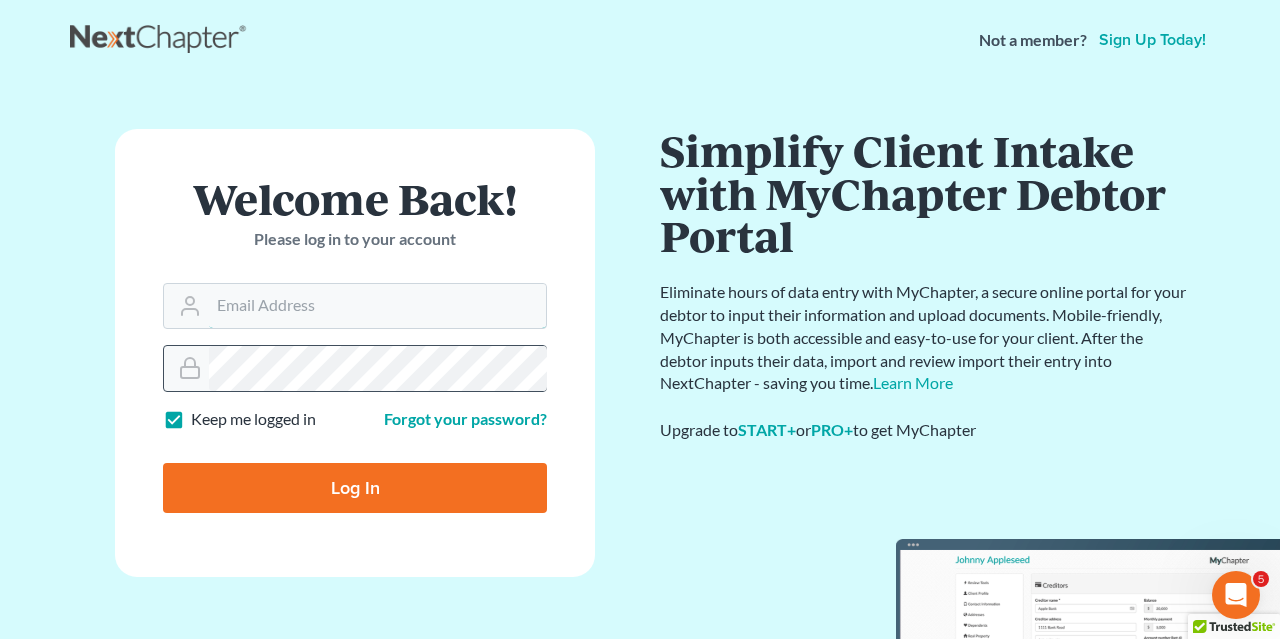 type on "[EMAIL]" 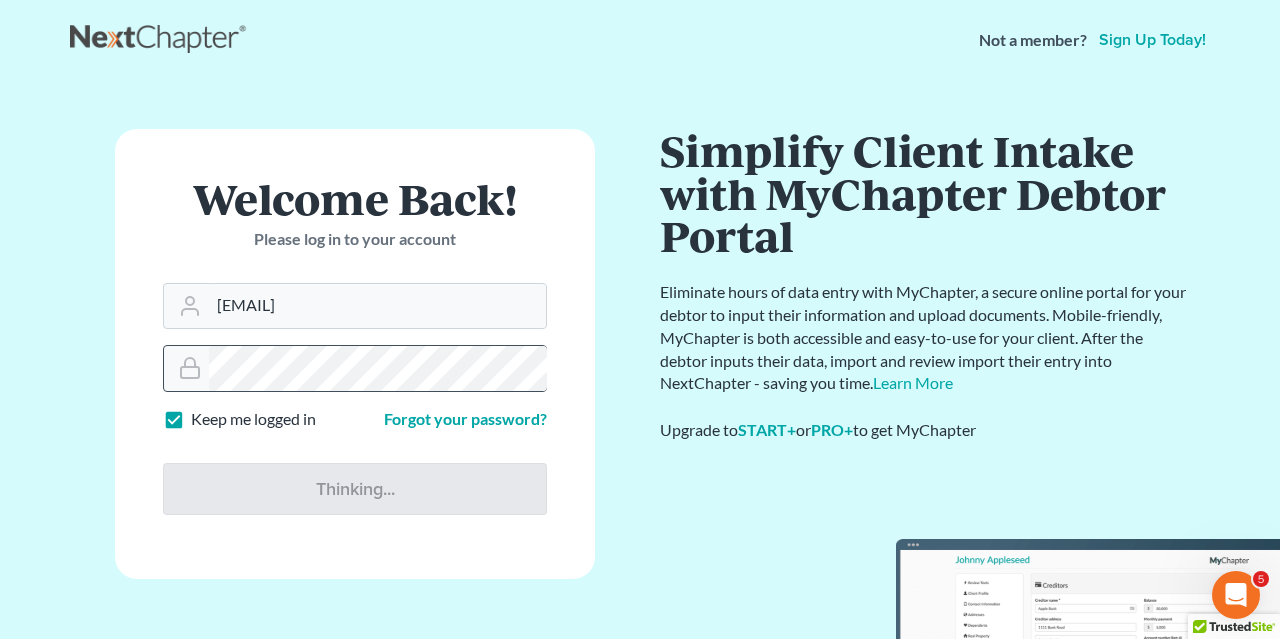 type on "Thinking..." 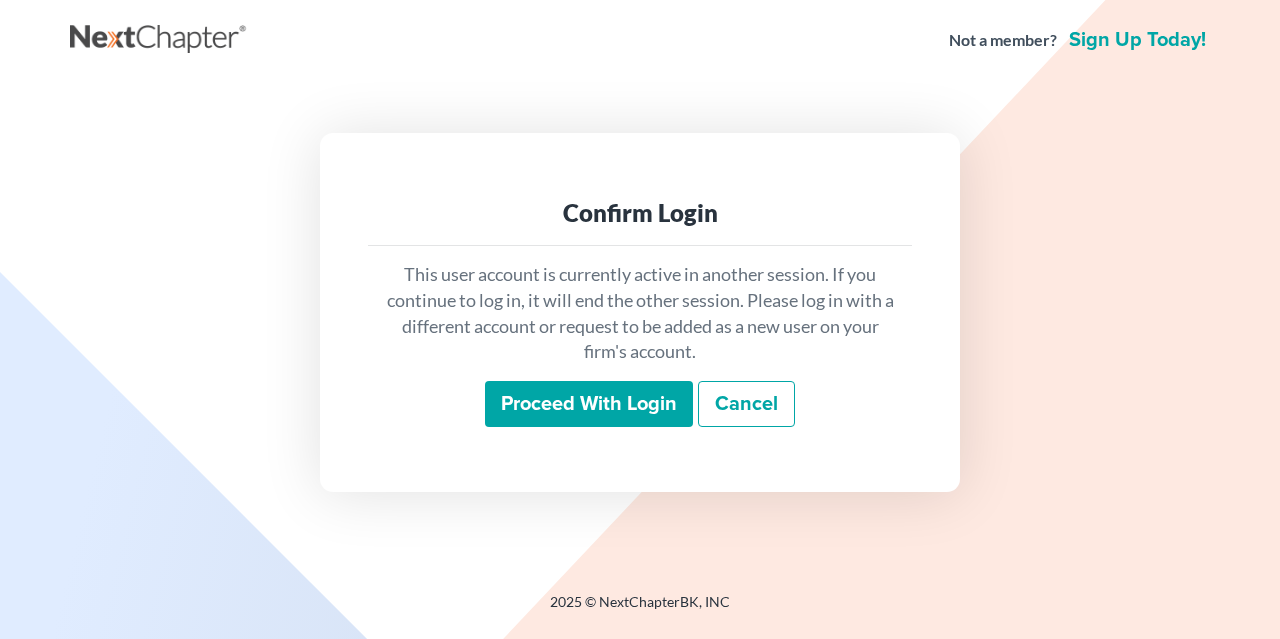 scroll, scrollTop: 0, scrollLeft: 0, axis: both 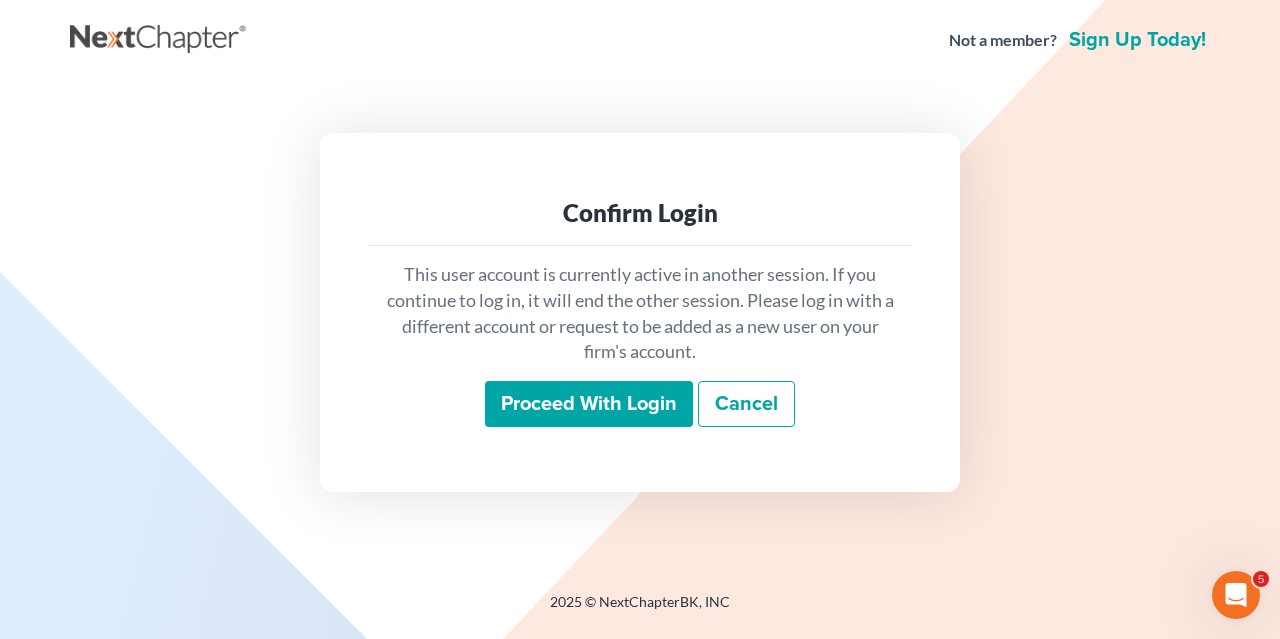 click on "Proceed with login" at bounding box center (589, 404) 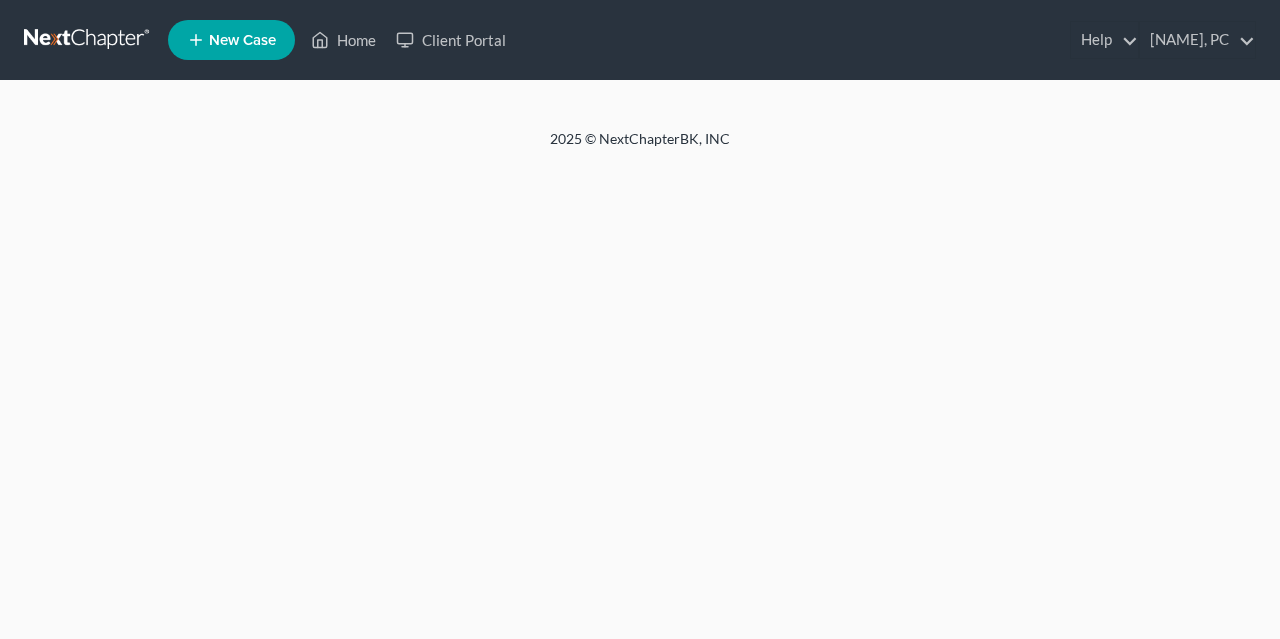 scroll, scrollTop: 0, scrollLeft: 0, axis: both 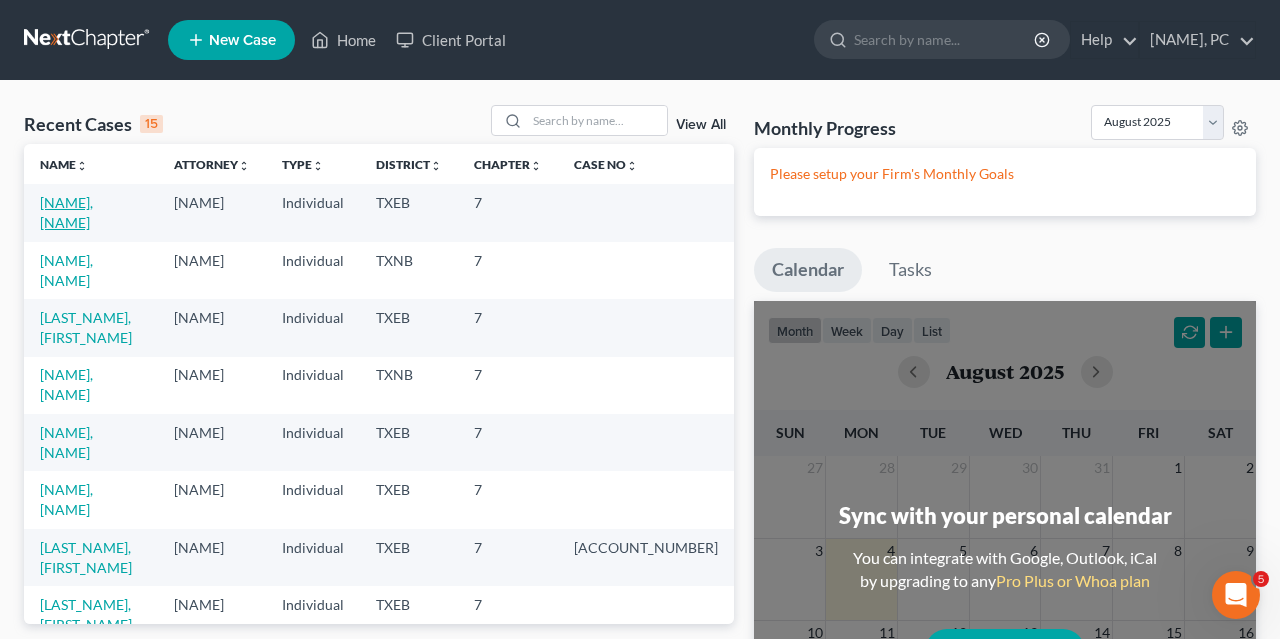 click on "[NAME], [NAME]" at bounding box center [66, 212] 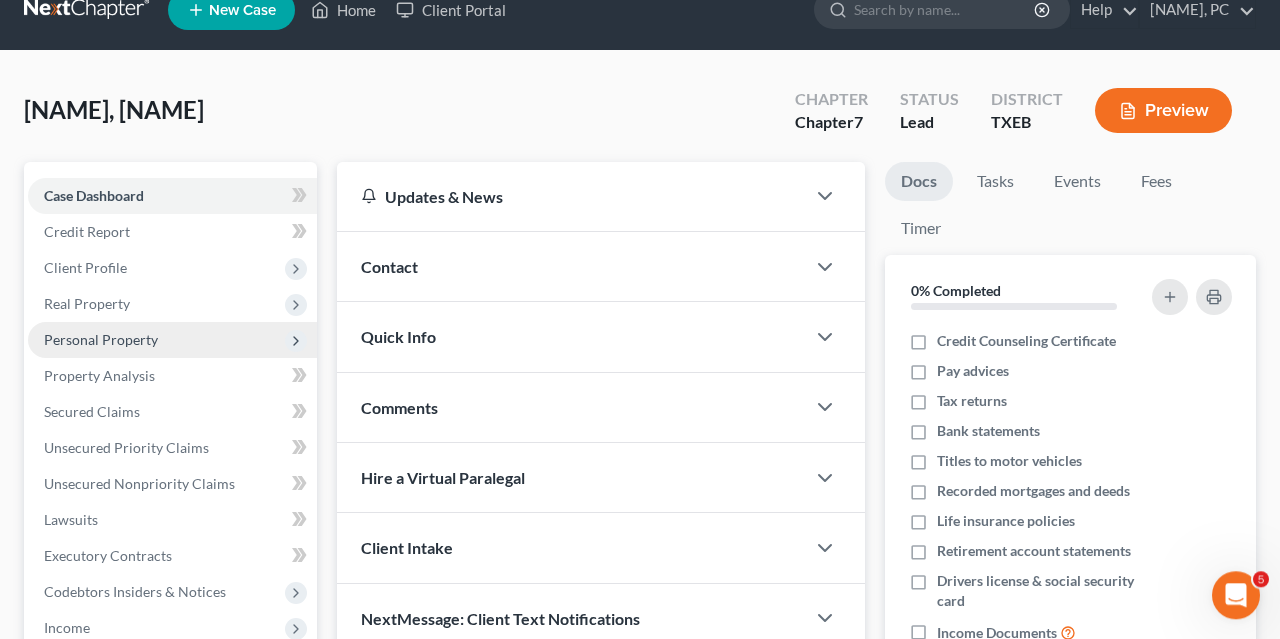 scroll, scrollTop: 34, scrollLeft: 0, axis: vertical 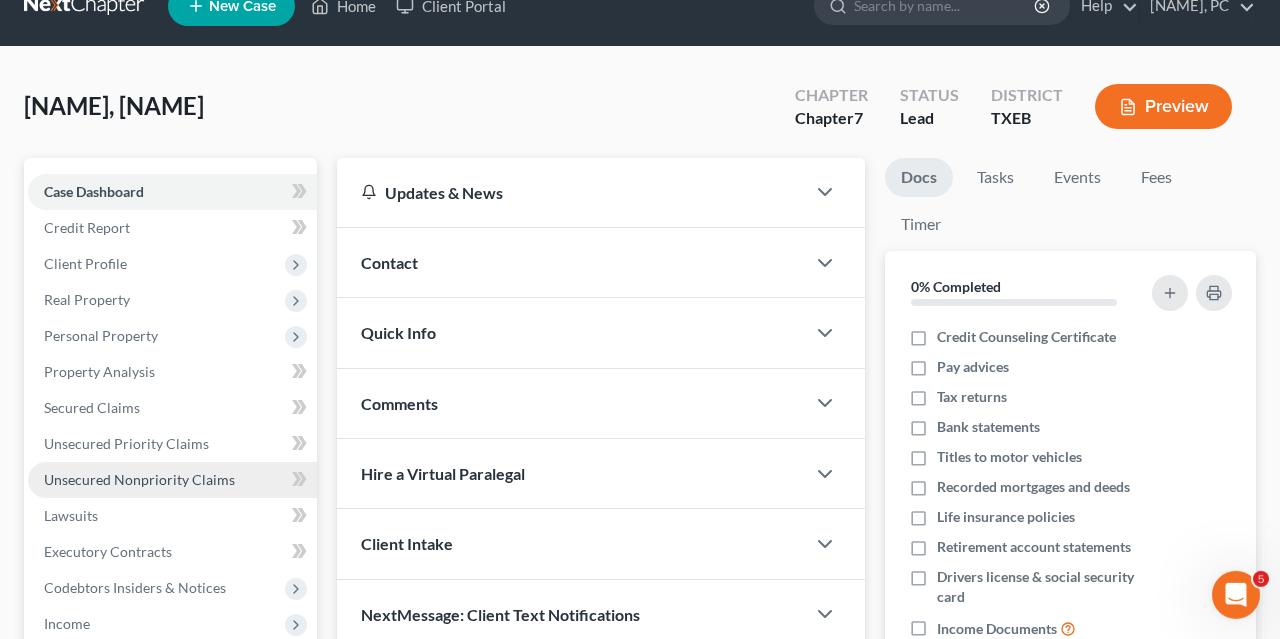 click on "Unsecured Nonpriority Claims" at bounding box center [139, 479] 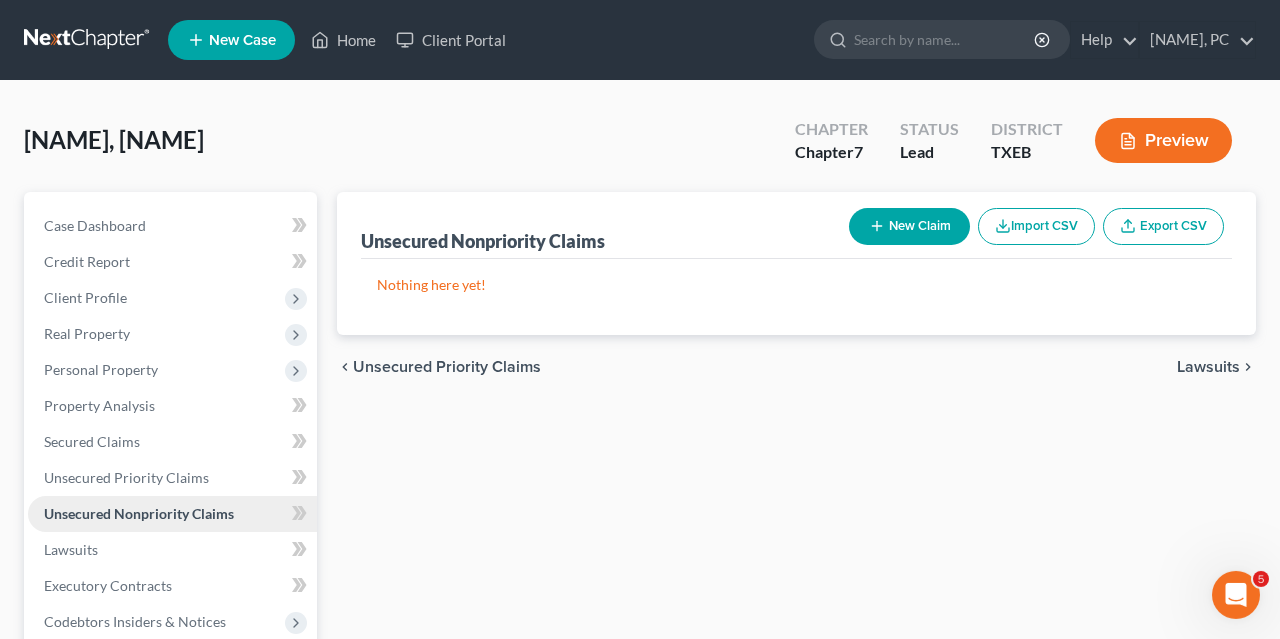 scroll, scrollTop: 0, scrollLeft: 0, axis: both 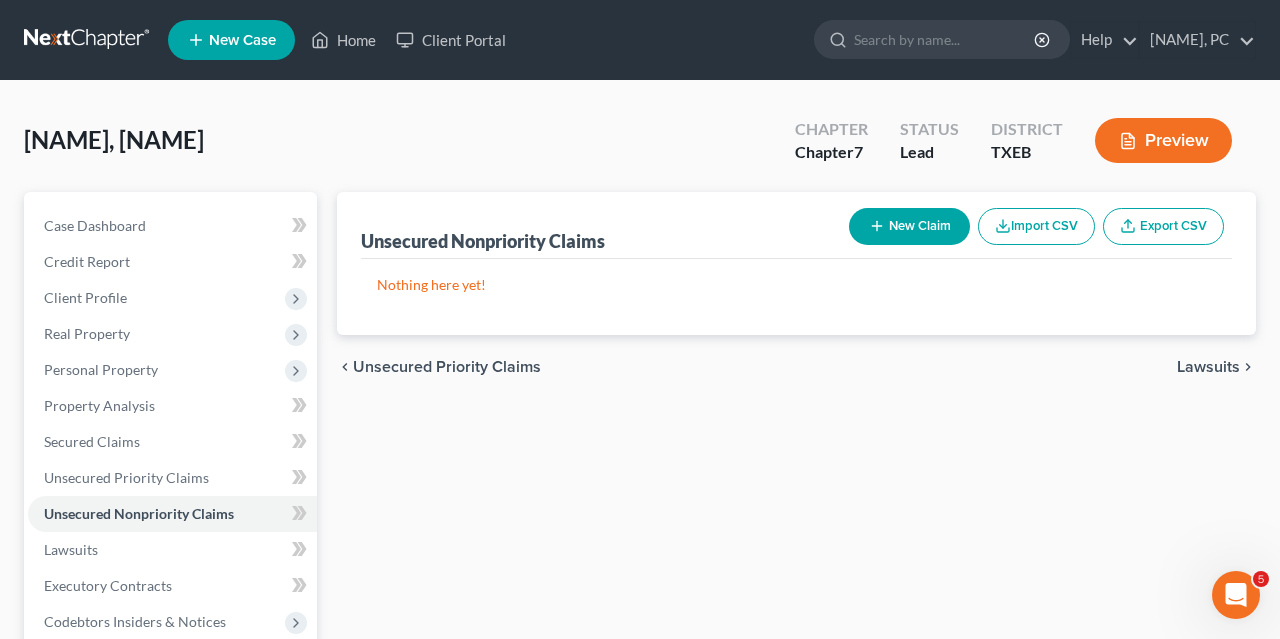 click on "New Claim" at bounding box center (909, 226) 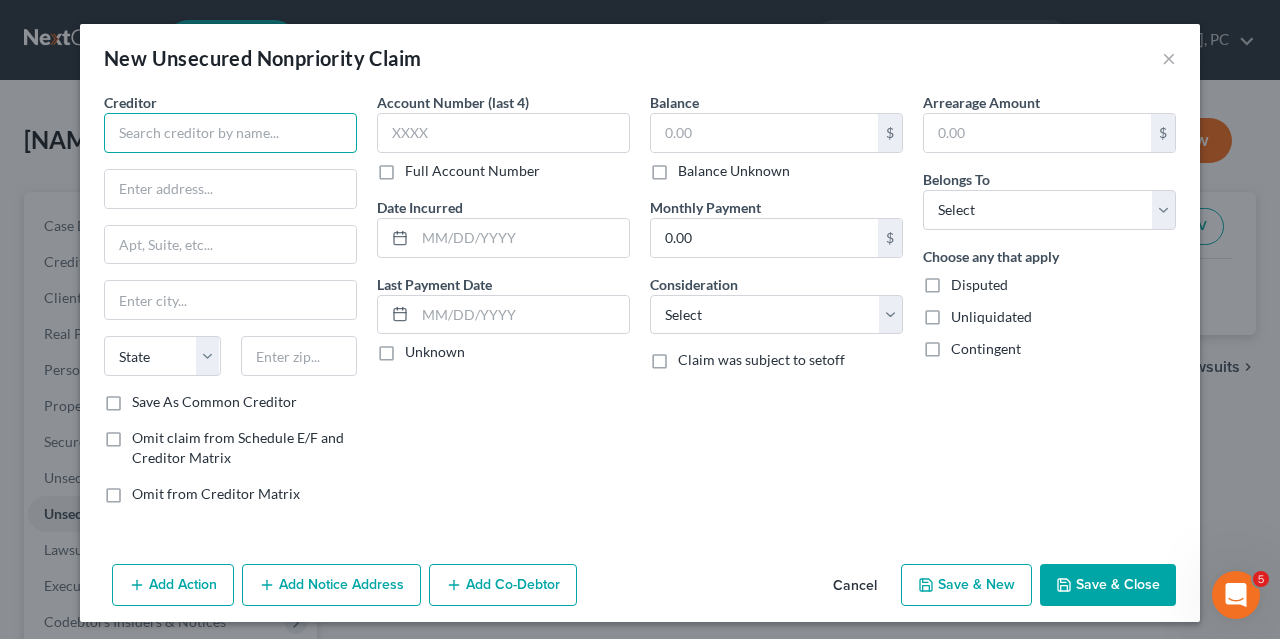 click at bounding box center (230, 133) 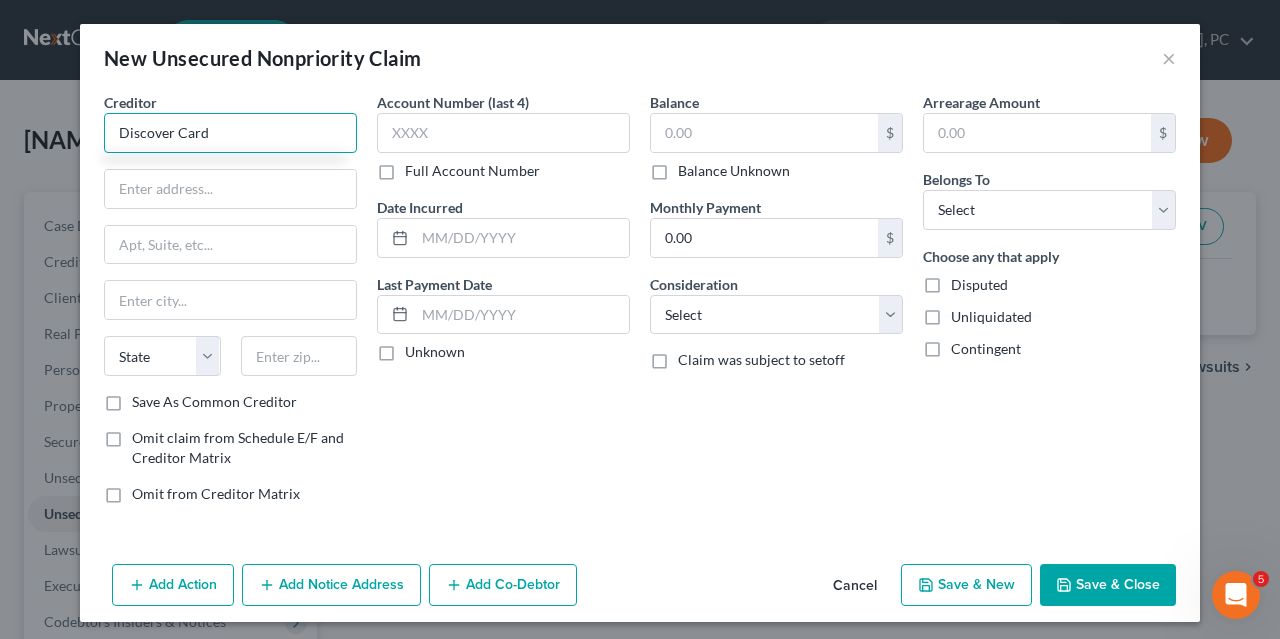 type on "Discover Card" 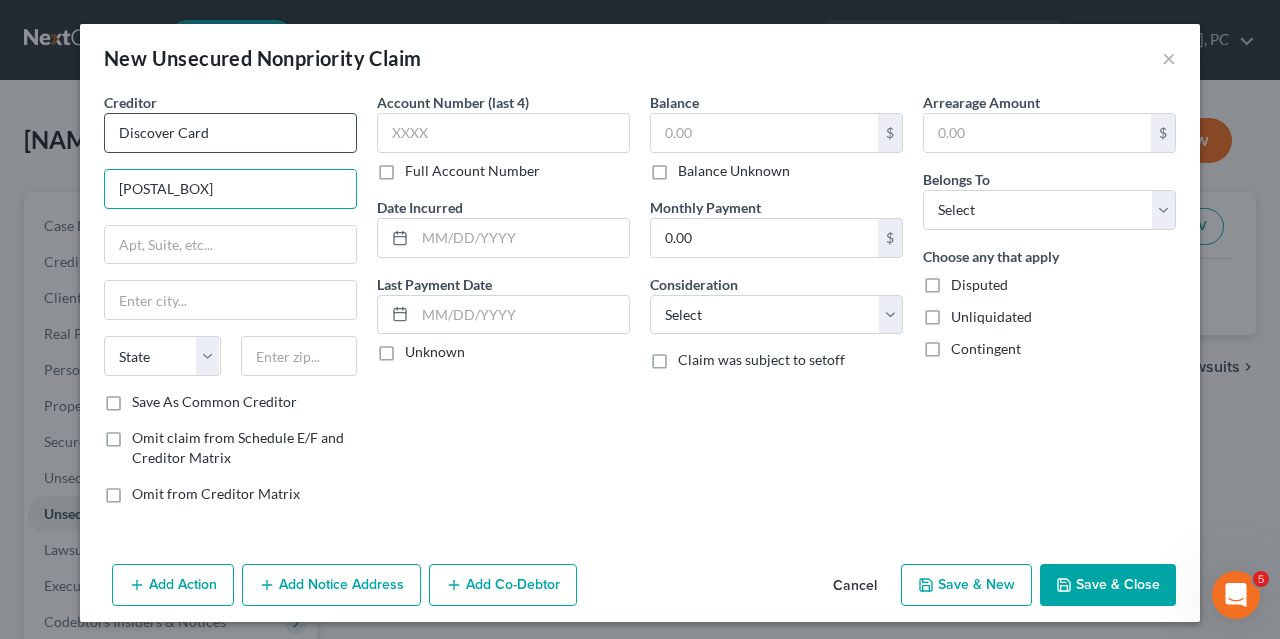 type on "[POSTAL_BOX]" 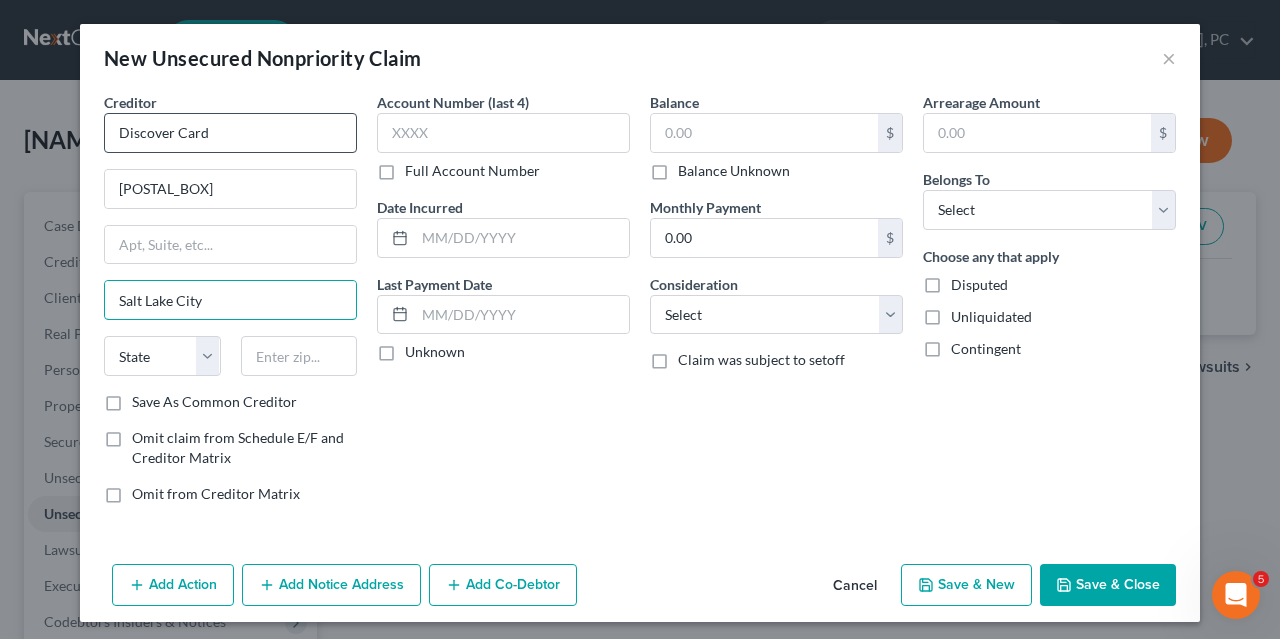 scroll, scrollTop: 2, scrollLeft: 0, axis: vertical 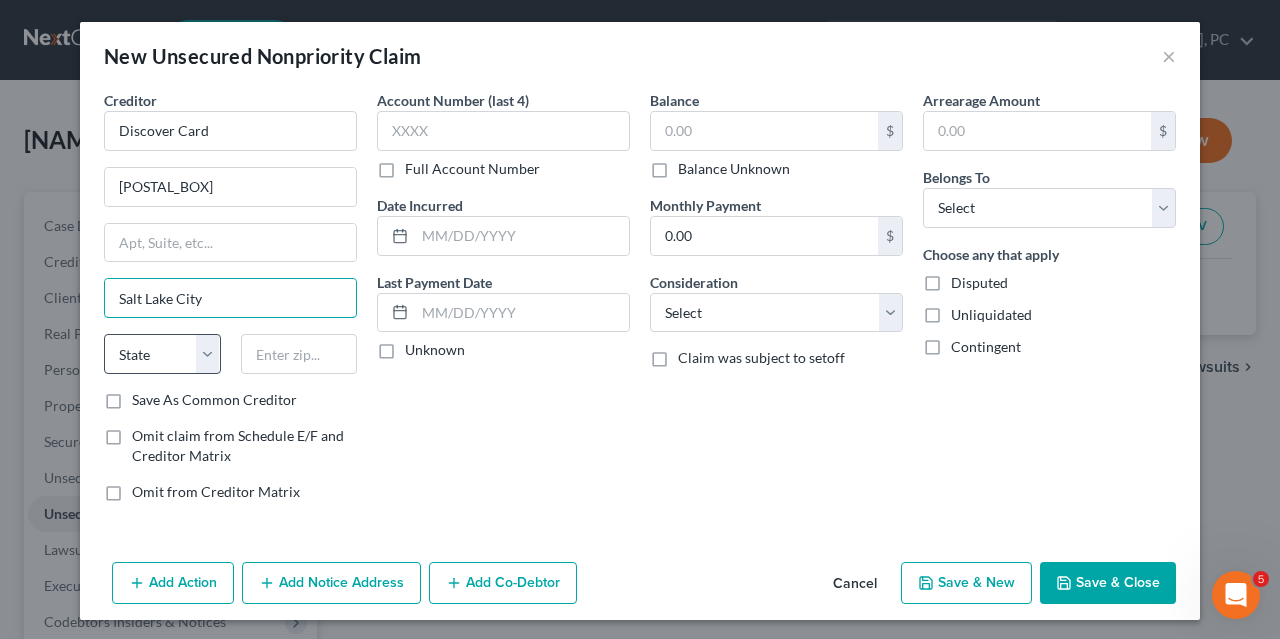 type on "Salt Lake City" 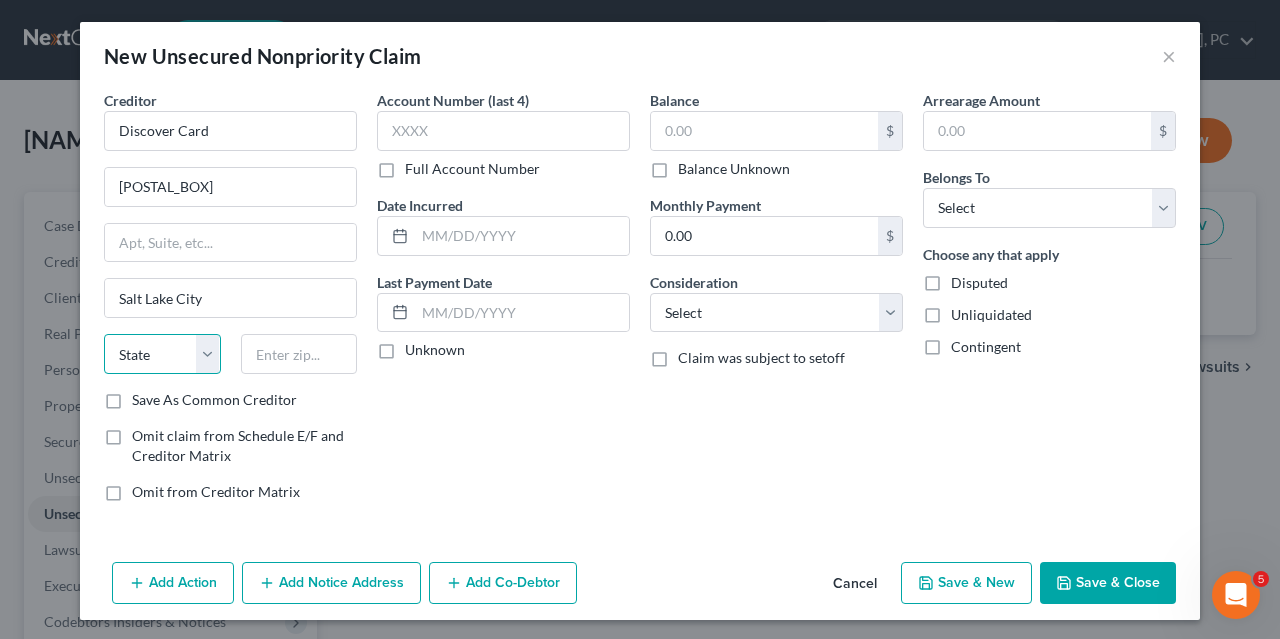 click on "State AL AK AR AZ CA CO CT DE DC FL GA GU HI ID IL IN IA KS KY LA ME MD MA MI MN MS MO MT NC ND NE NV NH NJ NM NY OH OK OR PA PR RI SC SD TN TX UT VI VA VT WA WV WI WY" at bounding box center [162, 354] 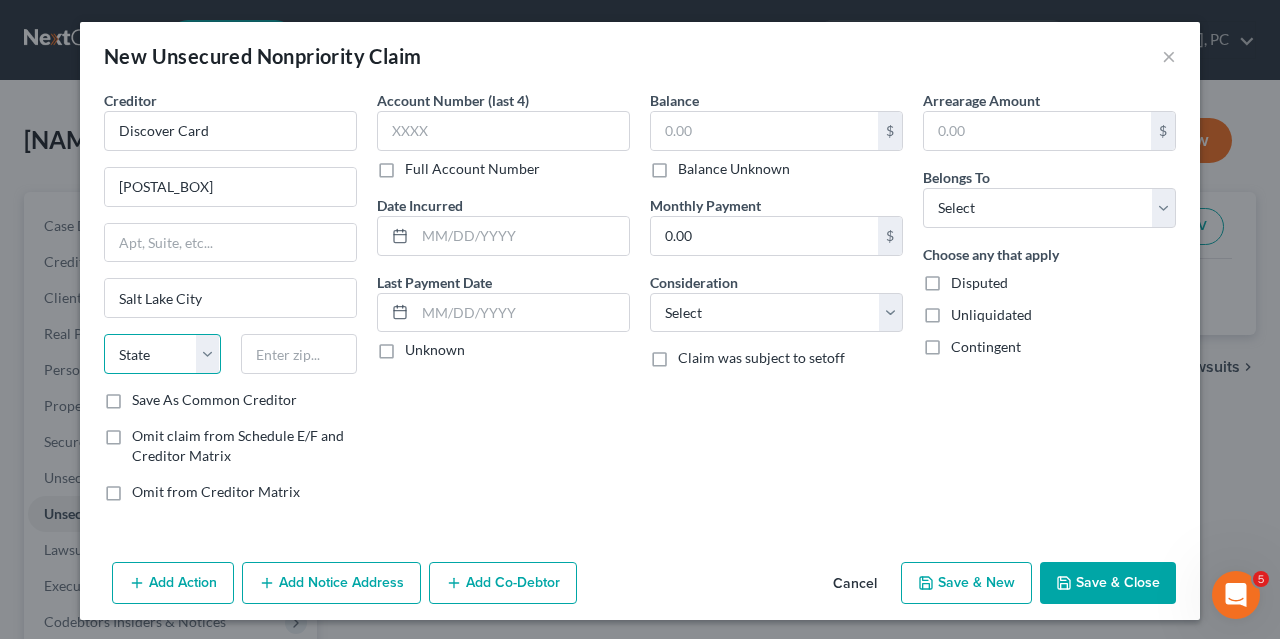 select on "46" 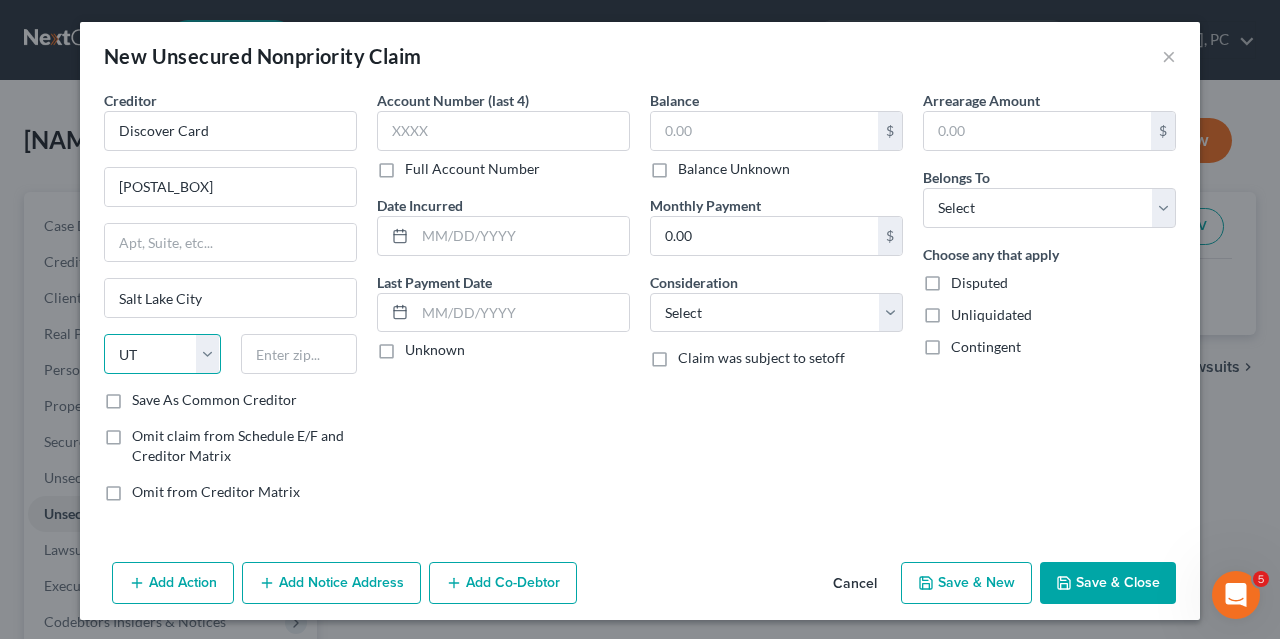 click on "UT" at bounding box center (0, 0) 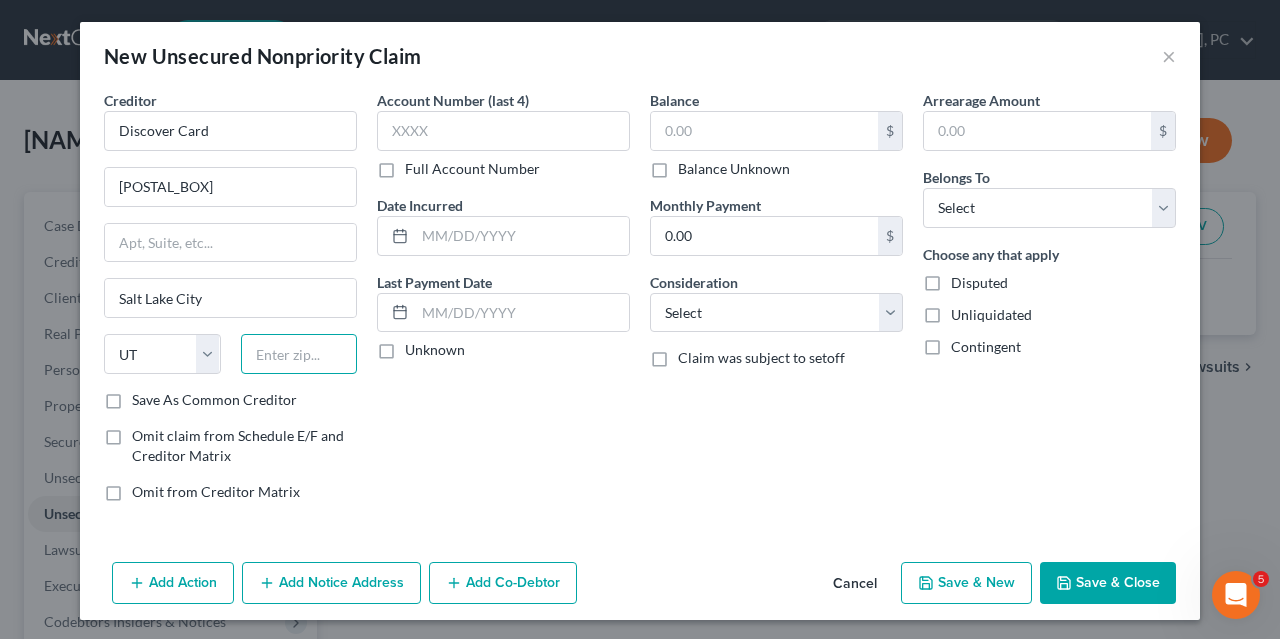 click at bounding box center [299, 354] 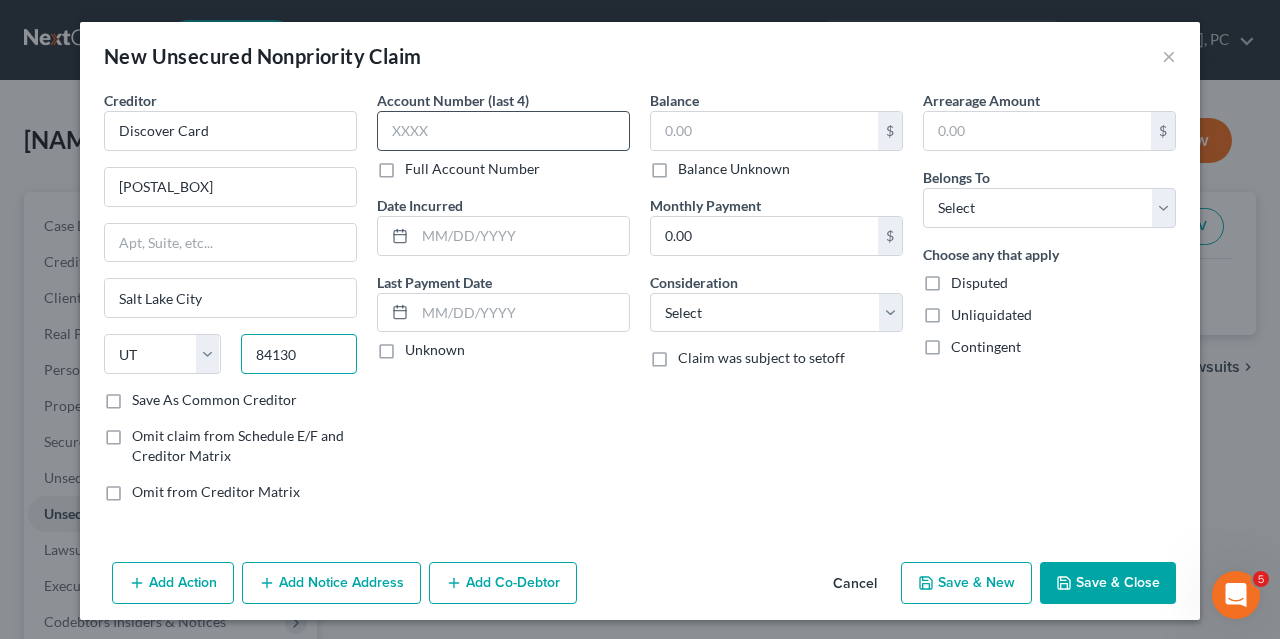 type on "84130" 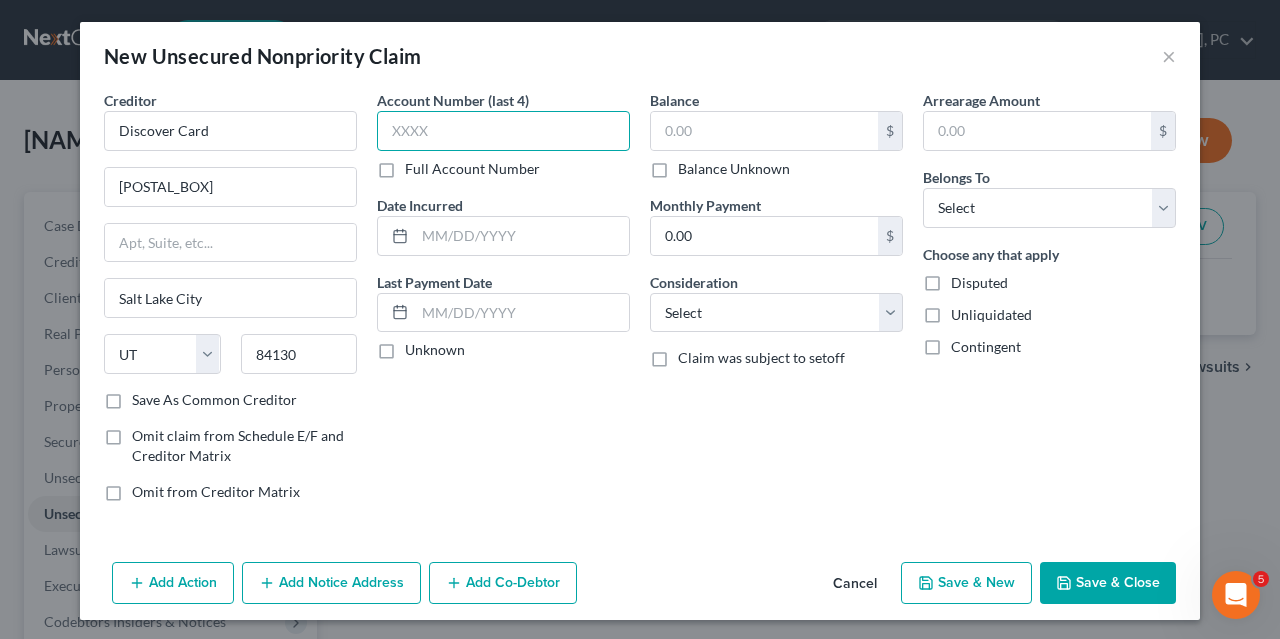 click at bounding box center [503, 131] 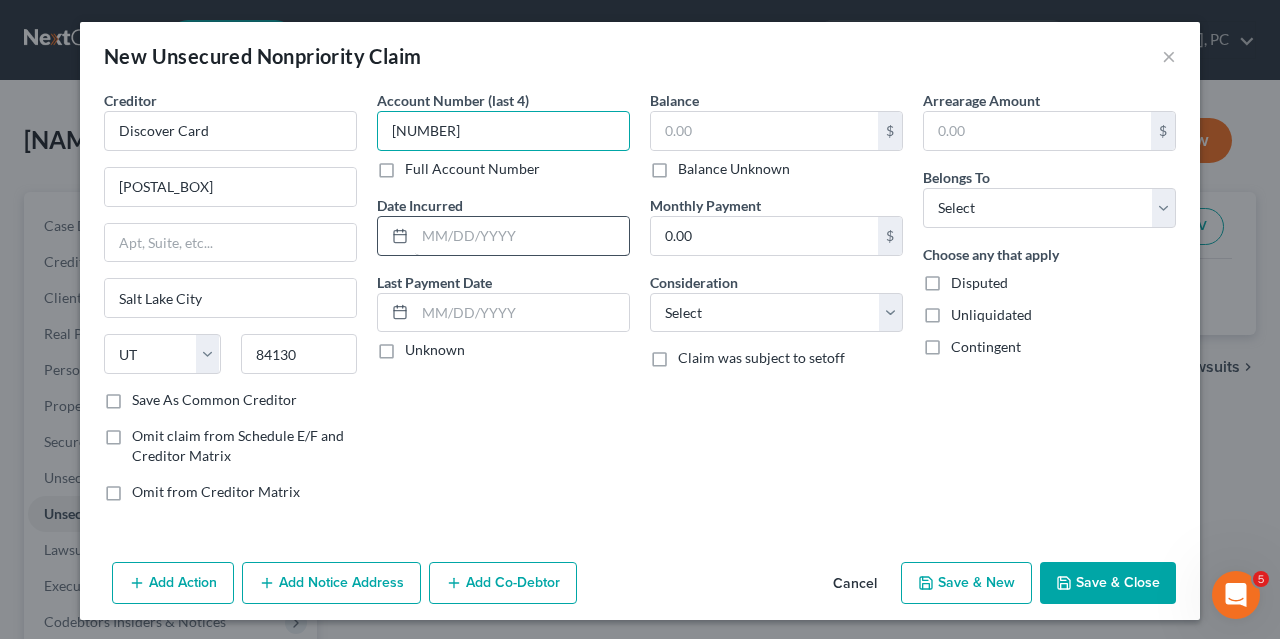type on "[NUMBER]" 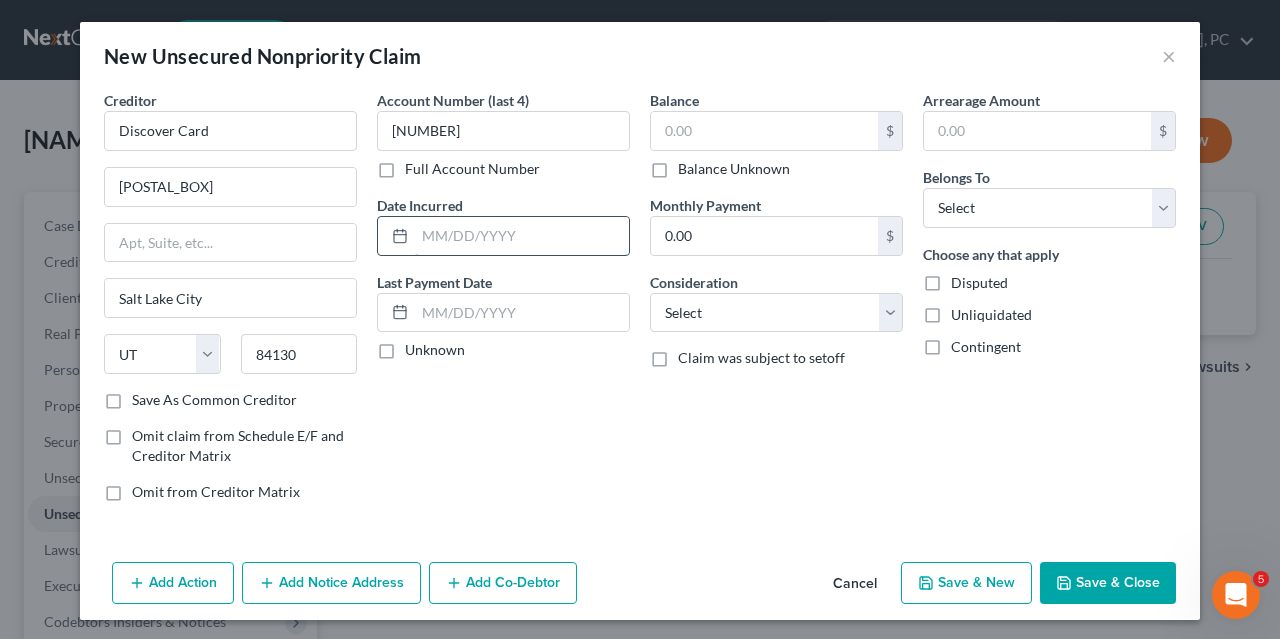 click at bounding box center (522, 236) 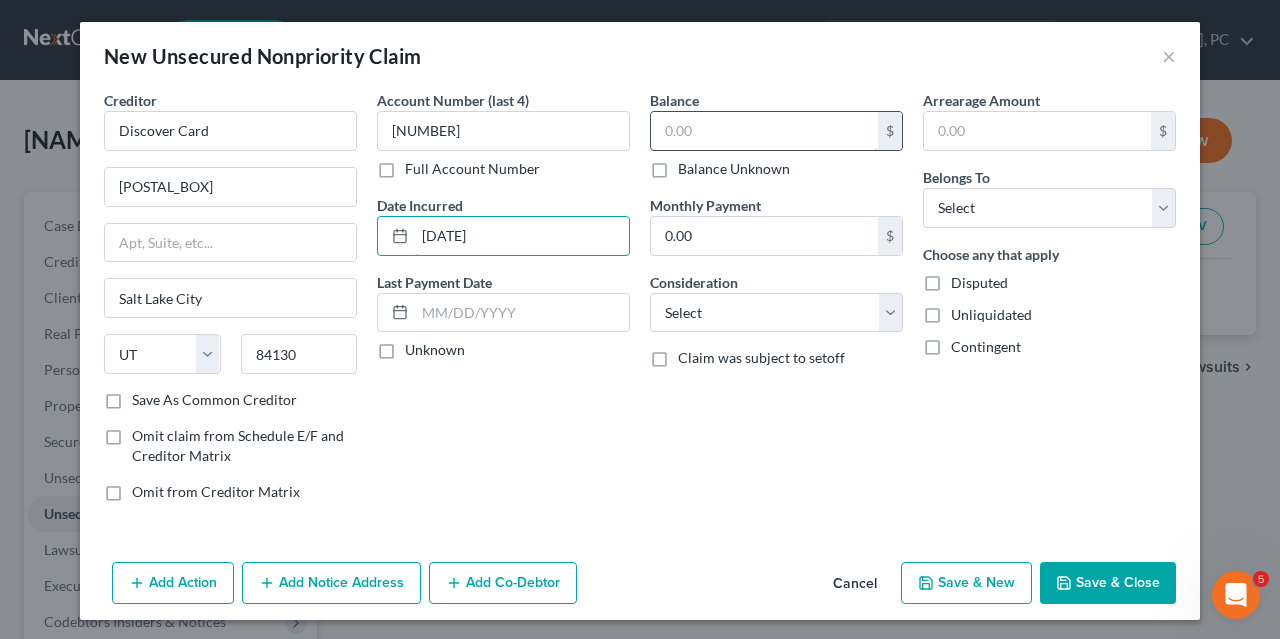 type on "[DATE]" 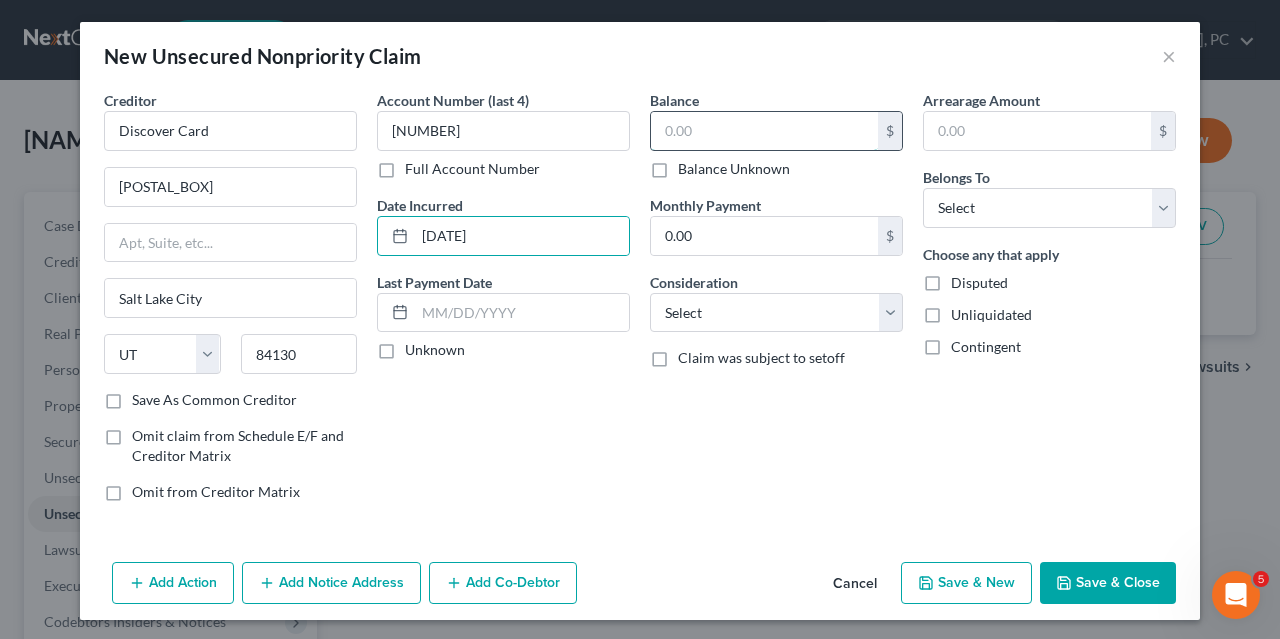 click at bounding box center (764, 131) 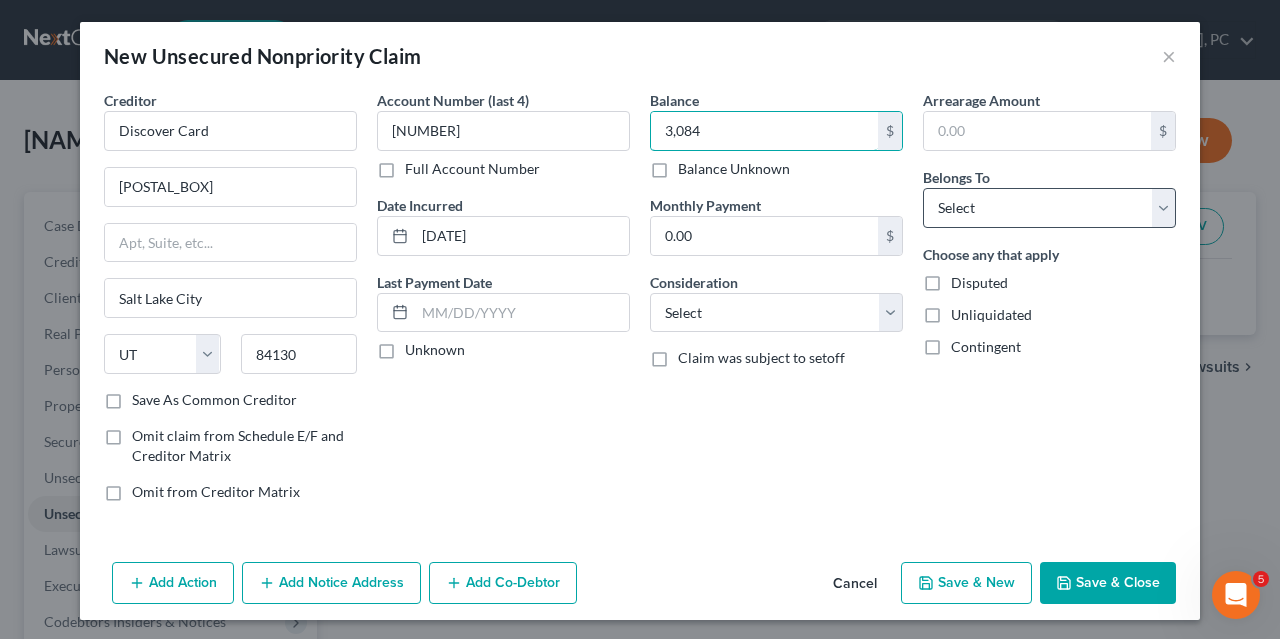 type on "3,084" 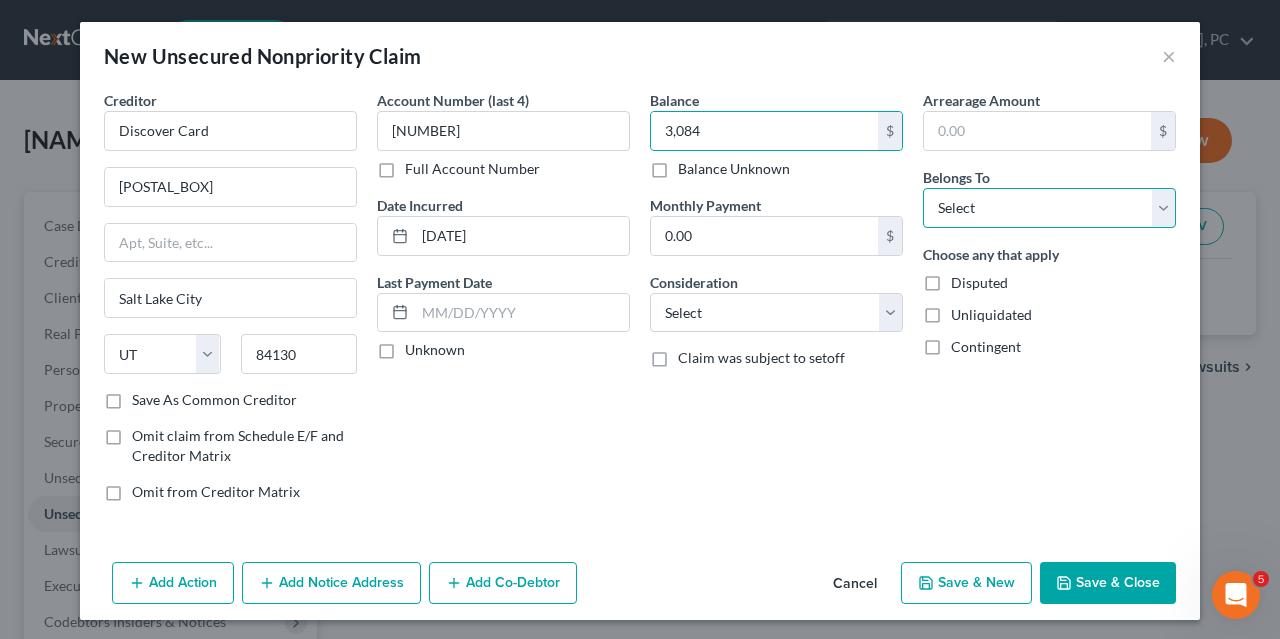 click on "Select Debtor 1 Only Debtor 2 Only Debtor 1 And Debtor 2 Only At Least One Of The Debtors And Another Community Property" at bounding box center [1049, 208] 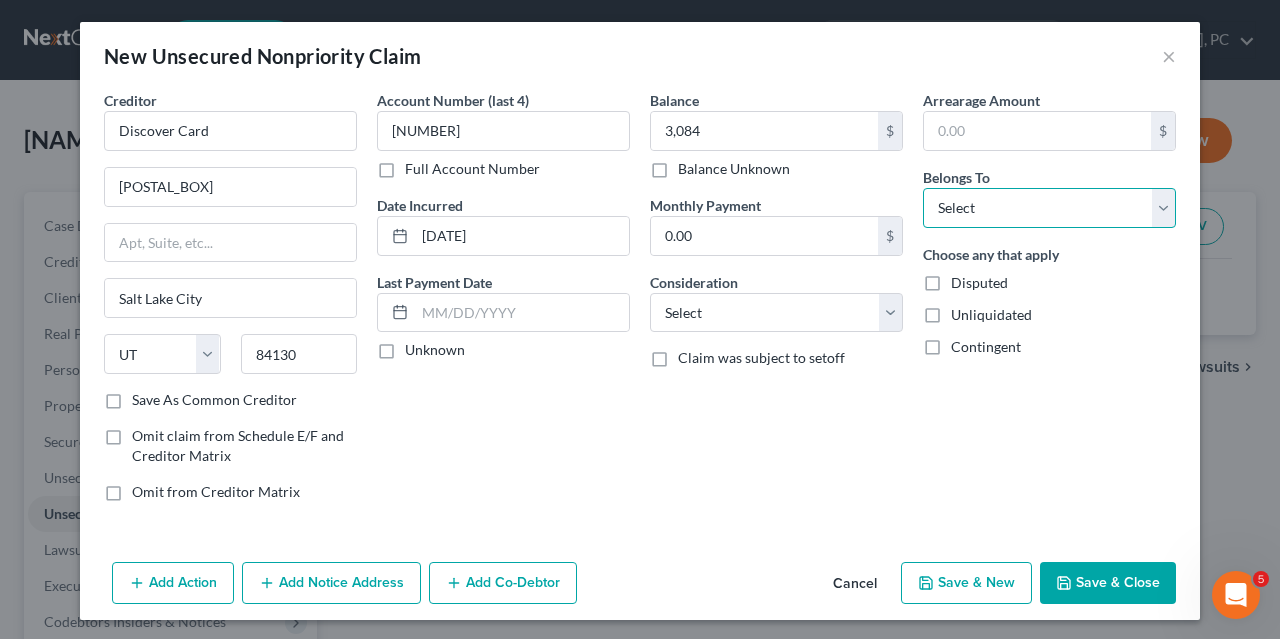 select on "0" 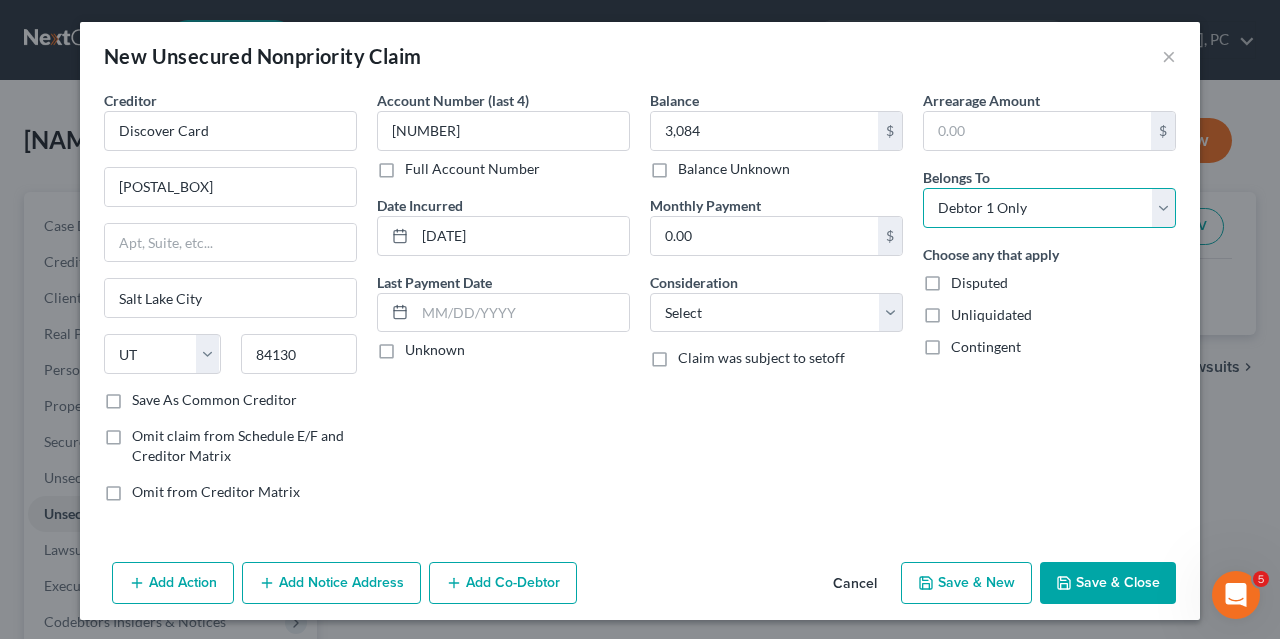 click on "Debtor 1 Only" at bounding box center [0, 0] 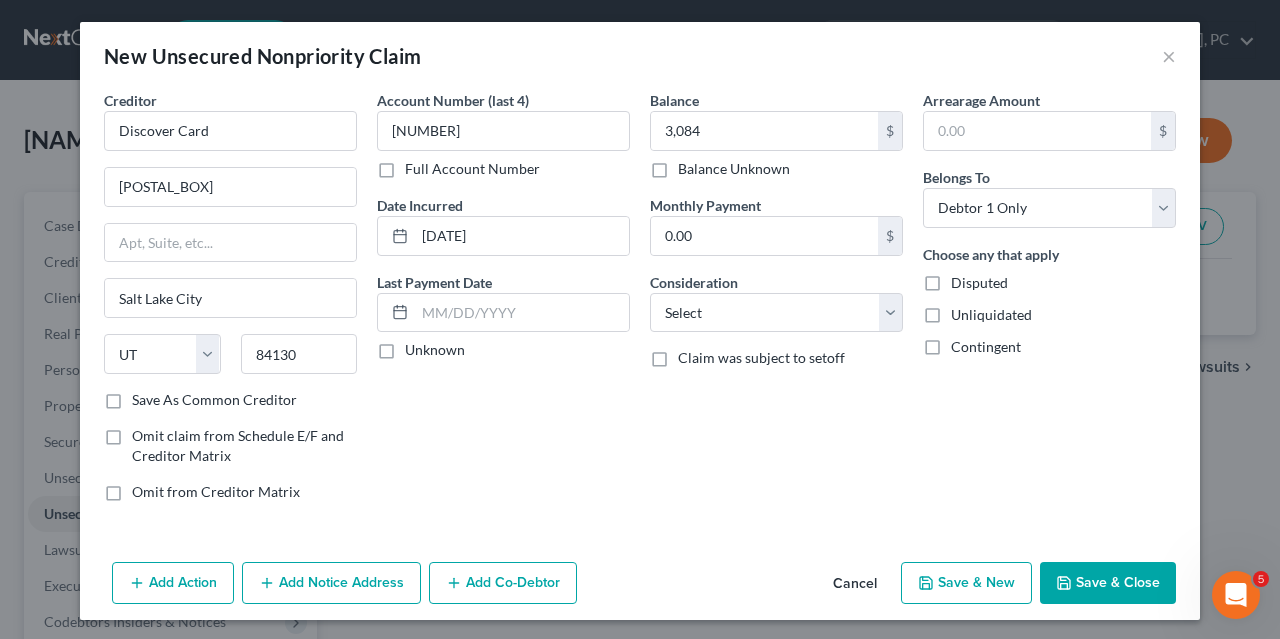 click on "Save & New" at bounding box center [966, 583] 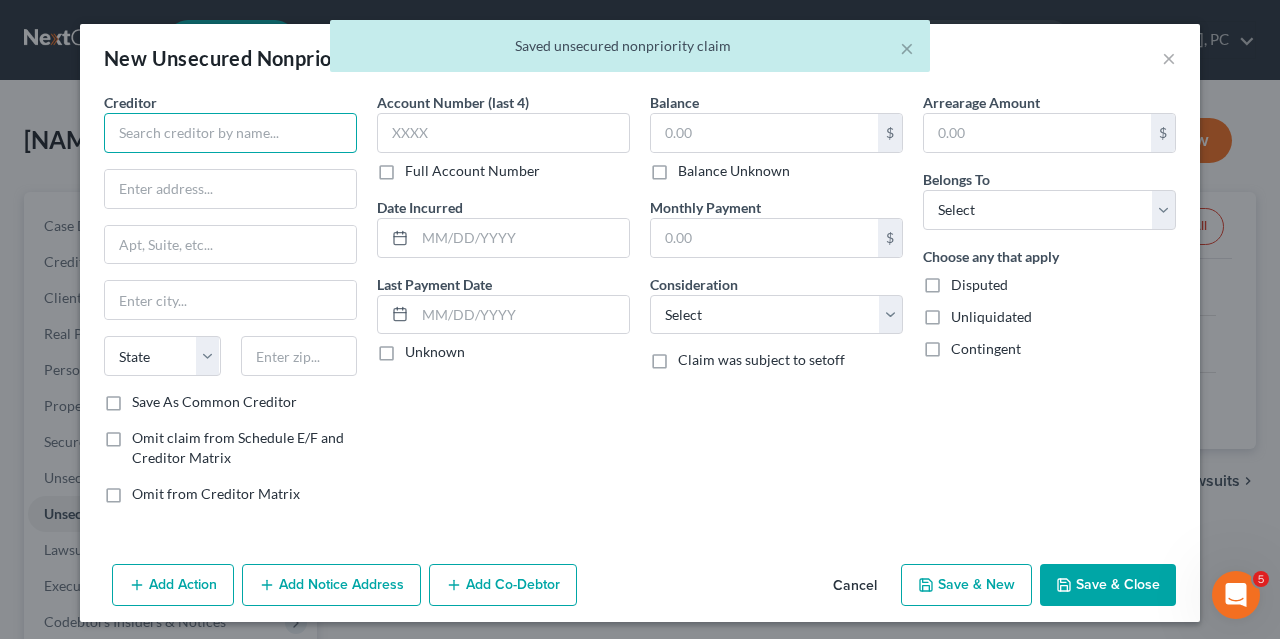 click at bounding box center (230, 133) 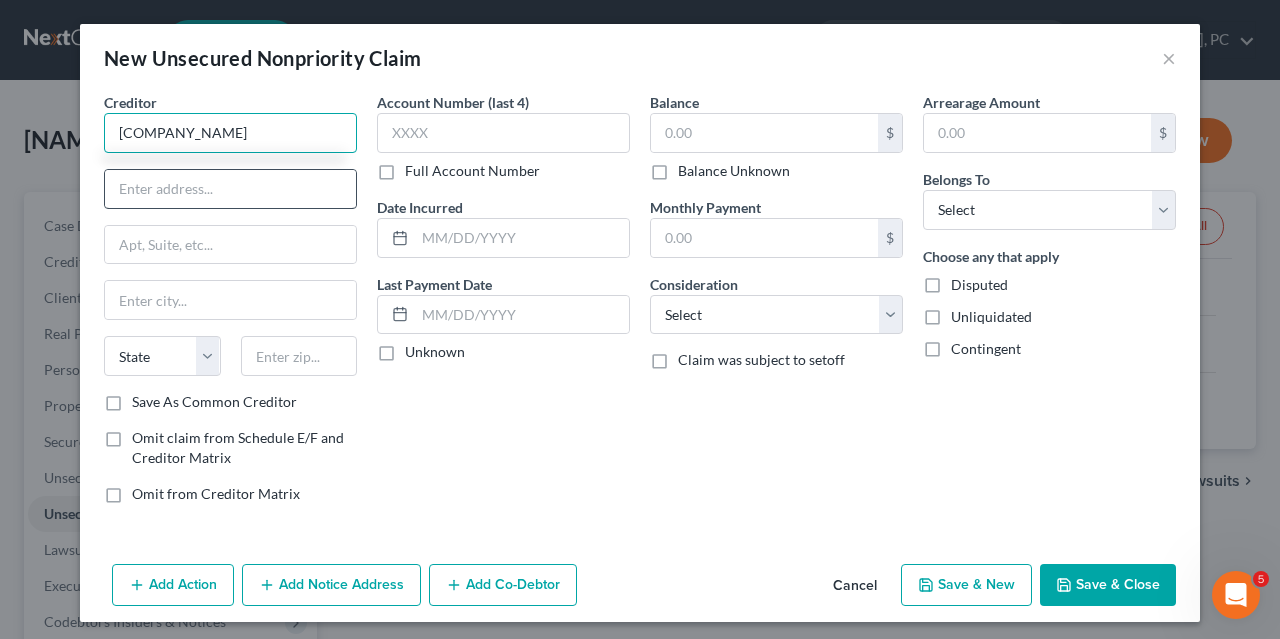 type on "[COMPANY_NAME]" 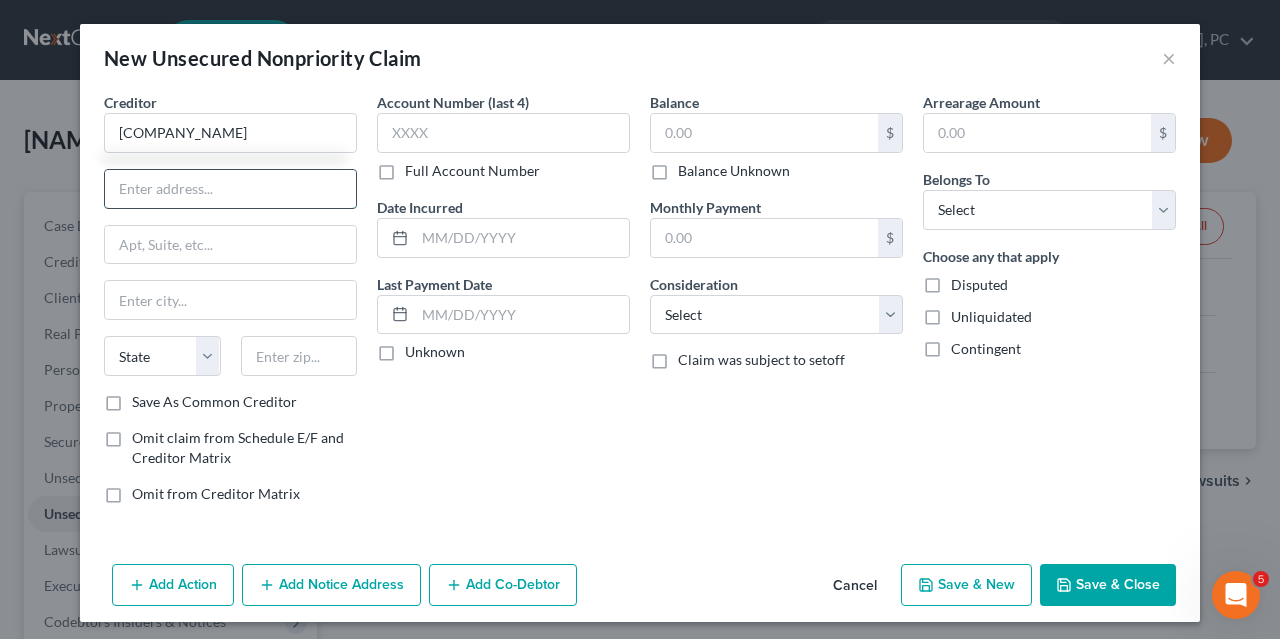 click at bounding box center (230, 189) 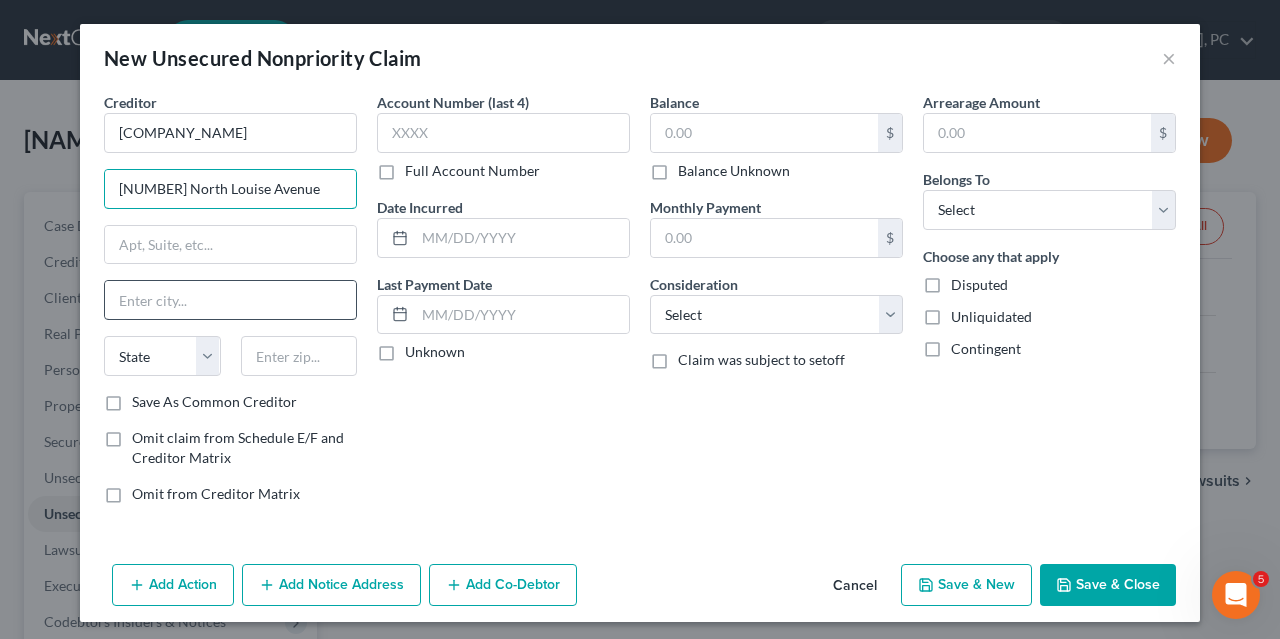 type on "[NUMBER] North Louise Avenue" 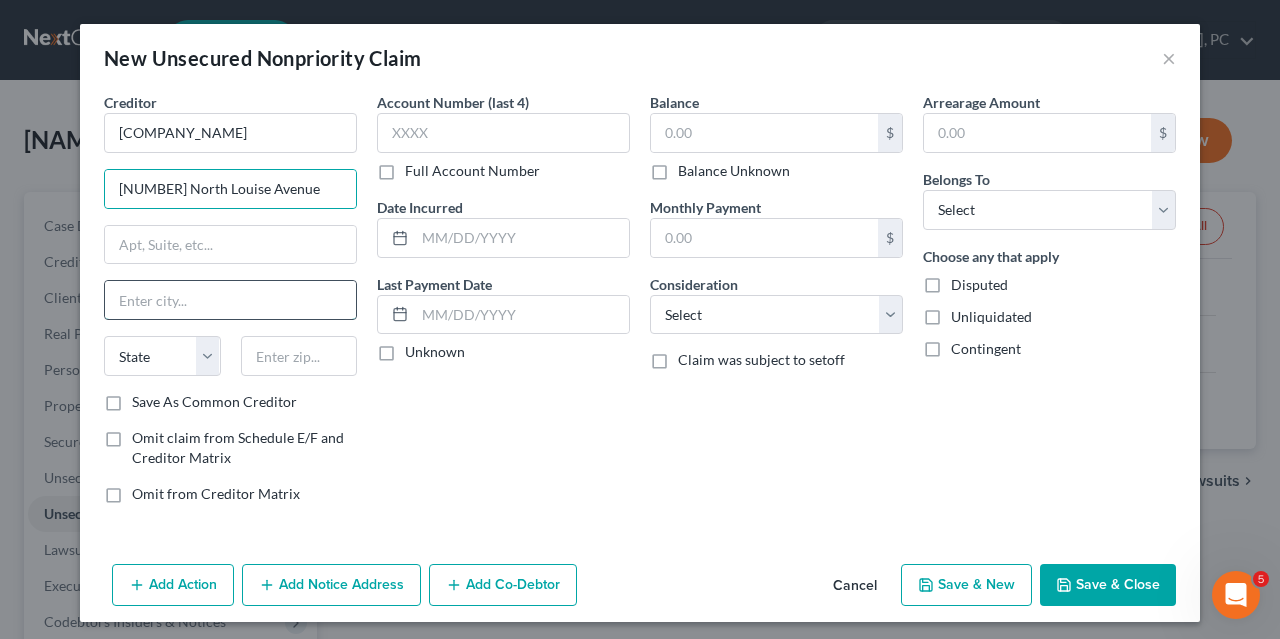 click at bounding box center [230, 300] 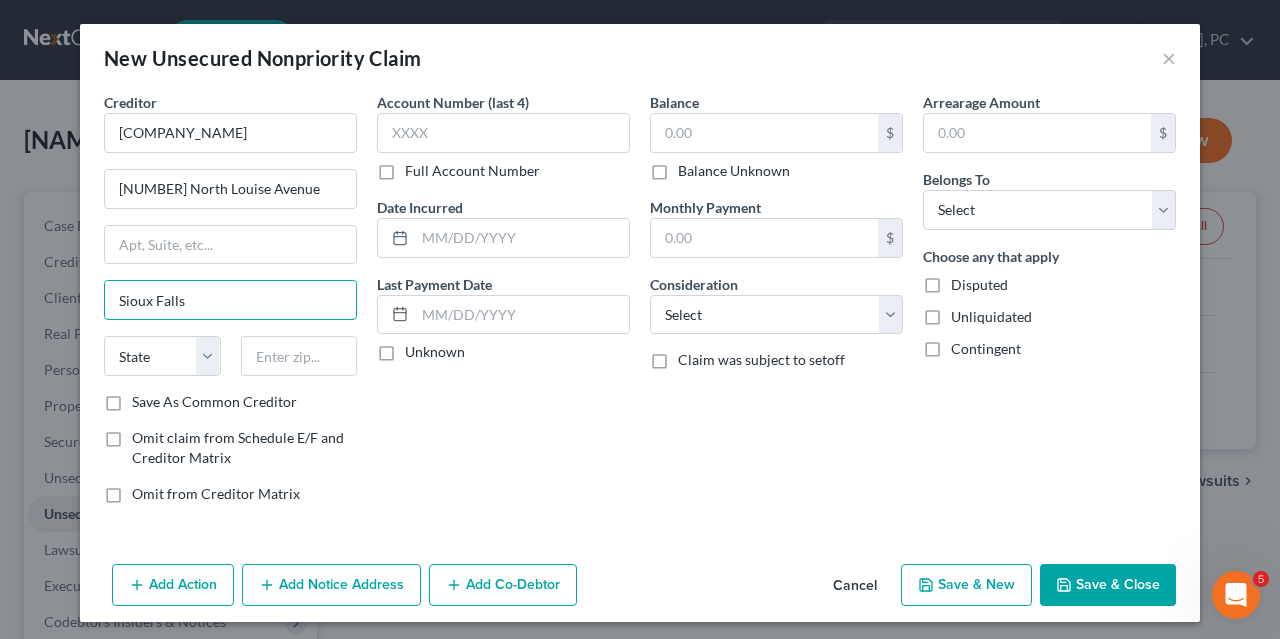 type on "Sioux Falls" 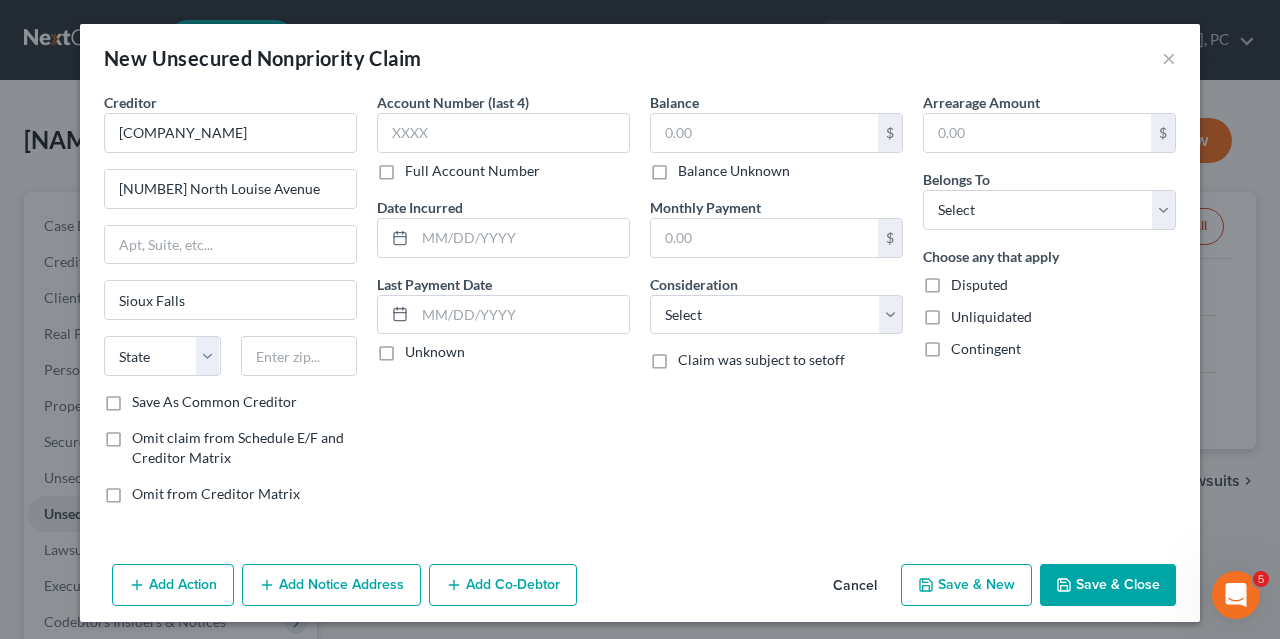 click on "Account Number (last 4)
Full Account Number
Date Incurred         Last Payment Date         Unknown" at bounding box center [503, 306] 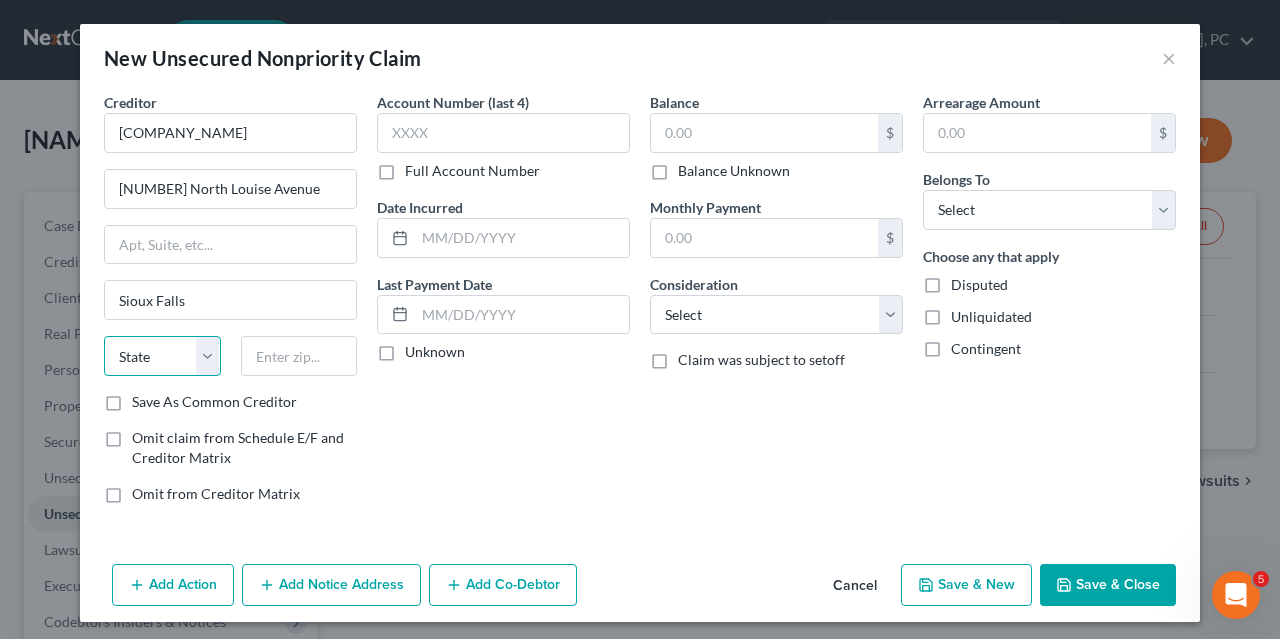 click on "State AL AK AR AZ CA CO CT DE DC FL GA GU HI ID IL IN IA KS KY LA ME MD MA MI MN MS MO MT NC ND NE NV NH NJ NM NY OH OK OR PA PR RI SC SD TN TX UT VI VA VT WA WV WI WY" at bounding box center [162, 356] 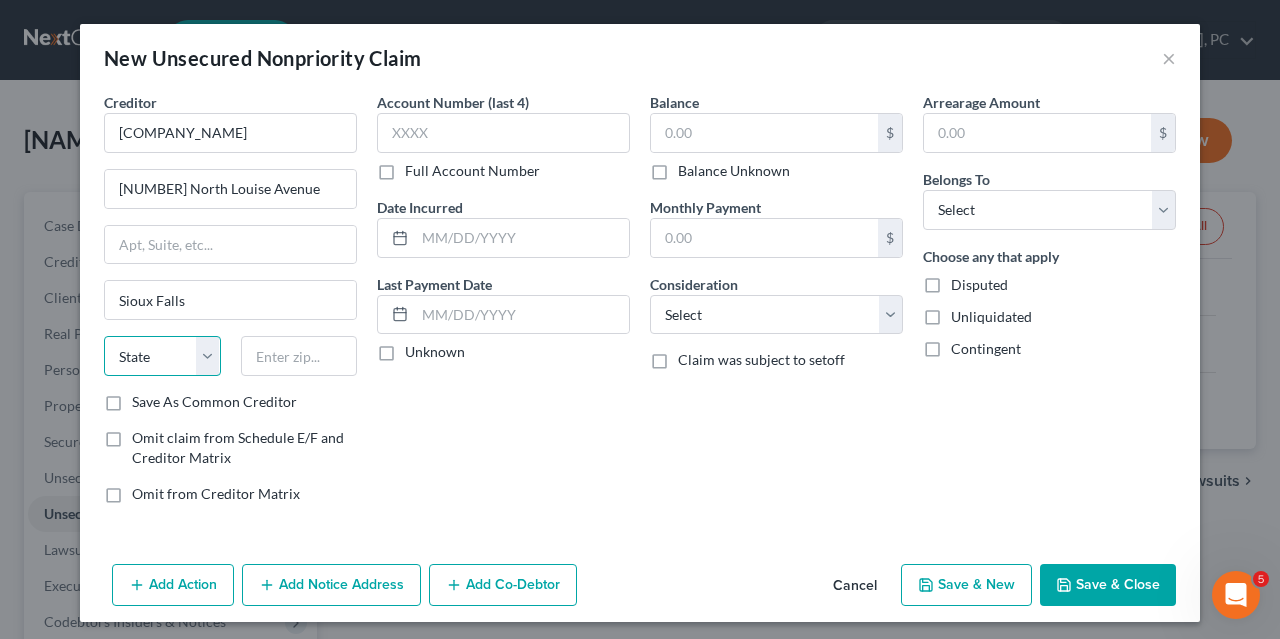 select on "43" 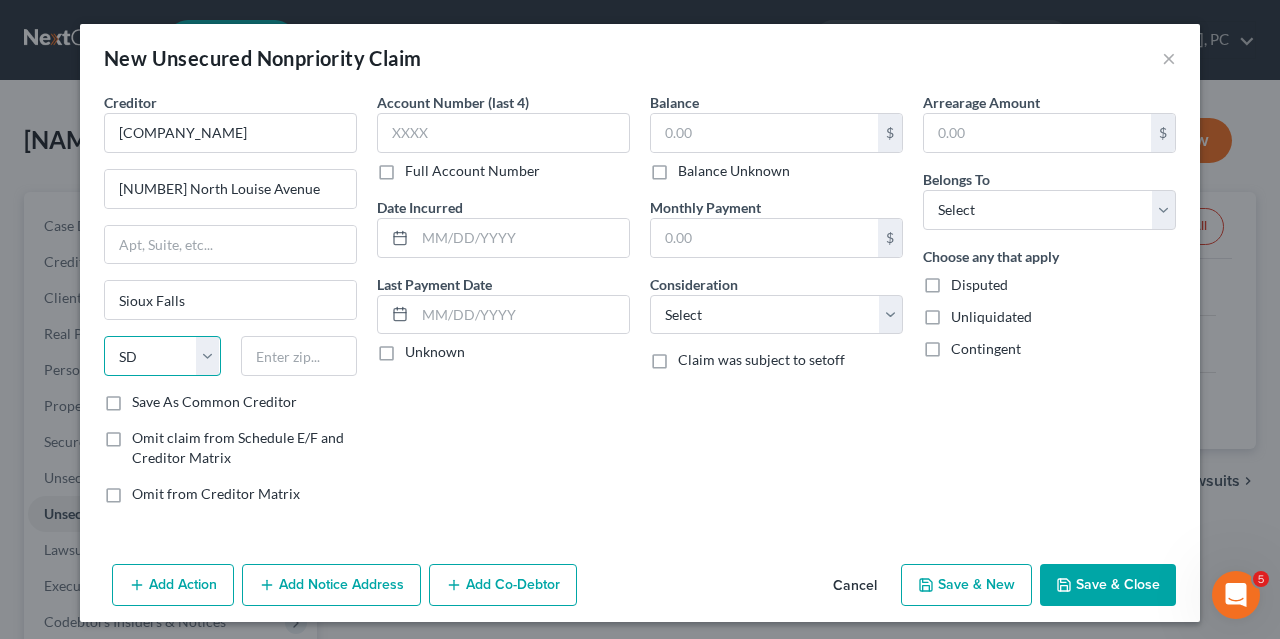 click on "SD" at bounding box center (0, 0) 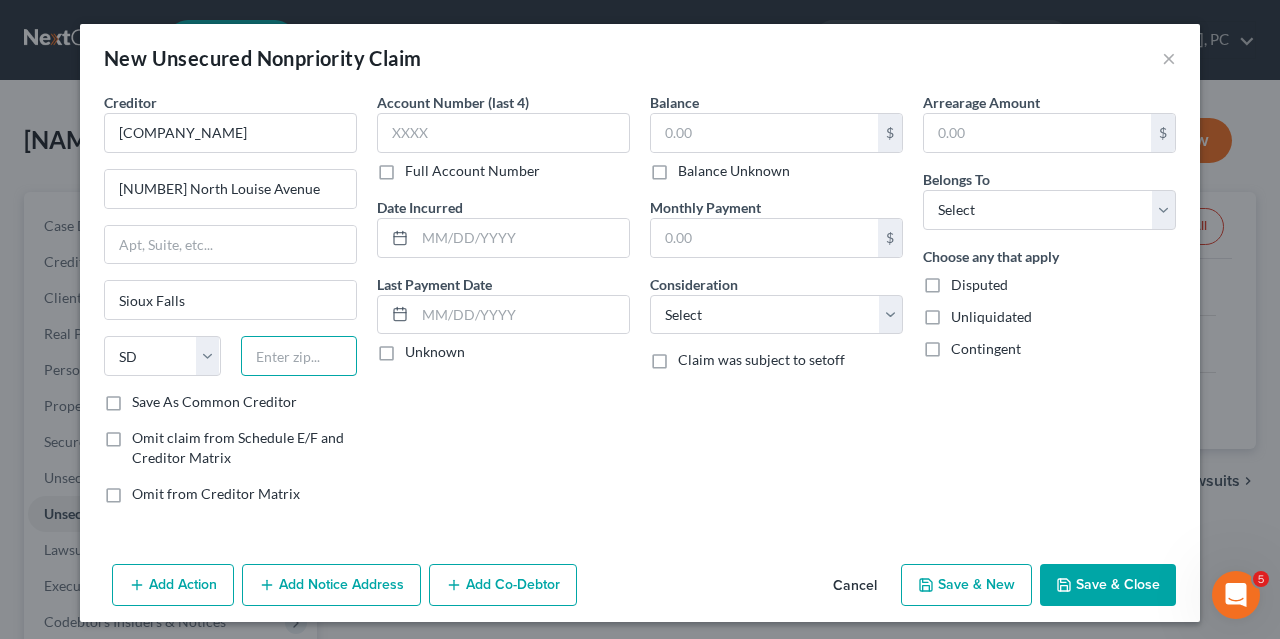 click at bounding box center [299, 356] 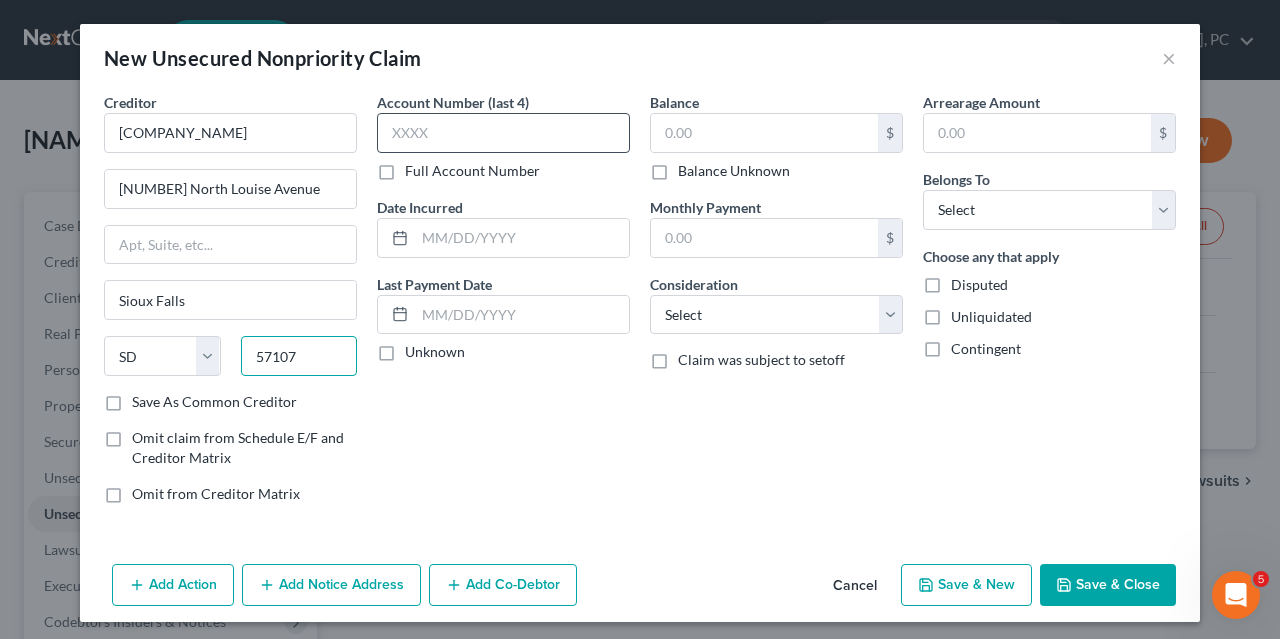 type on "57107" 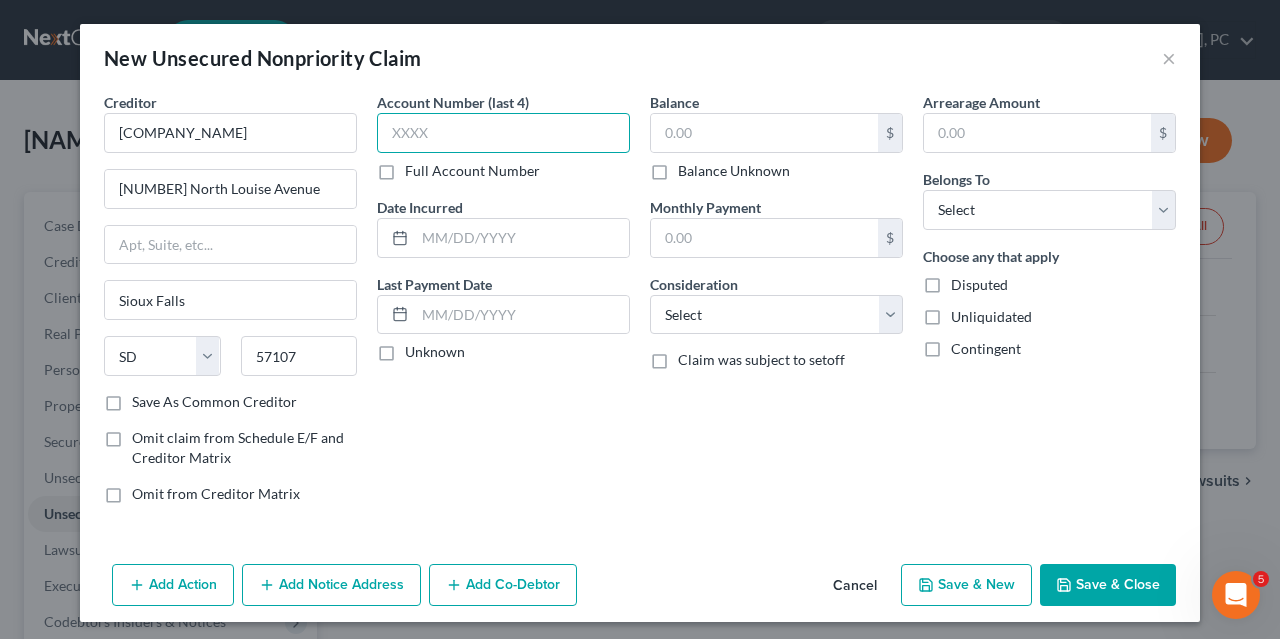 click at bounding box center (503, 133) 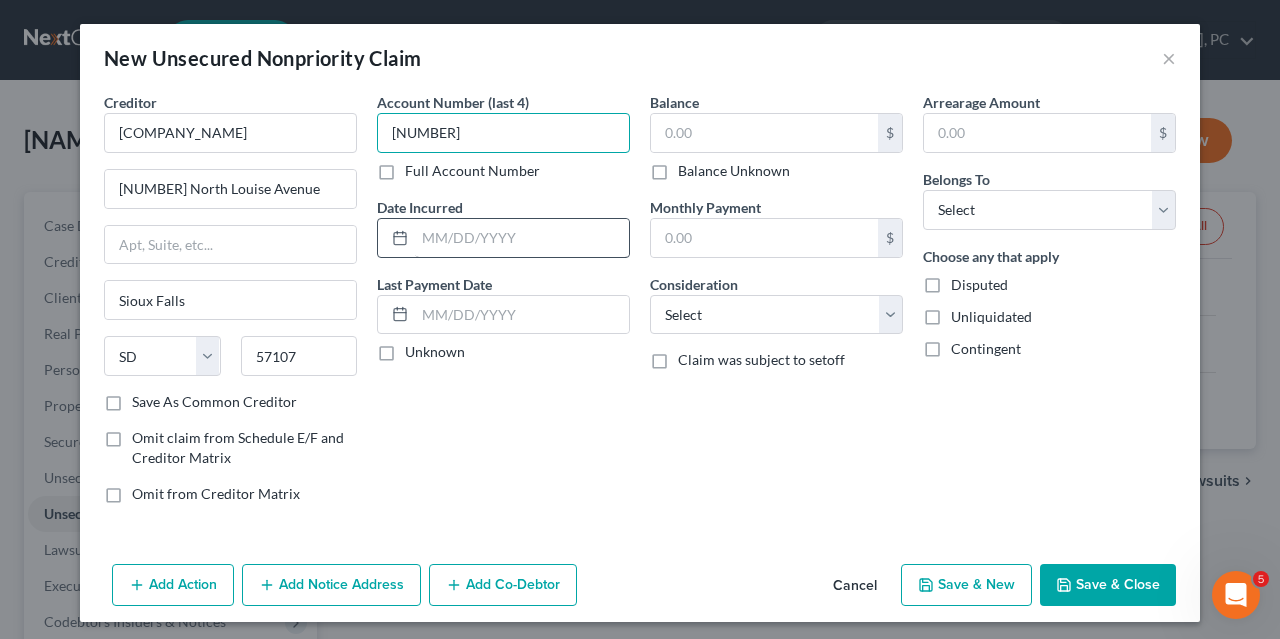 type on "[NUMBER]" 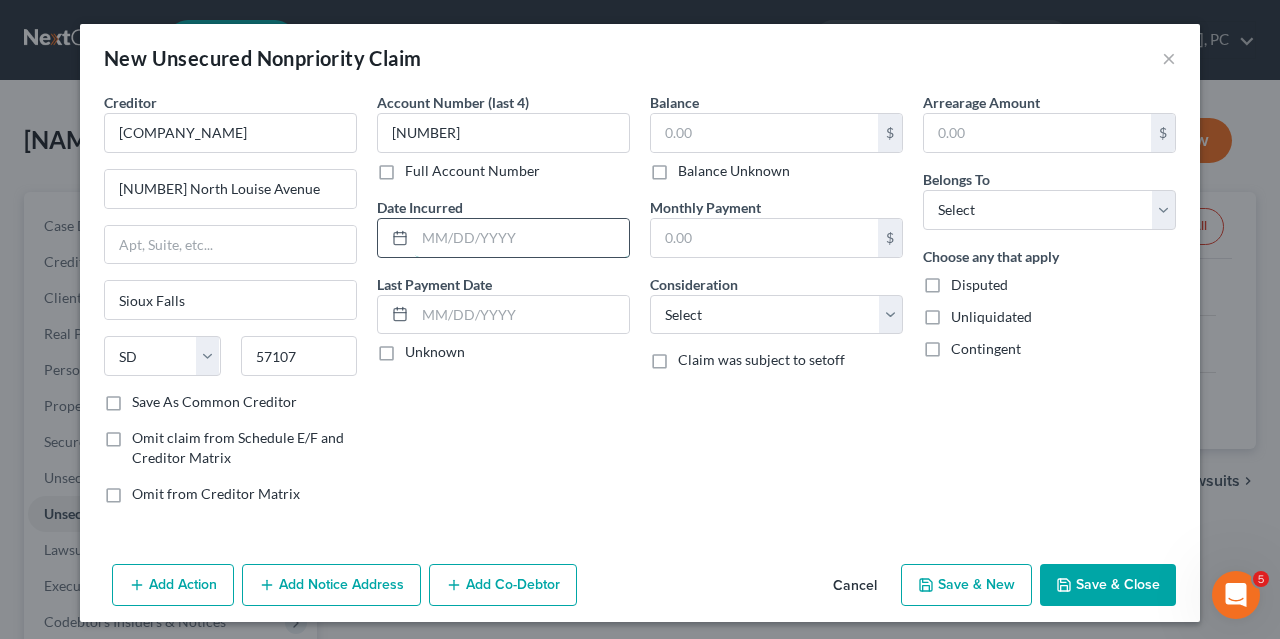 click at bounding box center (522, 238) 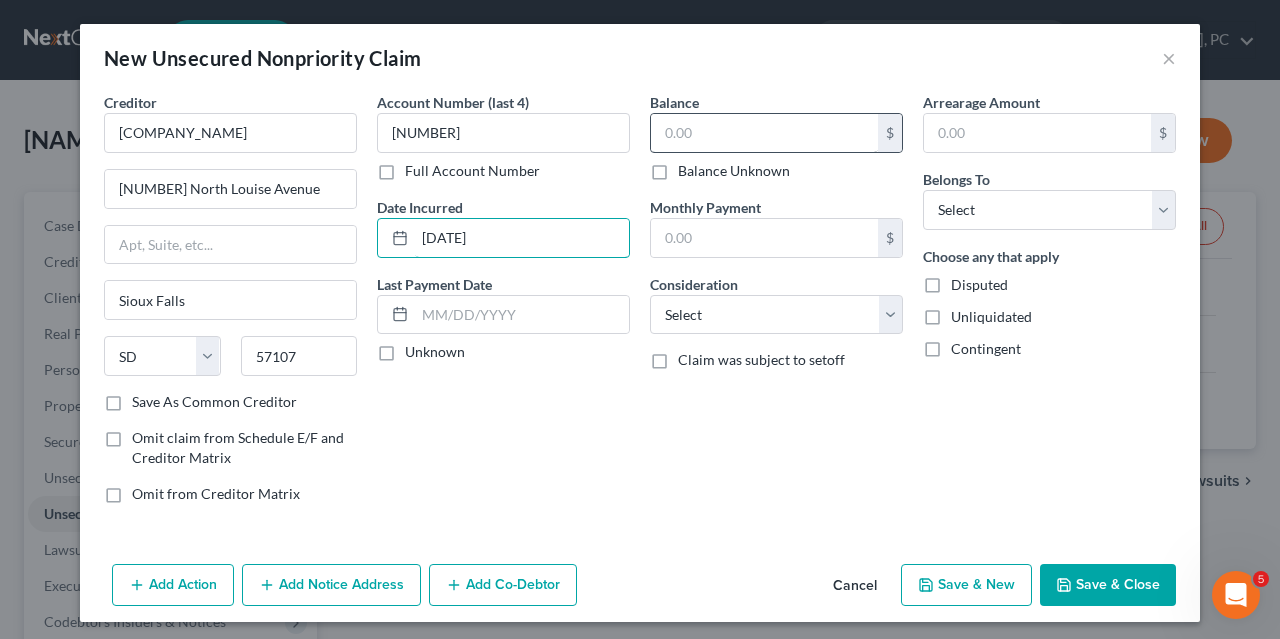 type on "[DATE]" 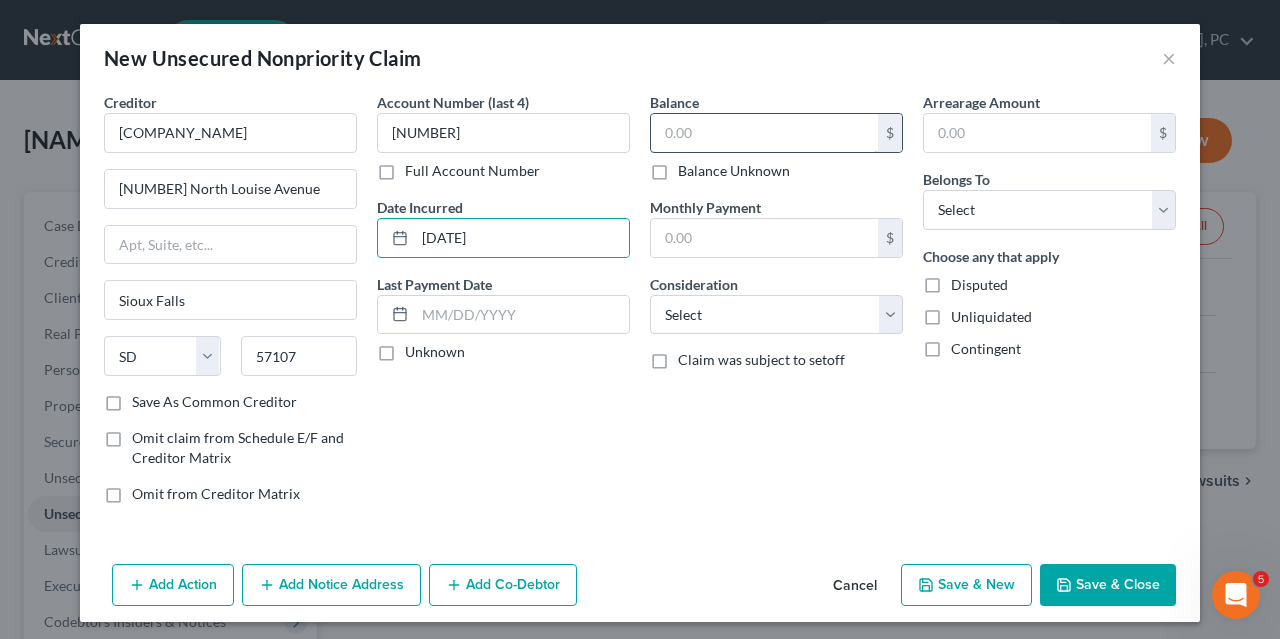 click at bounding box center [764, 133] 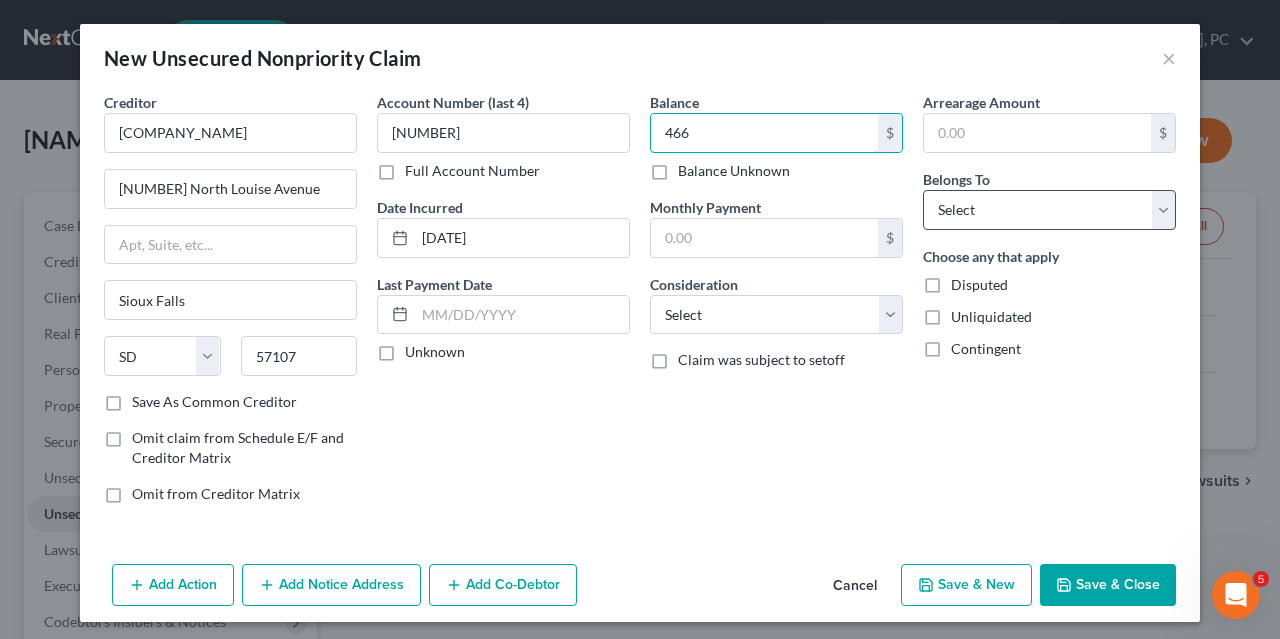 type on "466" 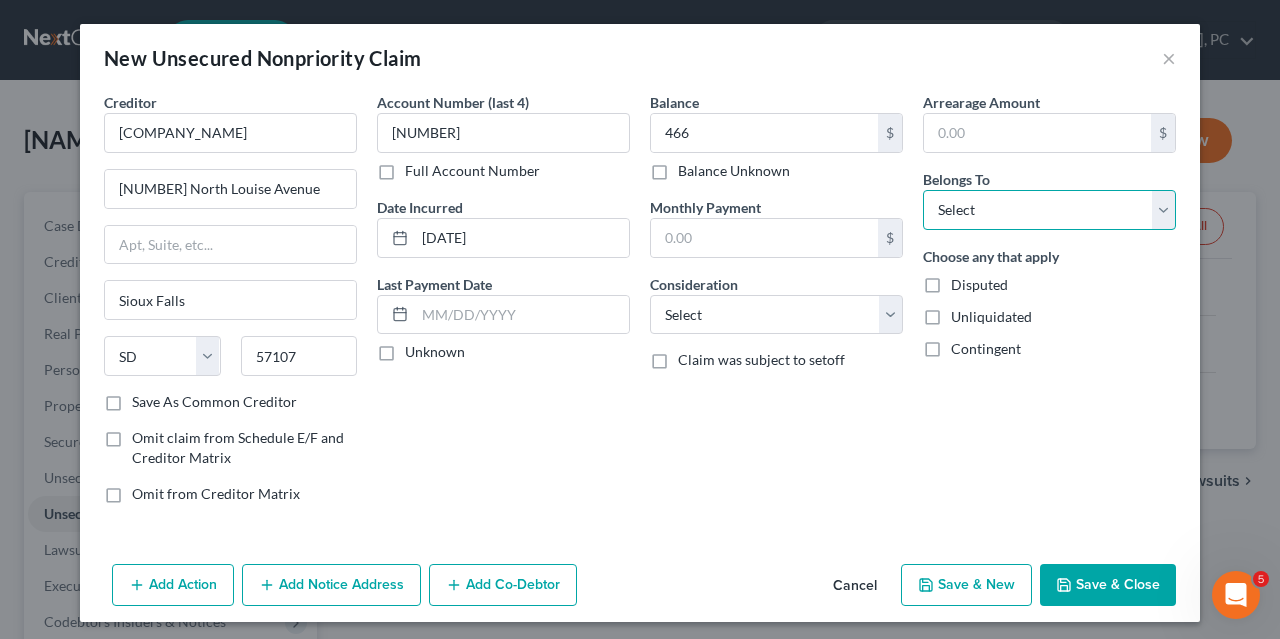 click on "Select Debtor 1 Only Debtor 2 Only Debtor 1 And Debtor 2 Only At Least One Of The Debtors And Another Community Property" at bounding box center (1049, 210) 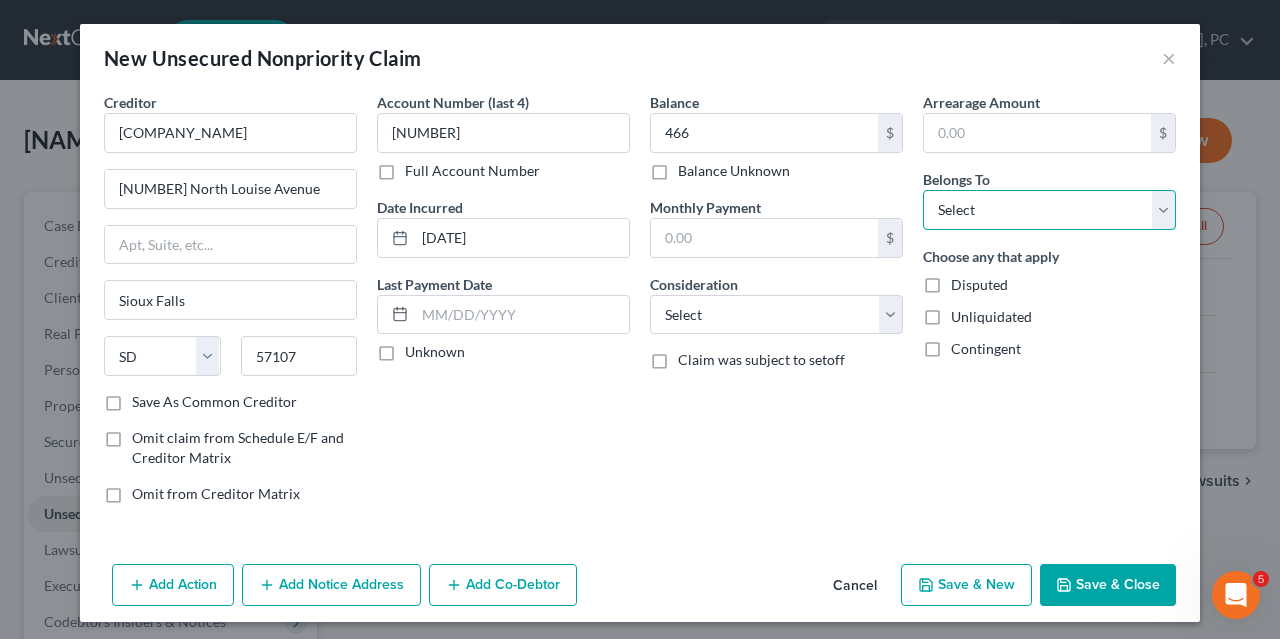 select on "0" 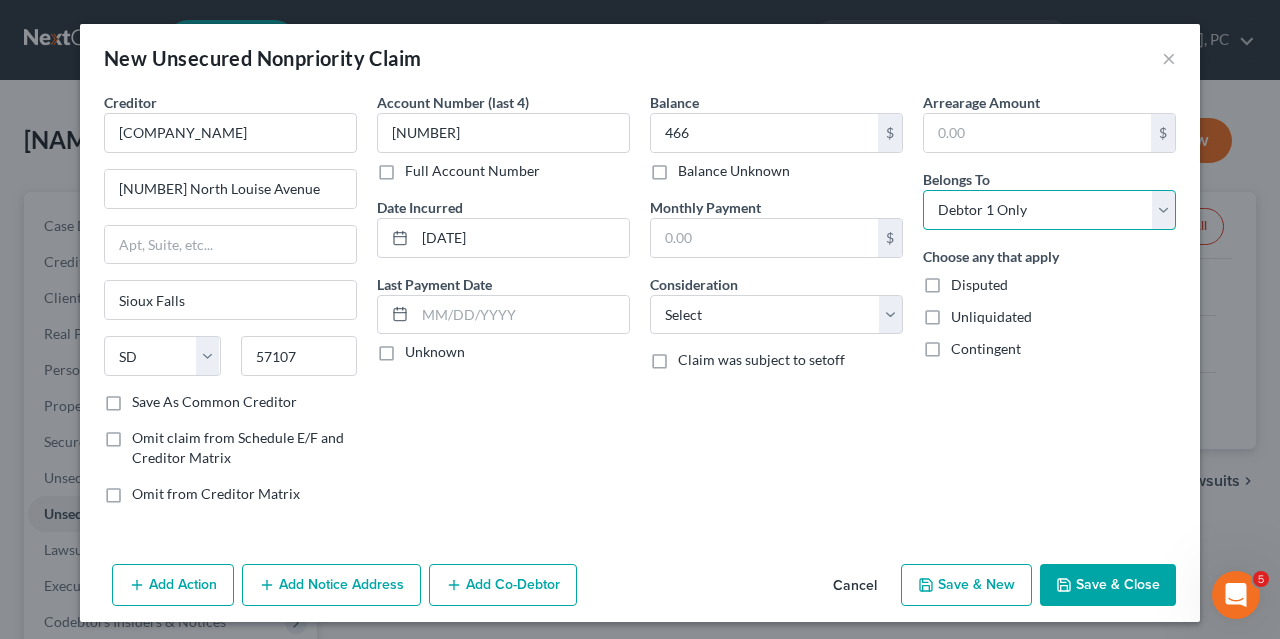 click on "Debtor 1 Only" at bounding box center [0, 0] 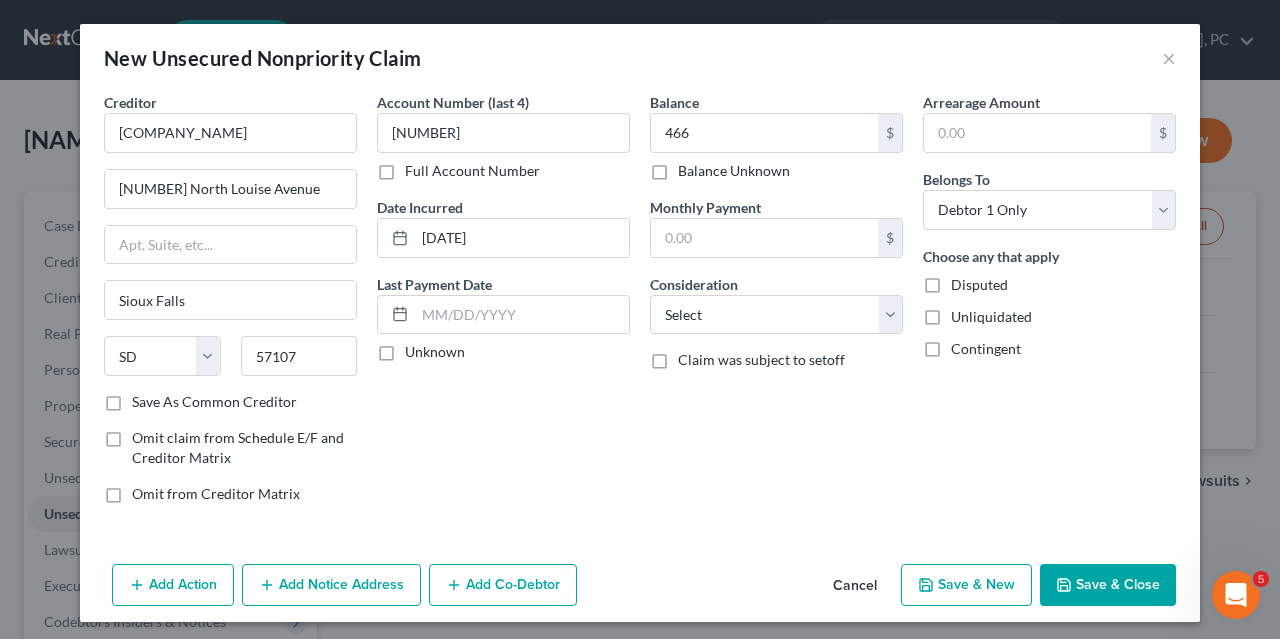 click on "Save & New" at bounding box center (966, 585) 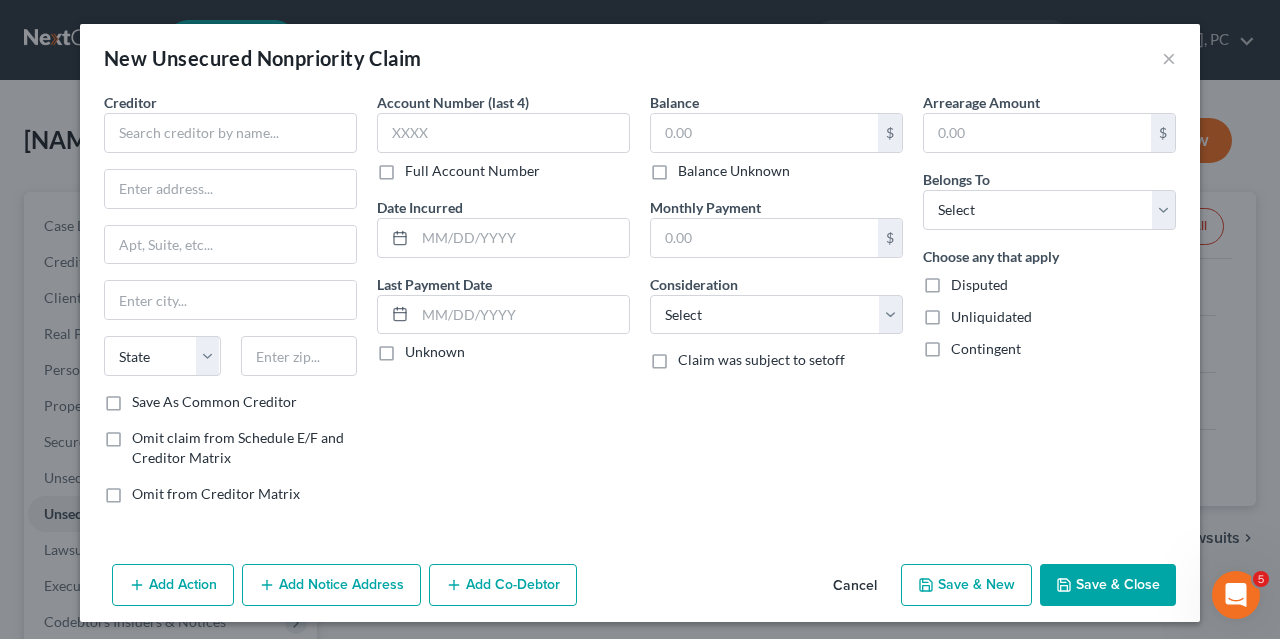 scroll, scrollTop: 2, scrollLeft: 0, axis: vertical 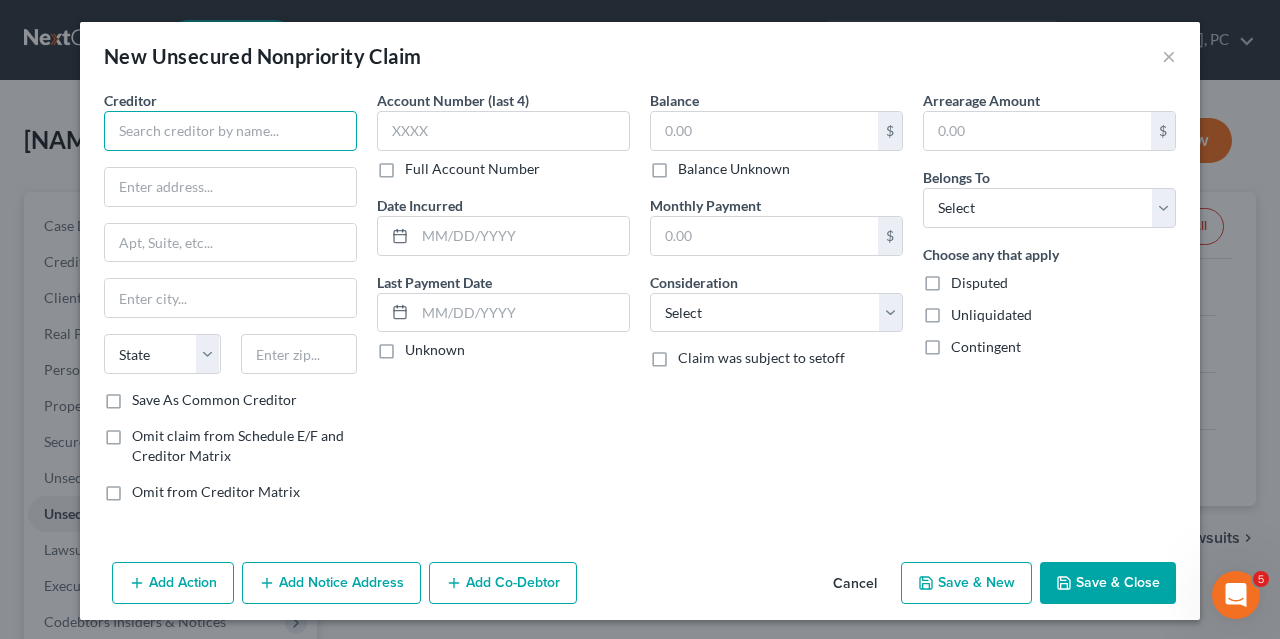 click at bounding box center (230, 131) 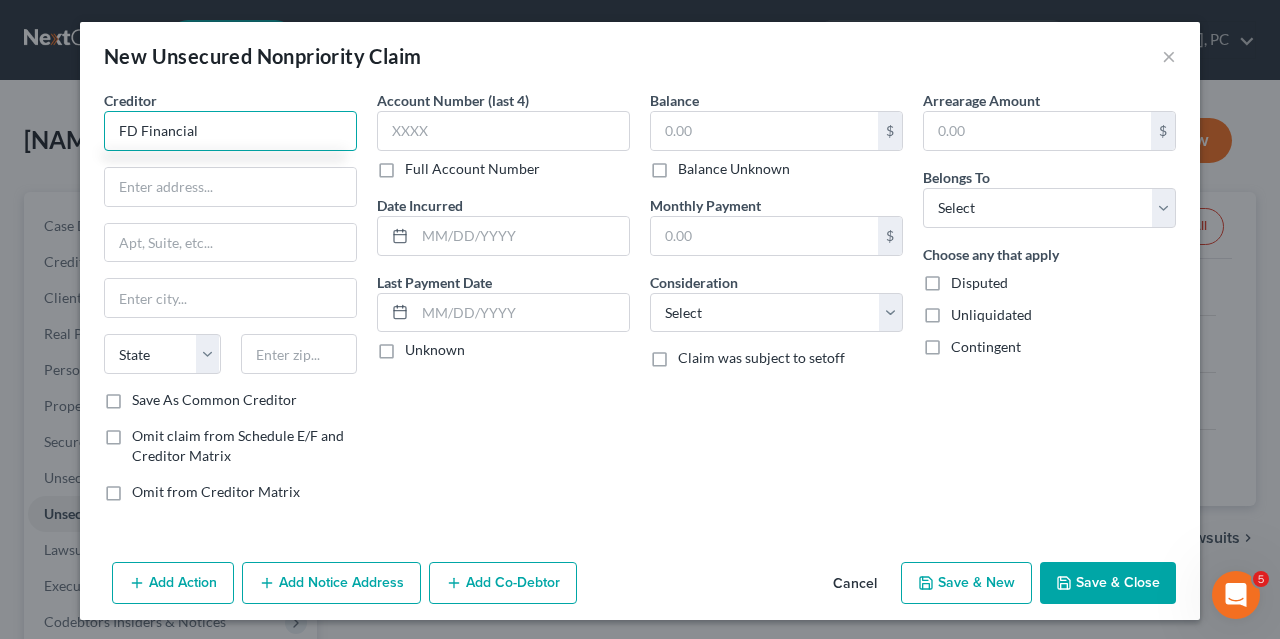 type on "FD Financial" 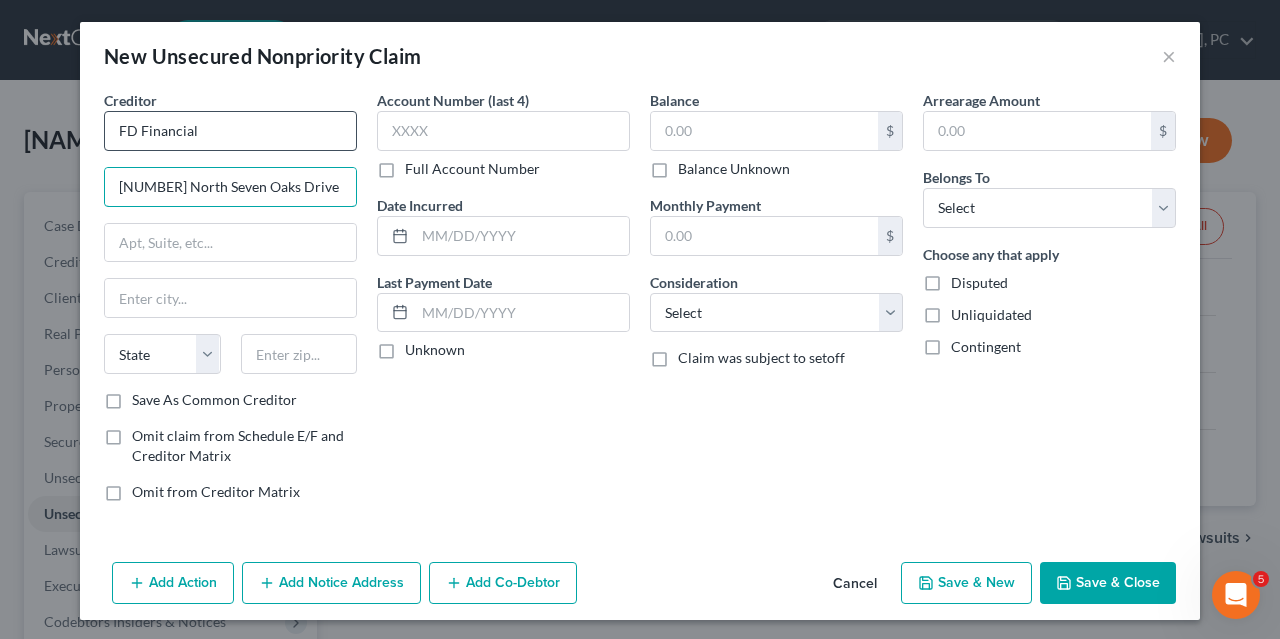 type on "[NUMBER] North Seven Oaks Drive" 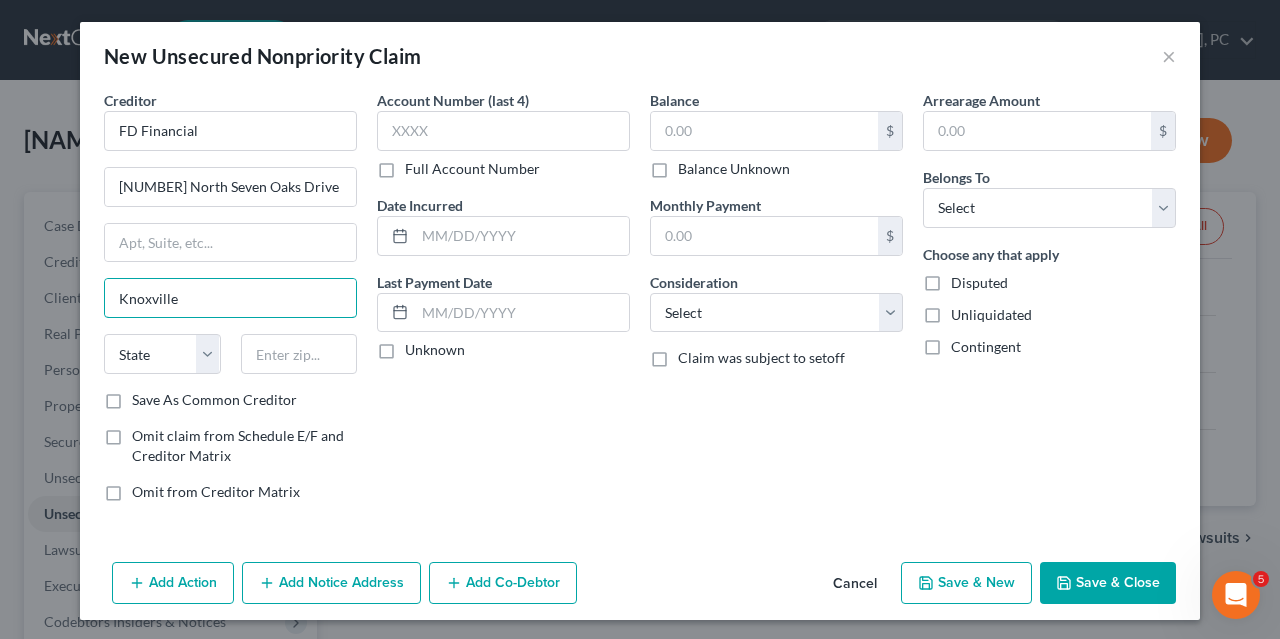 type on "Knoxville" 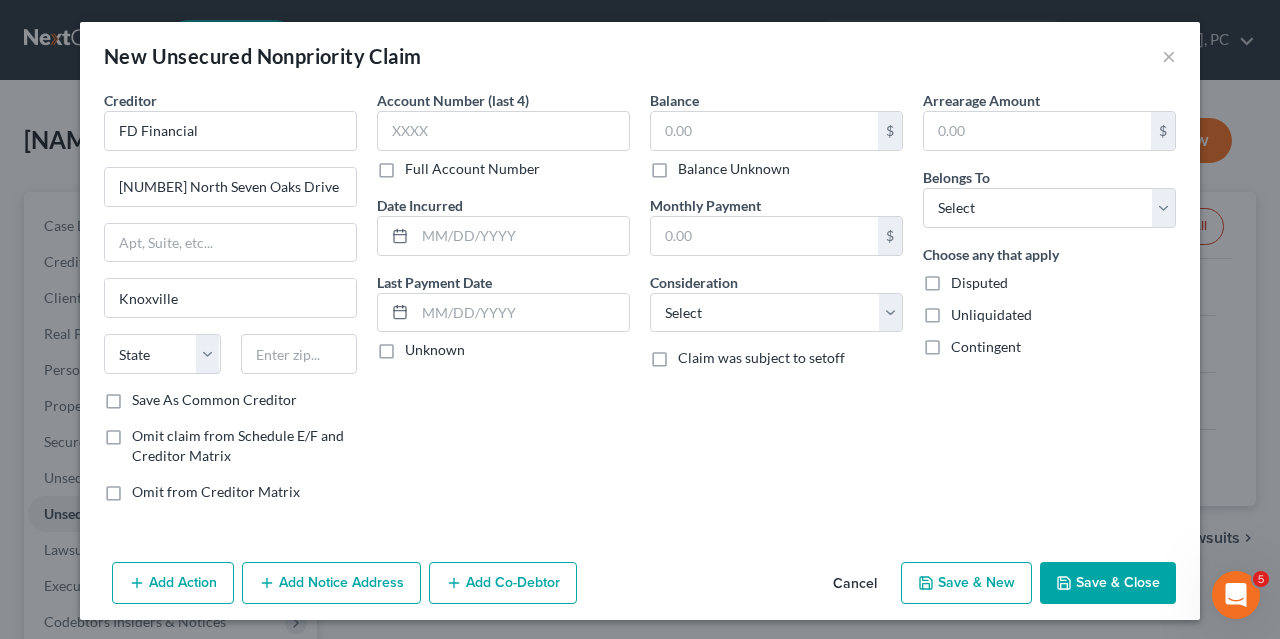click on "Account Number (last 4)
Full Account Number
Date Incurred         Last Payment Date         Unknown" at bounding box center (503, 304) 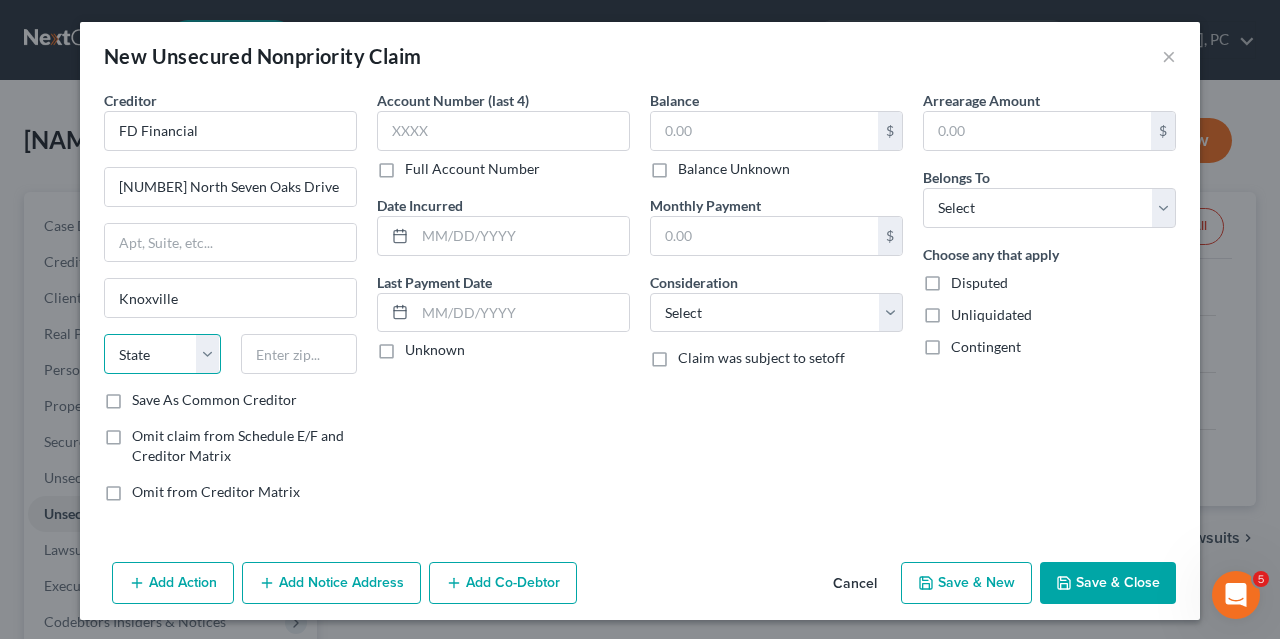 click on "State AL AK AR AZ CA CO CT DE DC FL GA GU HI ID IL IN IA KS KY LA ME MD MA MI MN MS MO MT NC ND NE NV NH NJ NM NY OH OK OR PA PR RI SC SD TN TX UT VI VA VT WA WV WI WY" at bounding box center (162, 354) 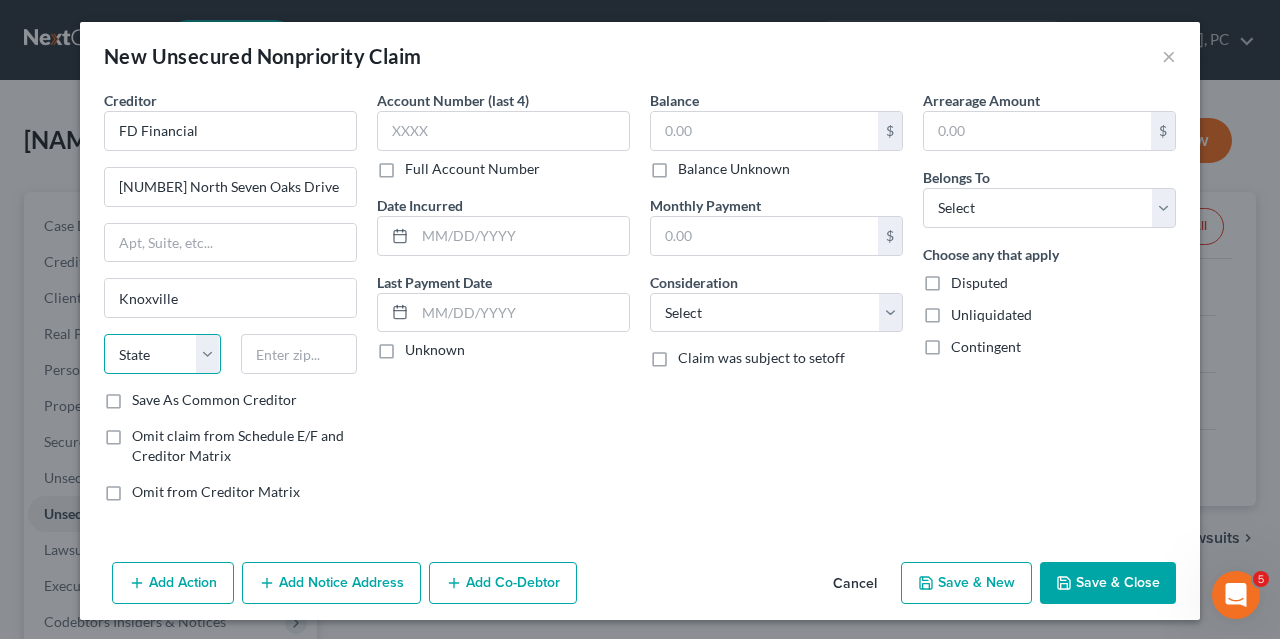 select on "44" 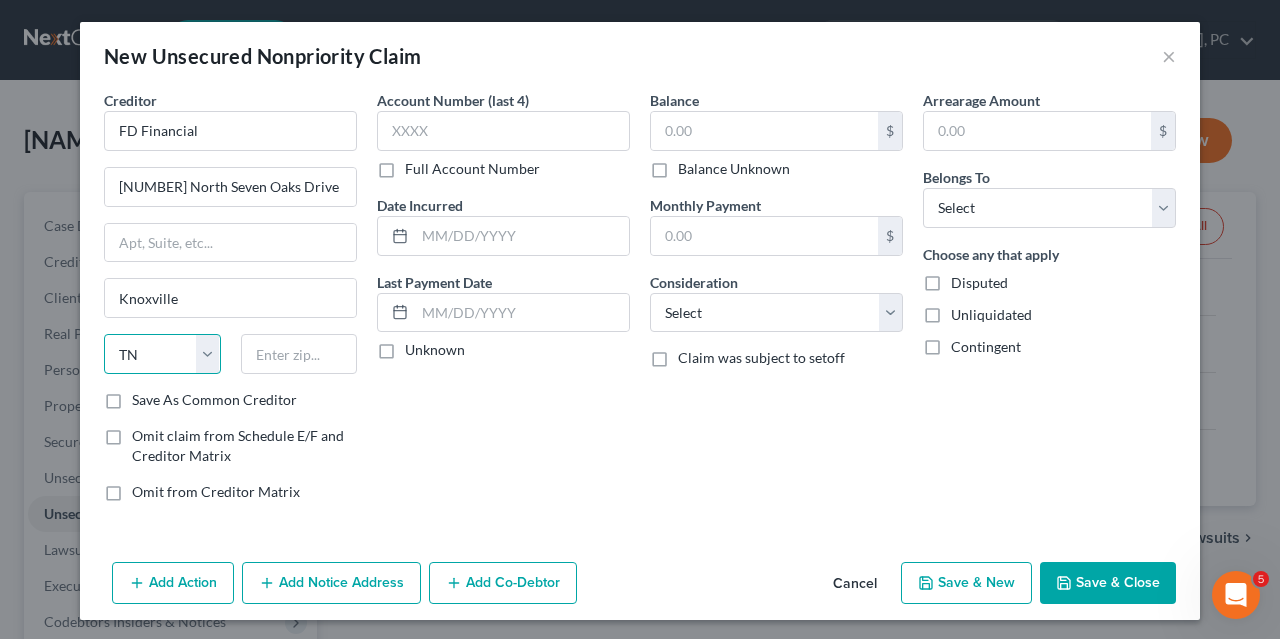 click on "TN" at bounding box center [0, 0] 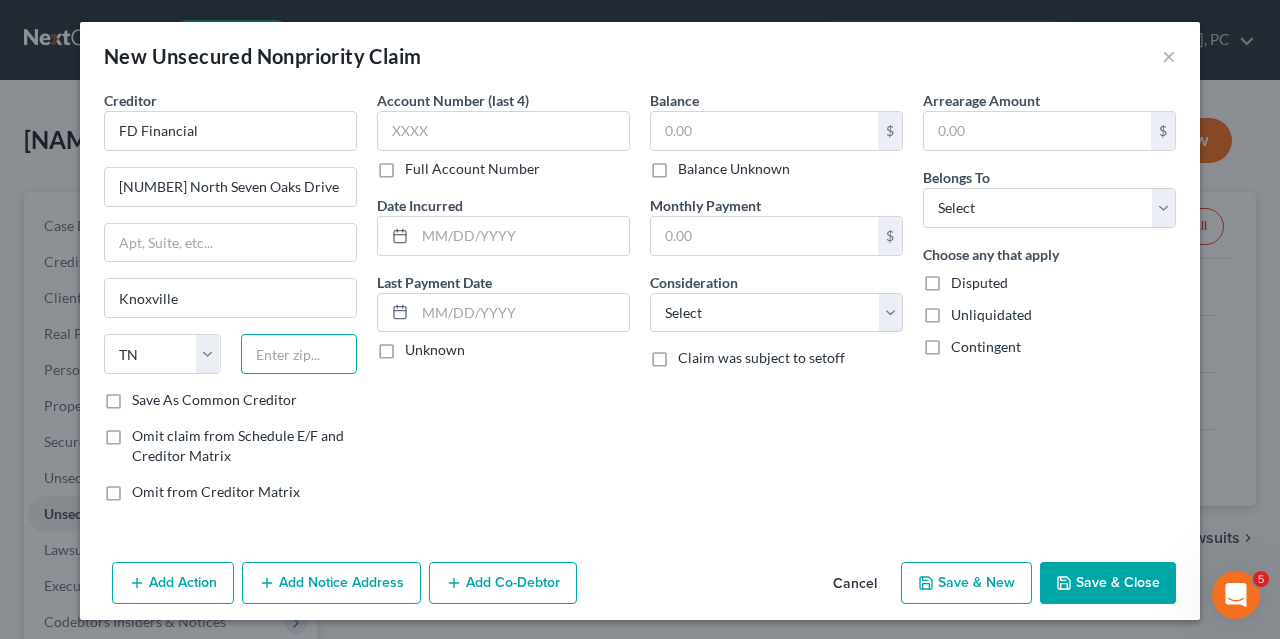 click at bounding box center (299, 354) 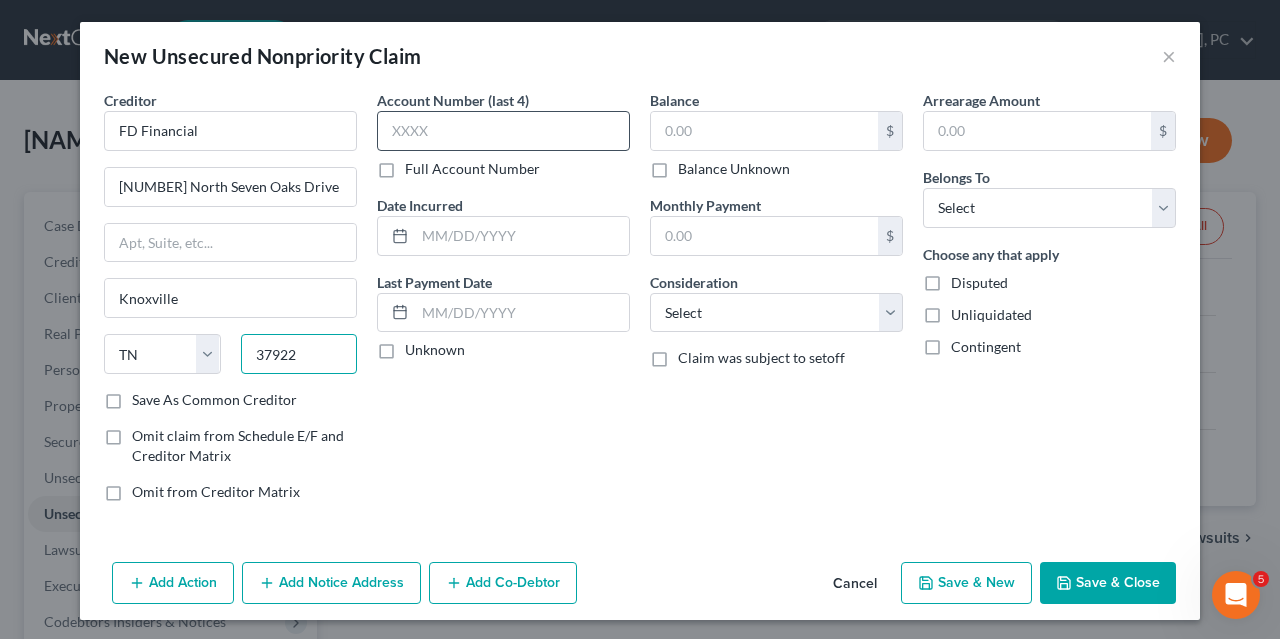 type on "37922" 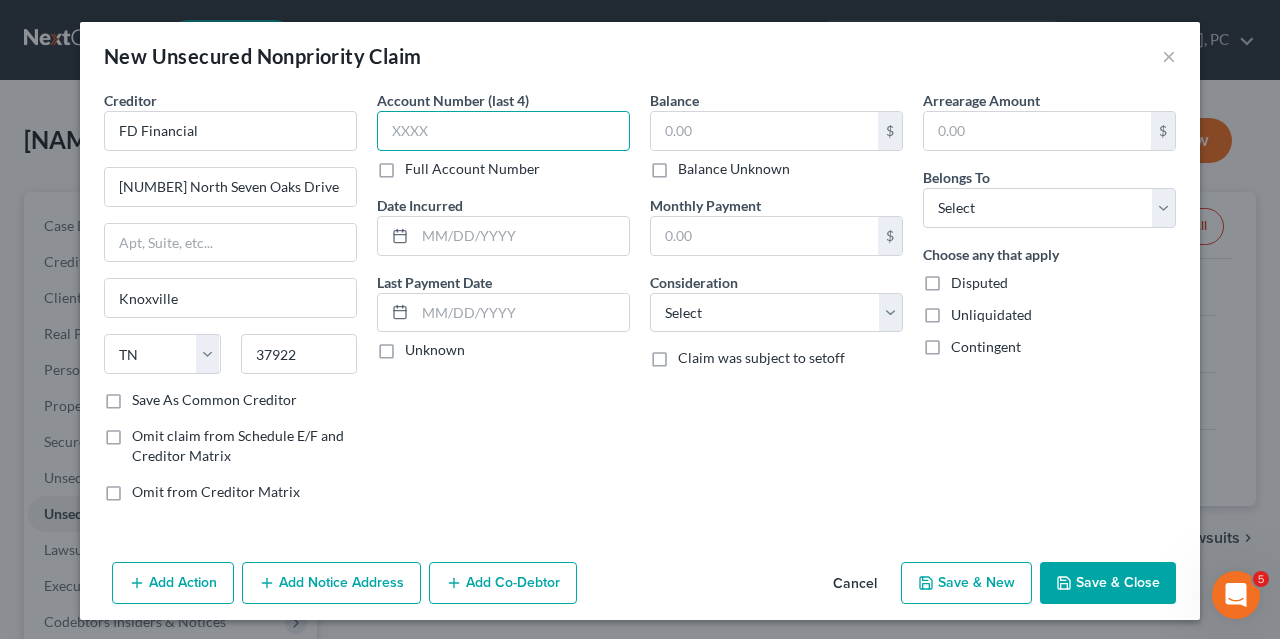 click at bounding box center (503, 131) 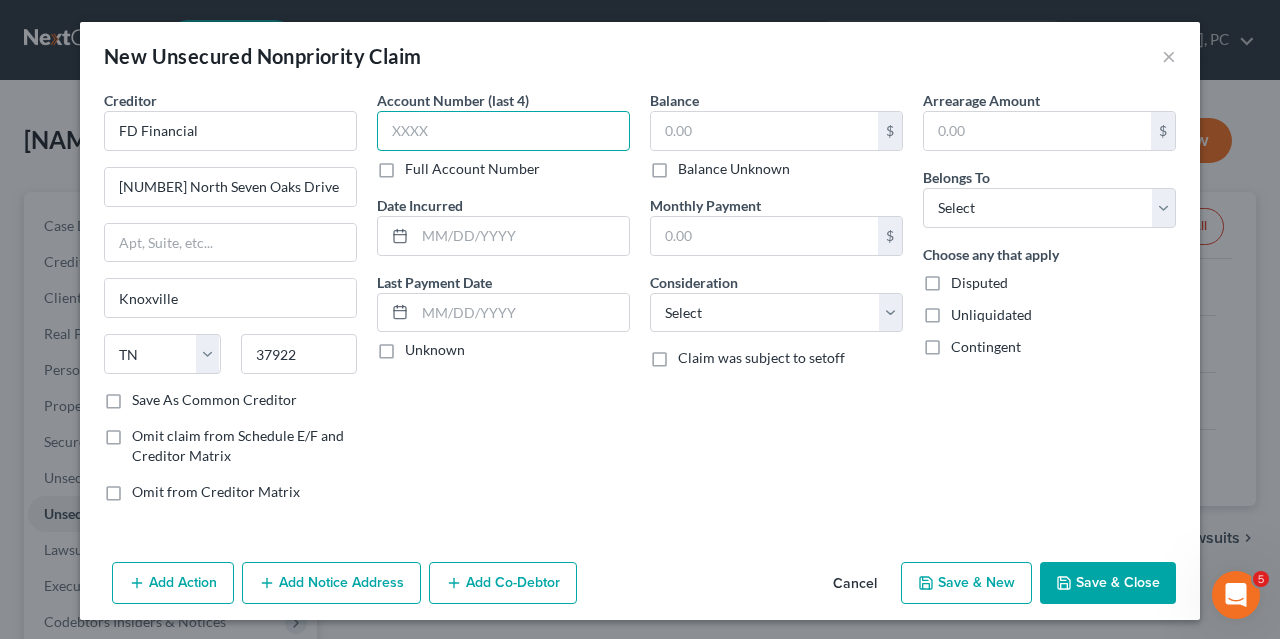 click at bounding box center [503, 131] 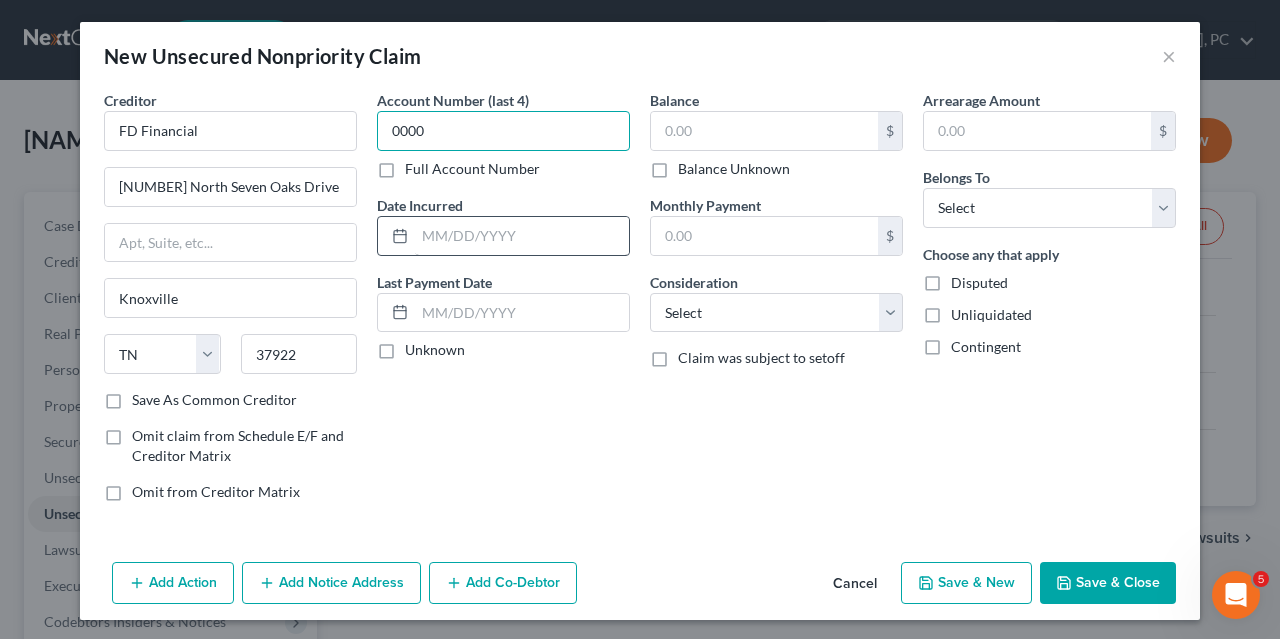 type on "0000" 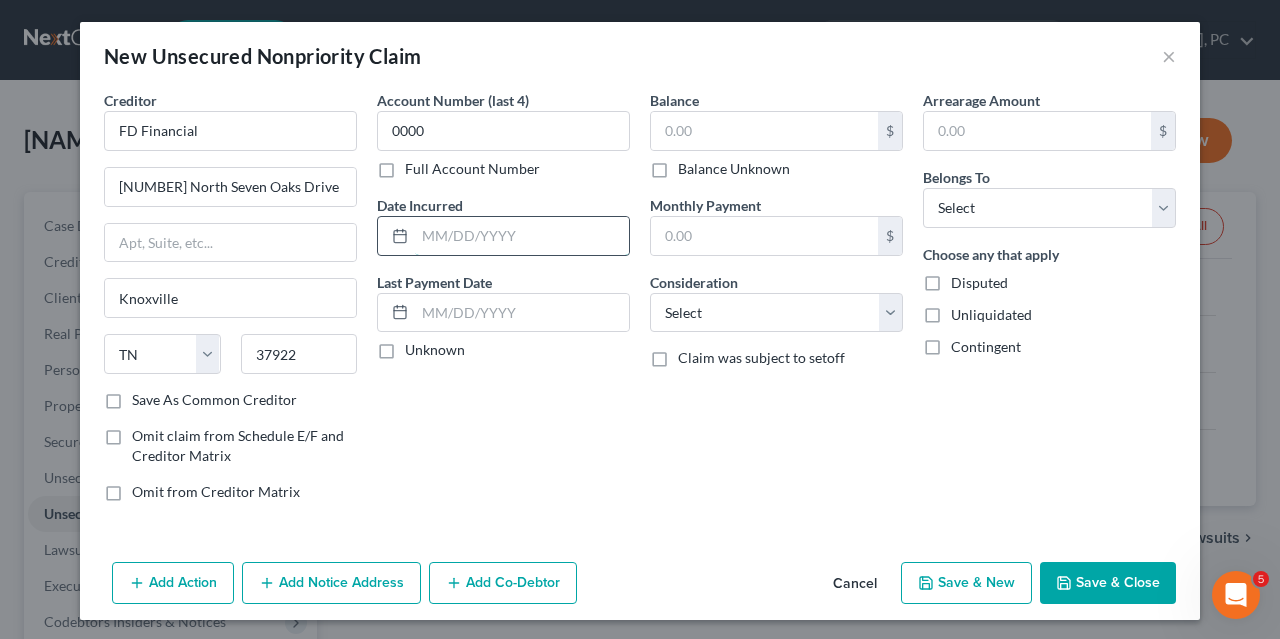 click at bounding box center [522, 236] 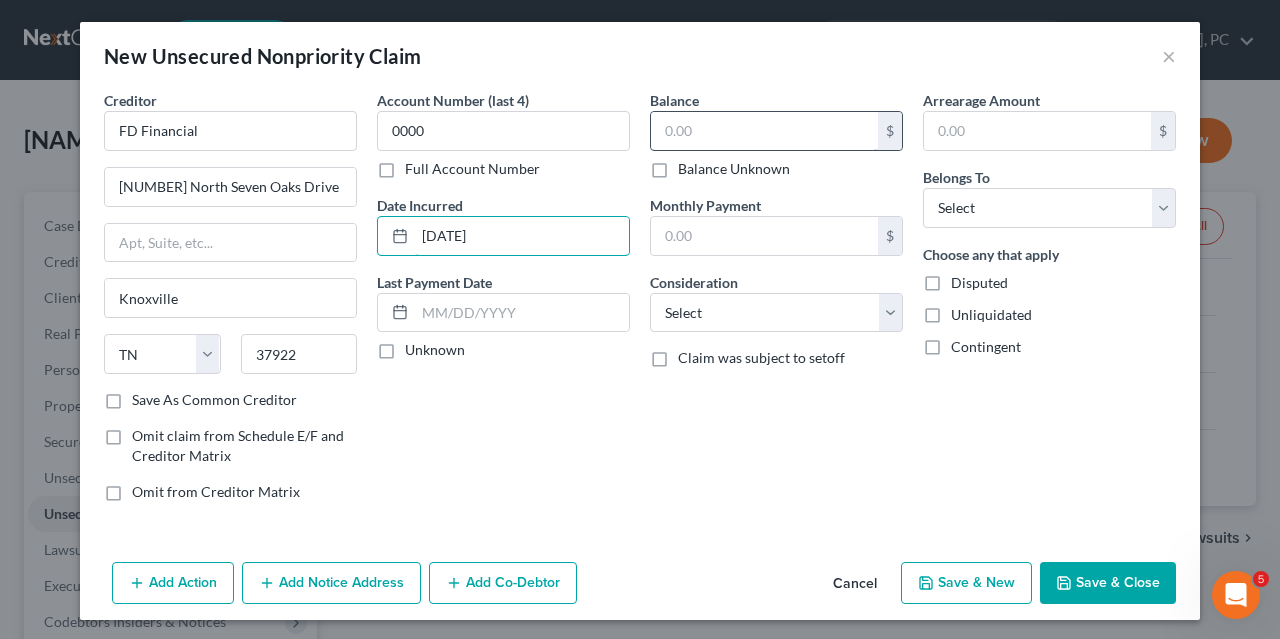 type on "[DATE]" 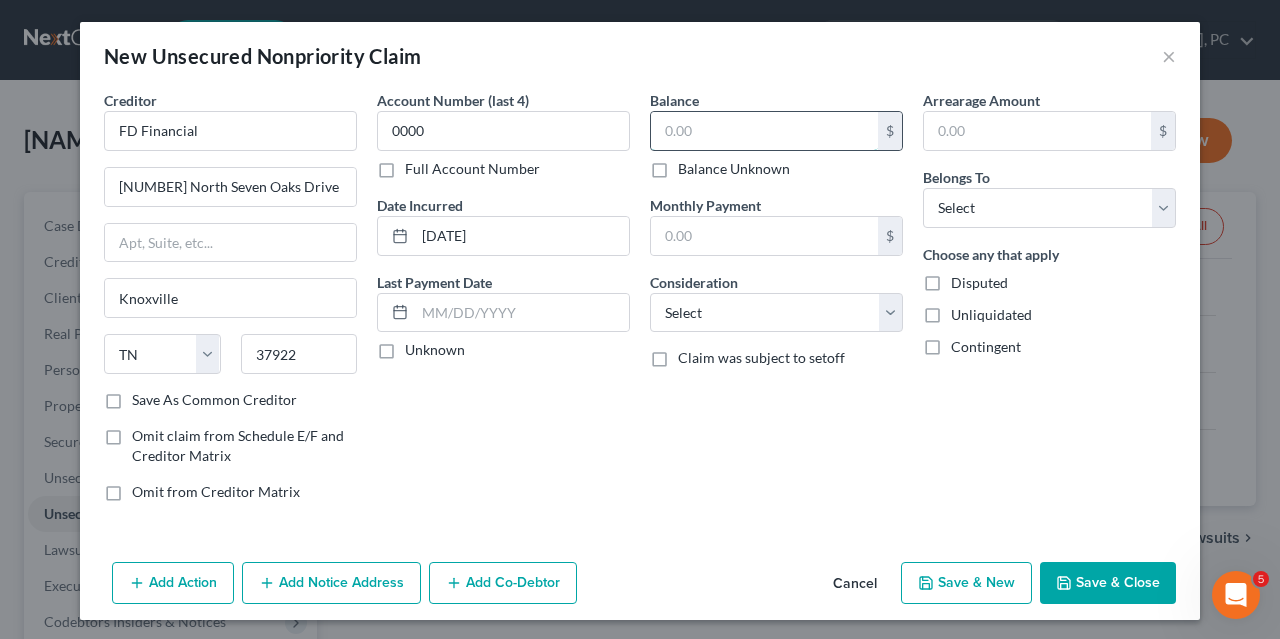click at bounding box center [764, 131] 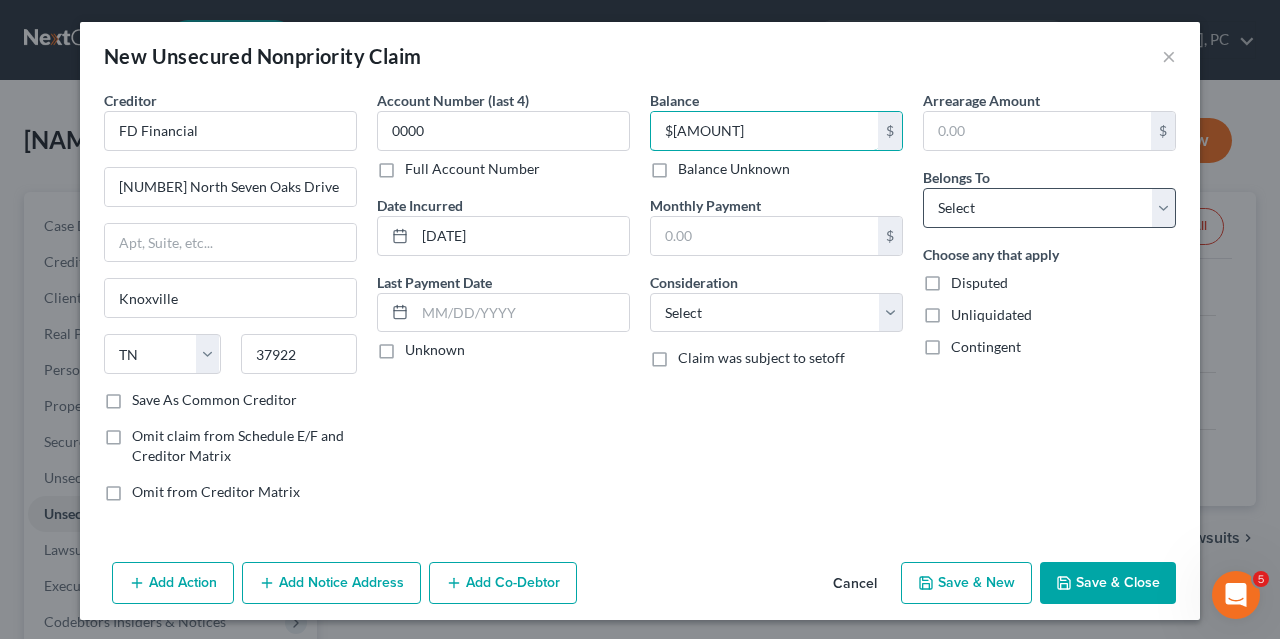 type on "$[AMOUNT]" 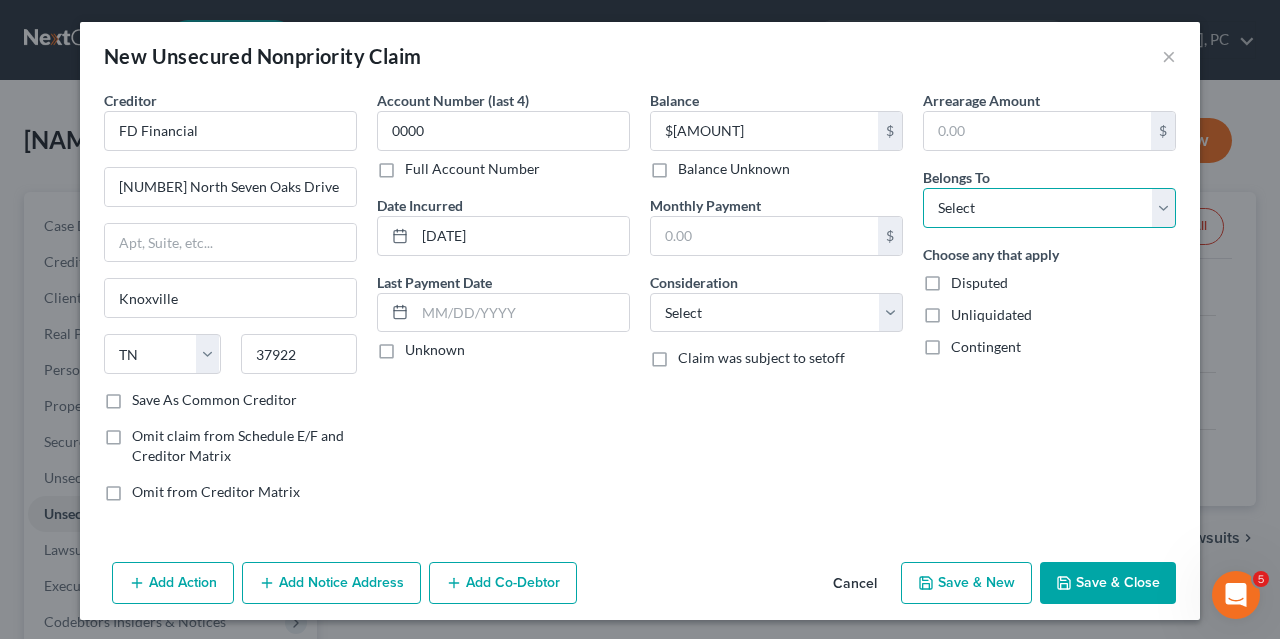 click on "Select Debtor 1 Only Debtor 2 Only Debtor 1 And Debtor 2 Only At Least One Of The Debtors And Another Community Property" at bounding box center (1049, 208) 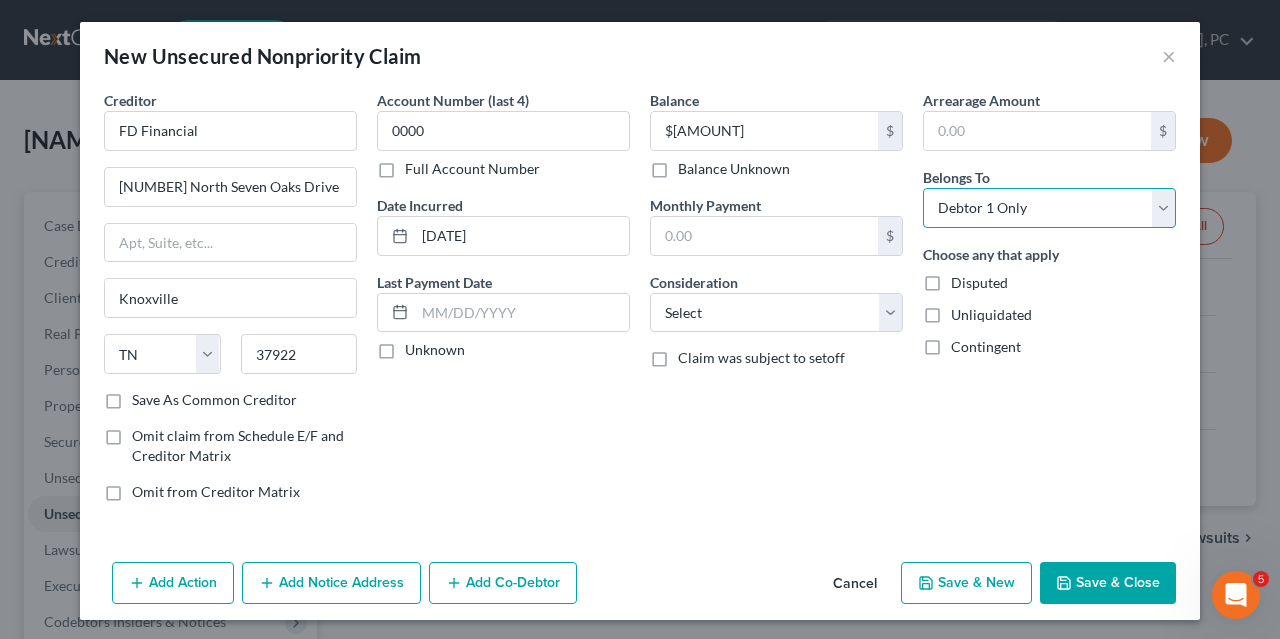 click on "Debtor 1 Only" at bounding box center (0, 0) 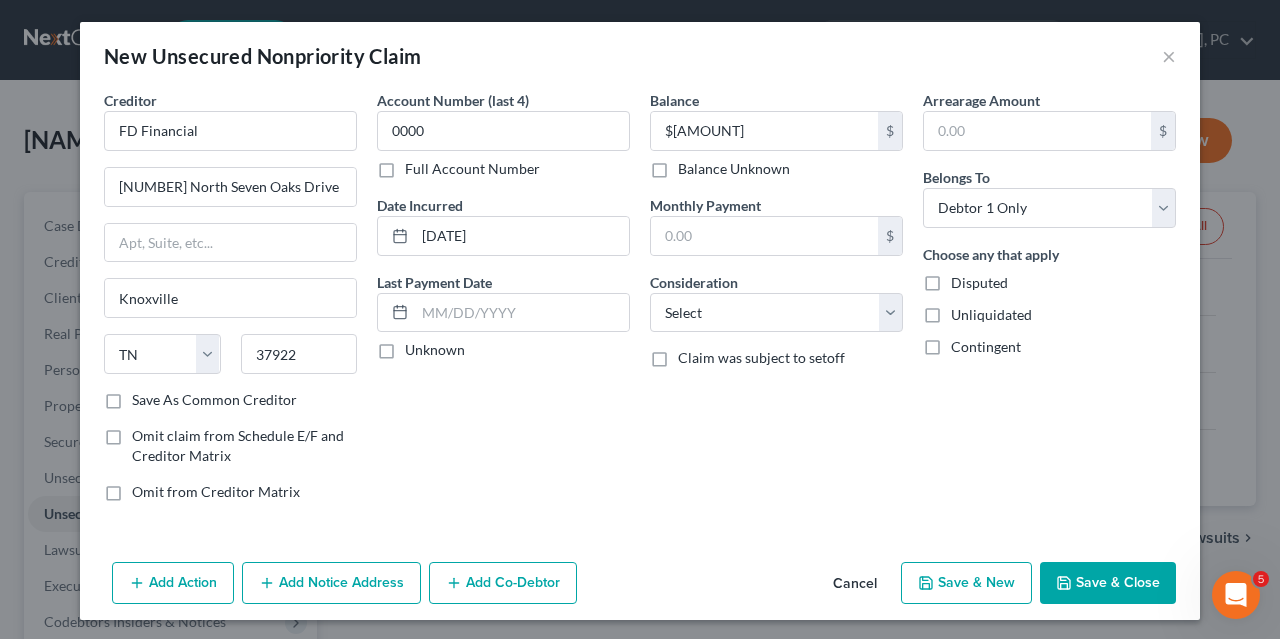 click on "Save & New" at bounding box center (966, 583) 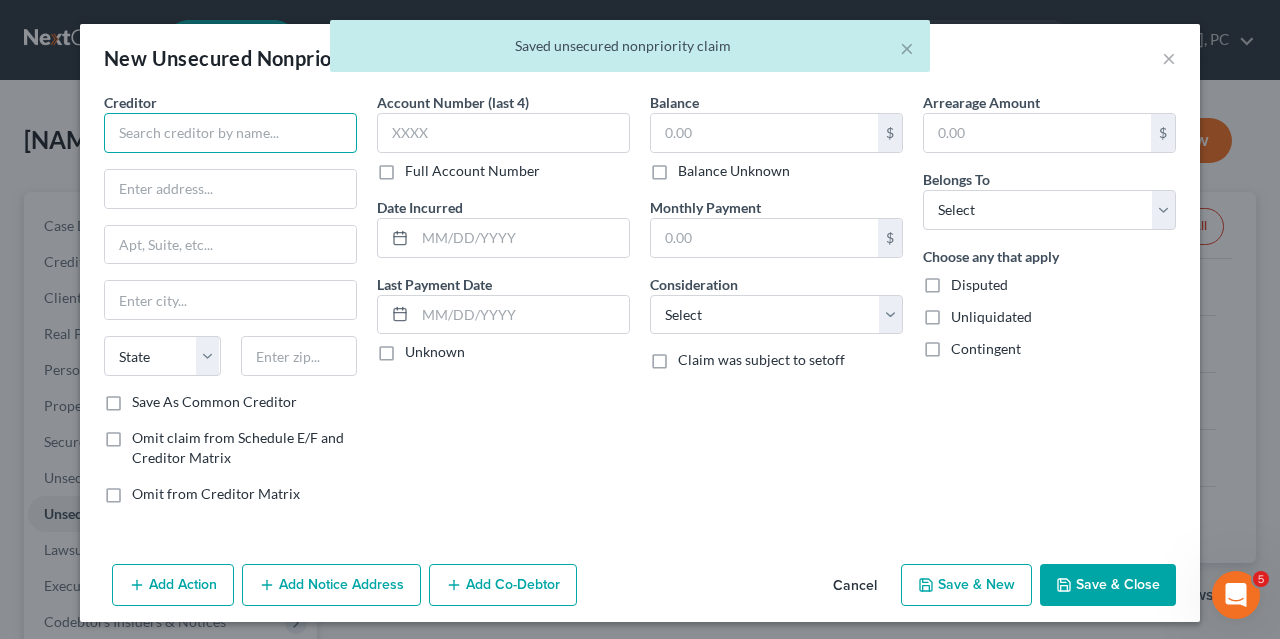 click at bounding box center (230, 133) 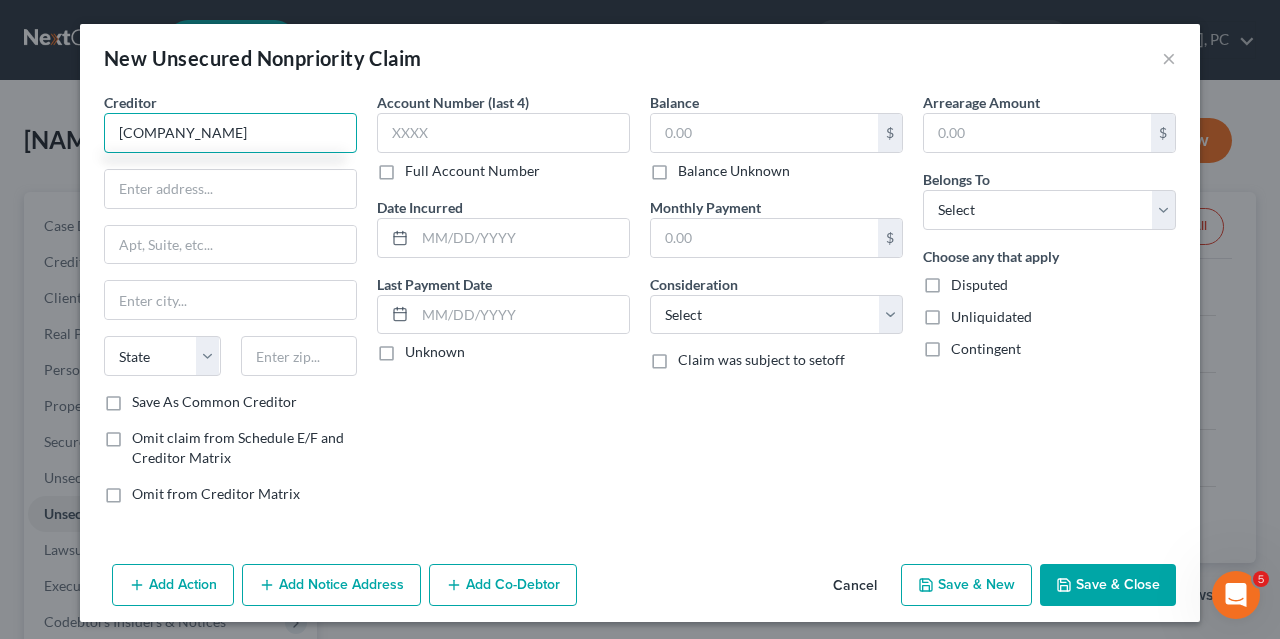type on "[COMPANY_NAME]" 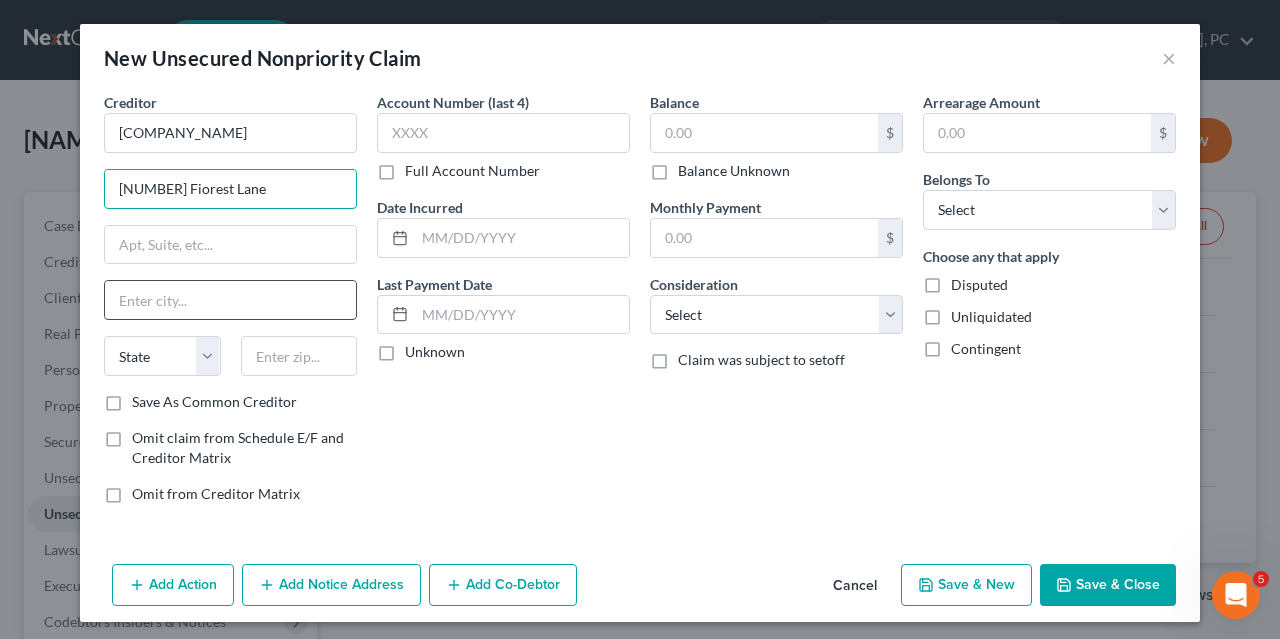 type on "[NUMBER] Fiorest Lane" 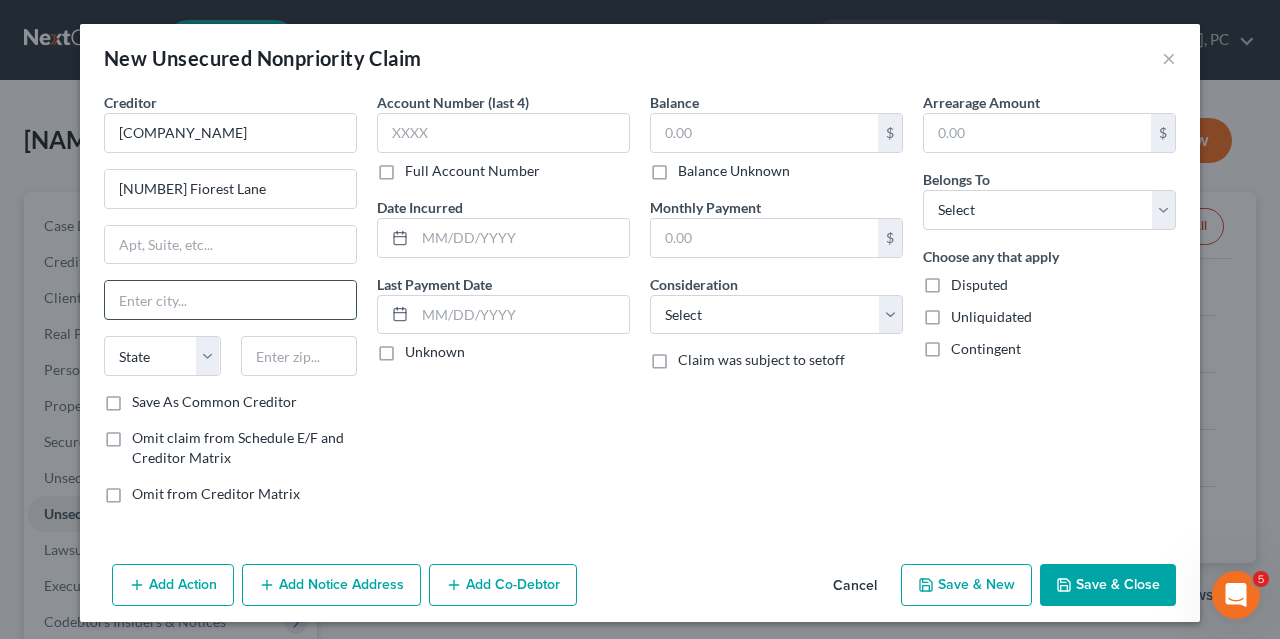 click at bounding box center [230, 300] 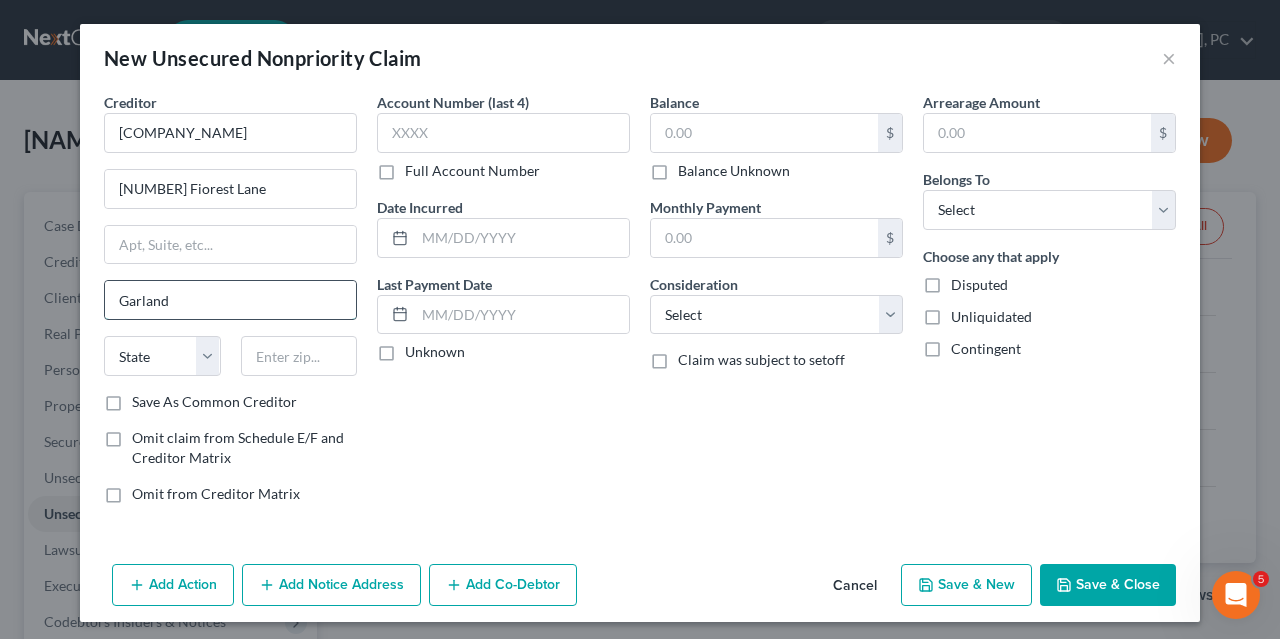type on "Garland" 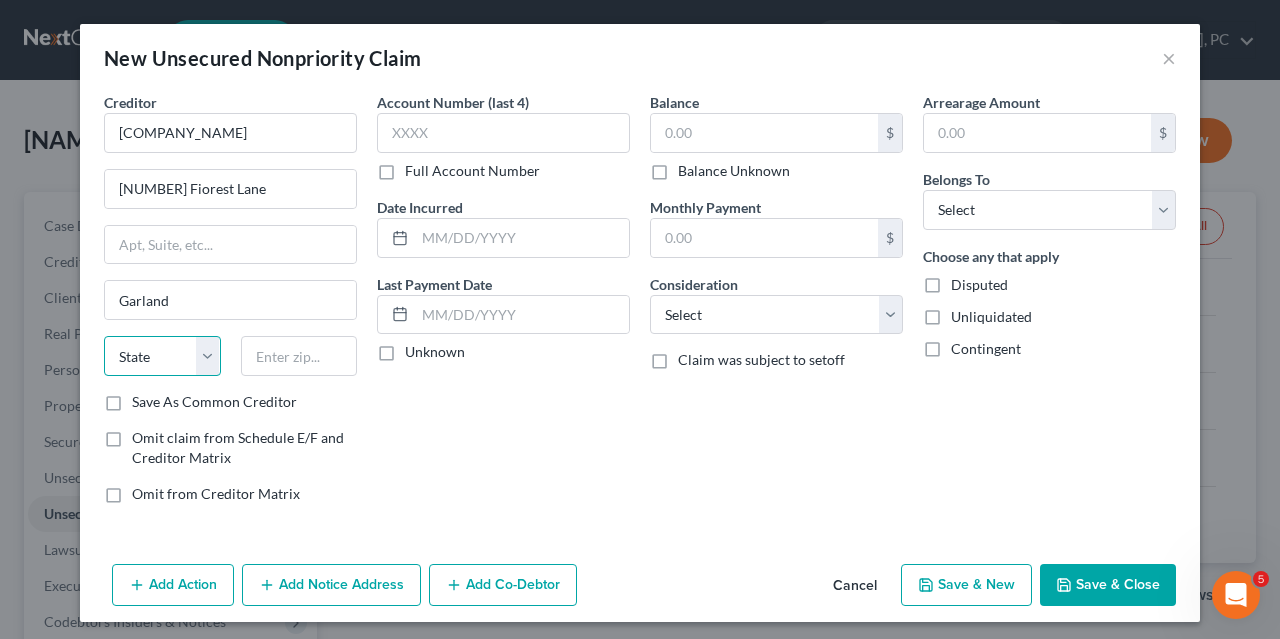 click on "State AL AK AR AZ CA CO CT DE DC FL GA GU HI ID IL IN IA KS KY LA ME MD MA MI MN MS MO MT NC ND NE NV NH NJ NM NY OH OK OR PA PR RI SC SD TN TX UT VI VA VT WA WV WI WY" at bounding box center [162, 356] 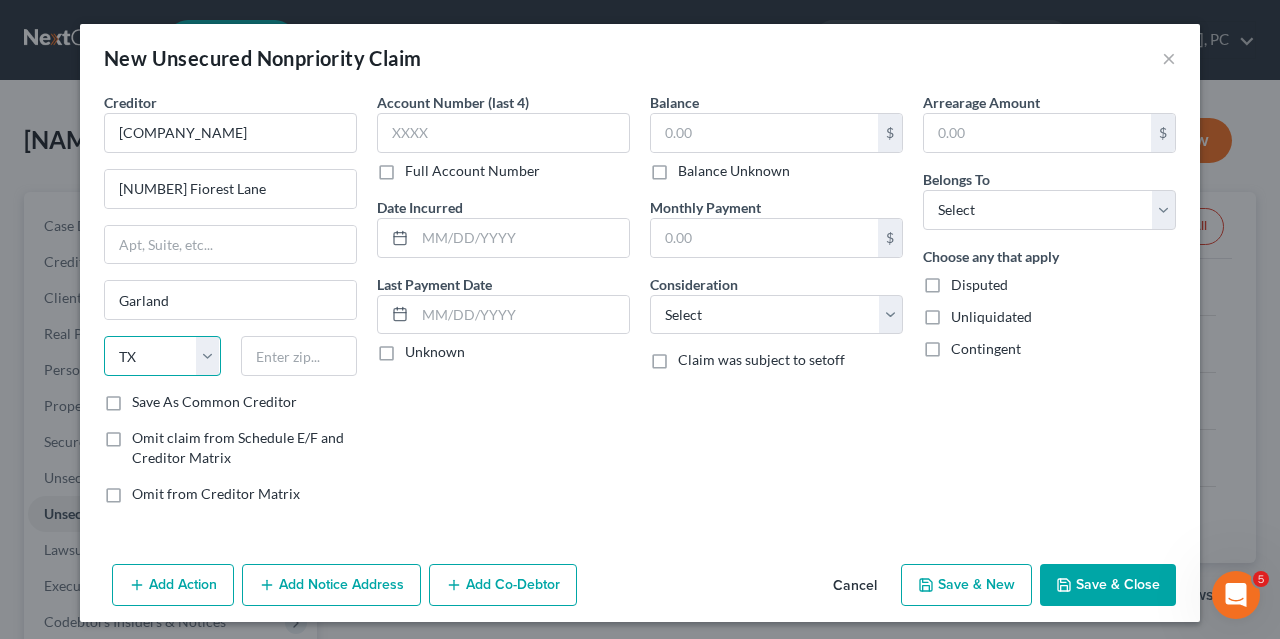 click on "TX" at bounding box center [0, 0] 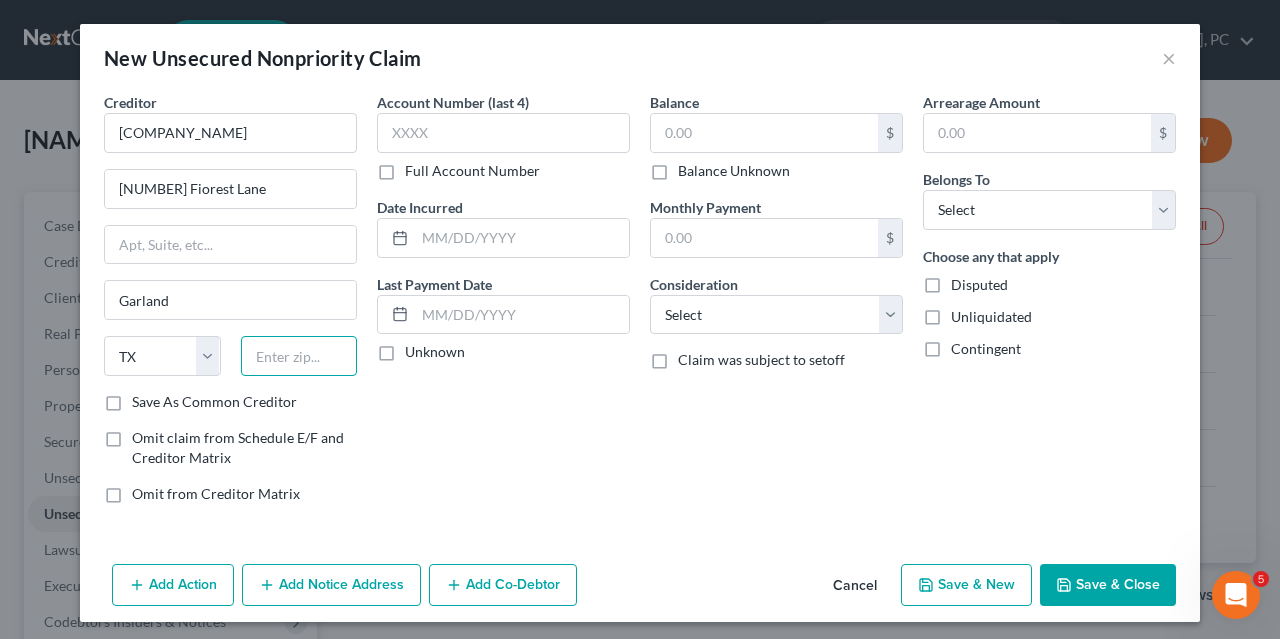 click at bounding box center (299, 356) 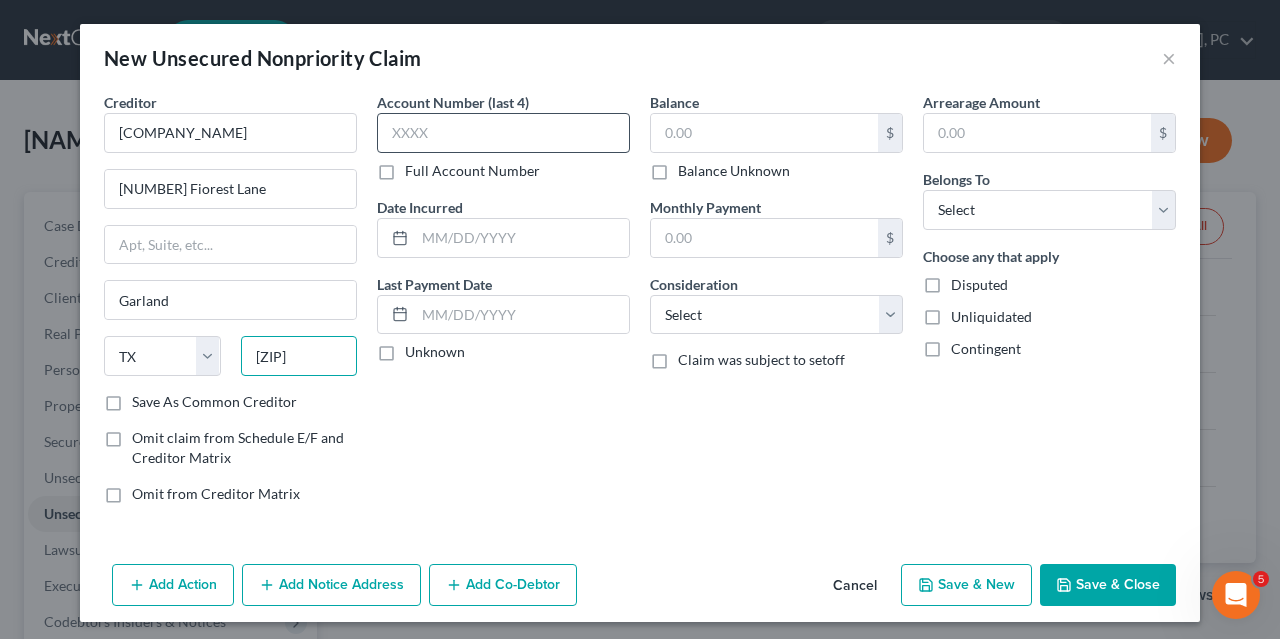 type on "[ZIP]" 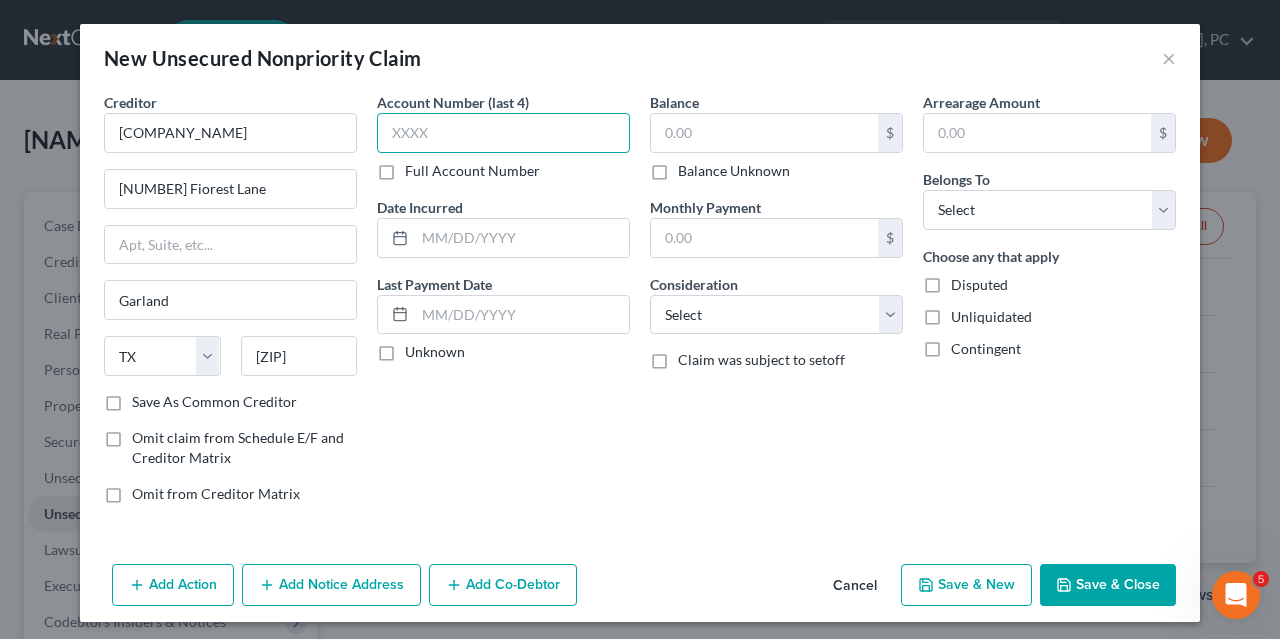 click at bounding box center [503, 133] 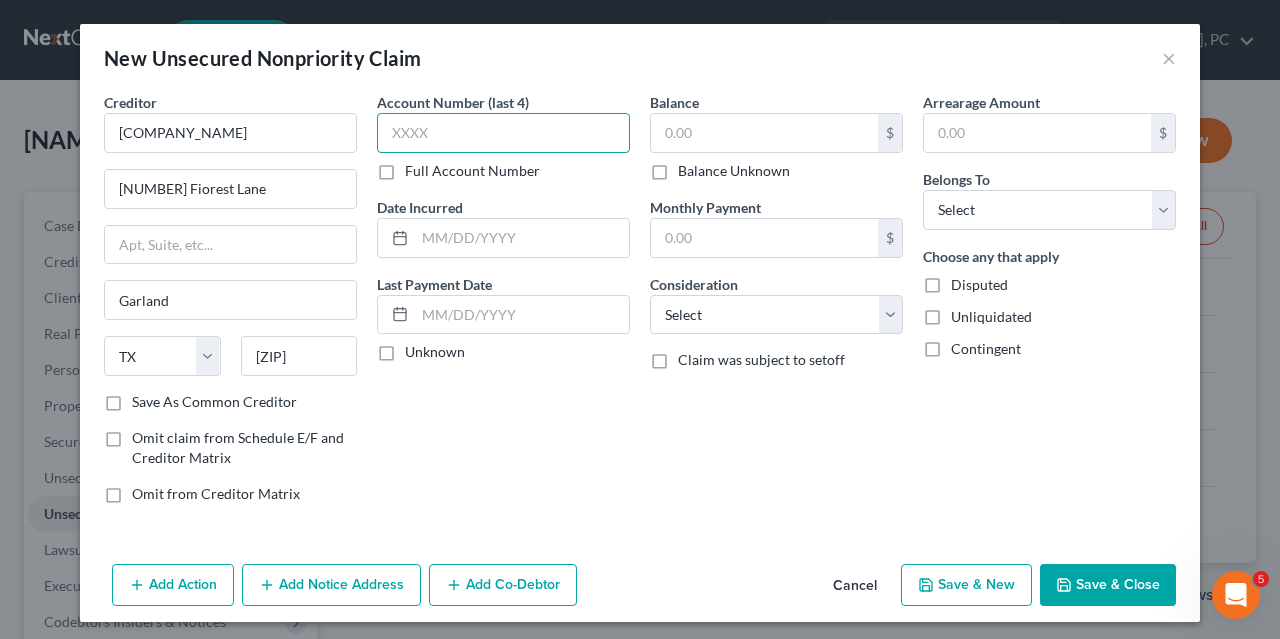 click at bounding box center [503, 133] 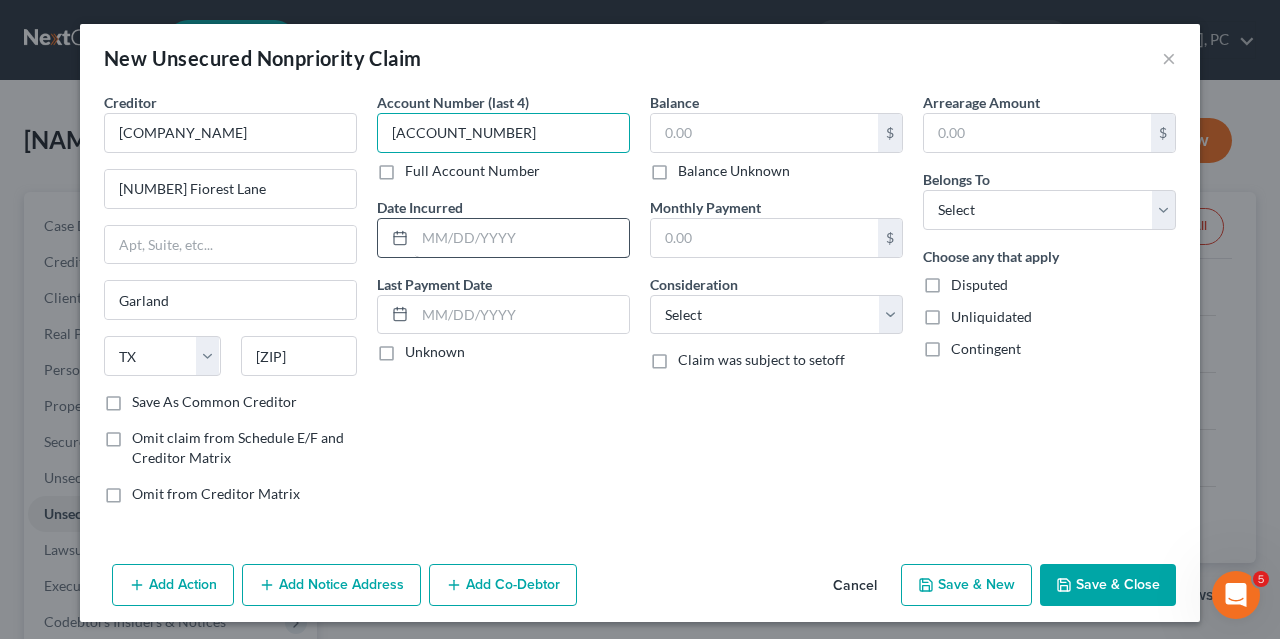 type on "[ACCOUNT_NUMBER]" 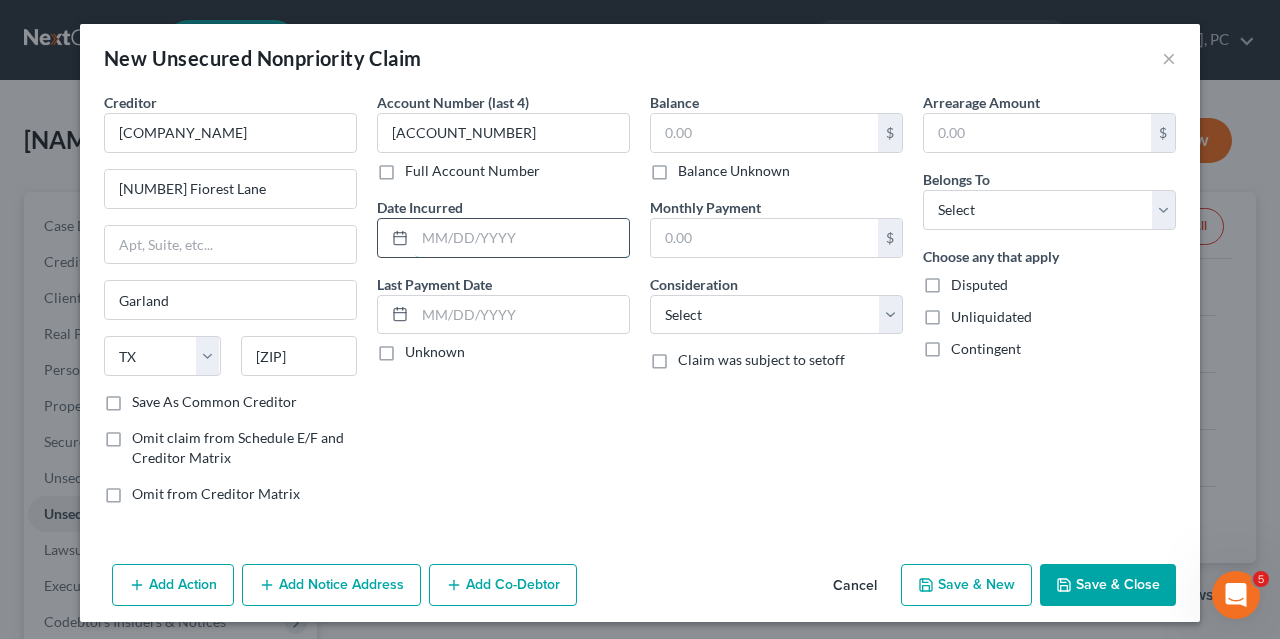click at bounding box center (522, 238) 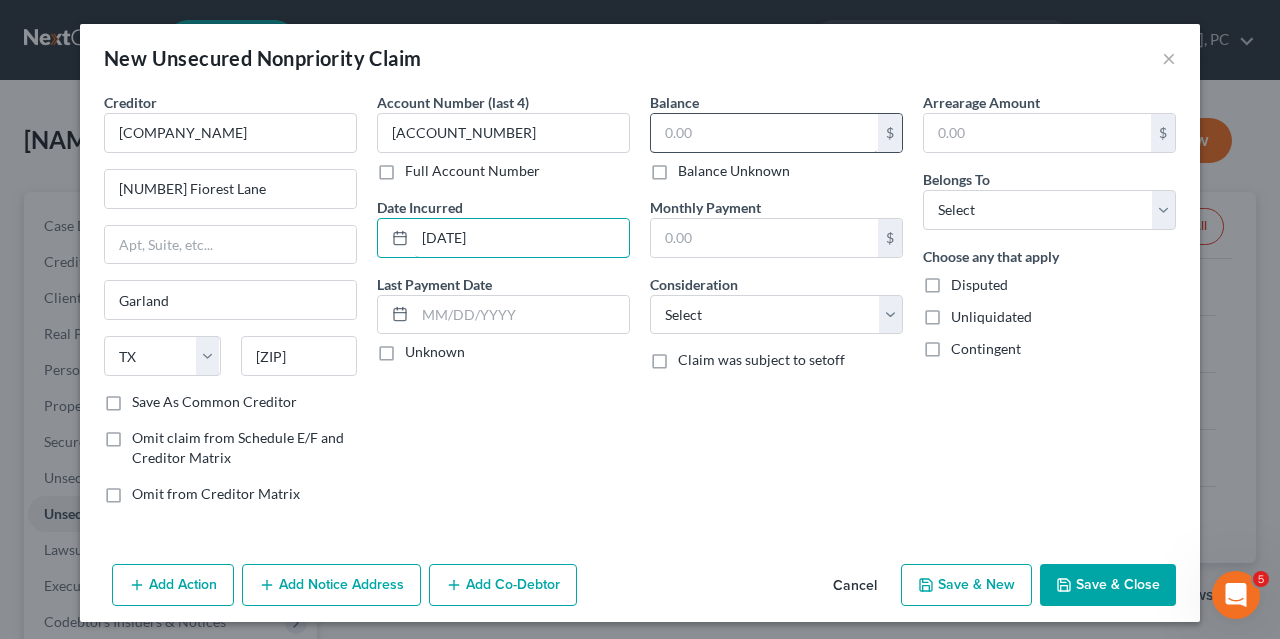 type on "[DATE]" 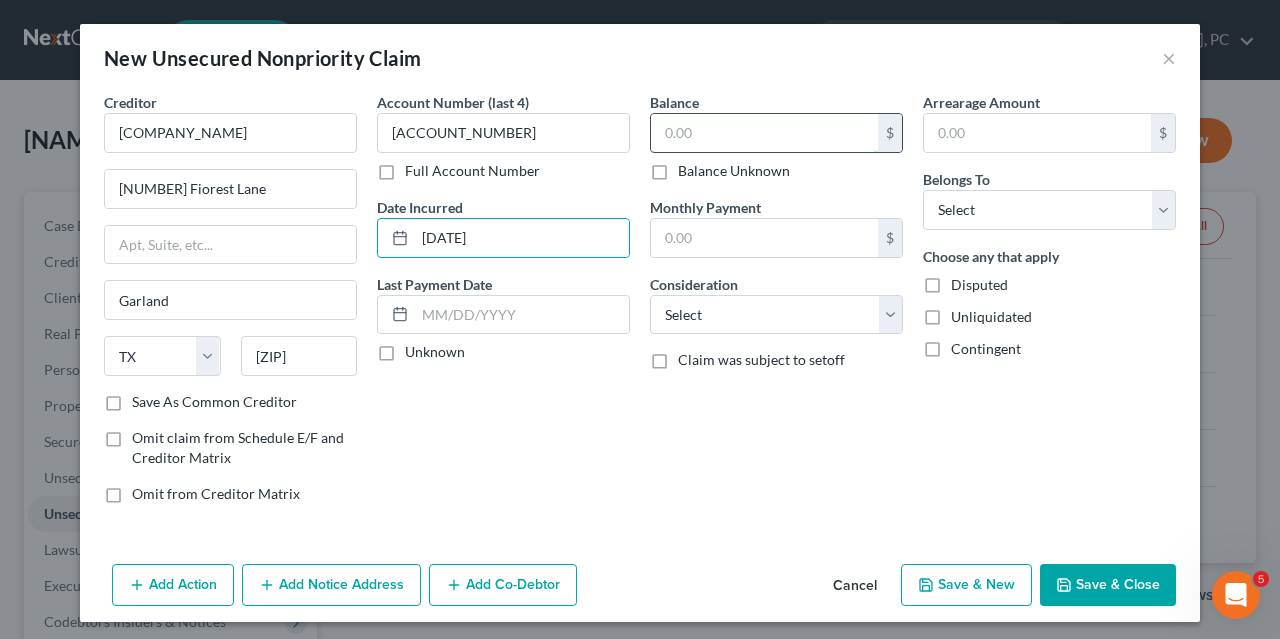 click at bounding box center [764, 133] 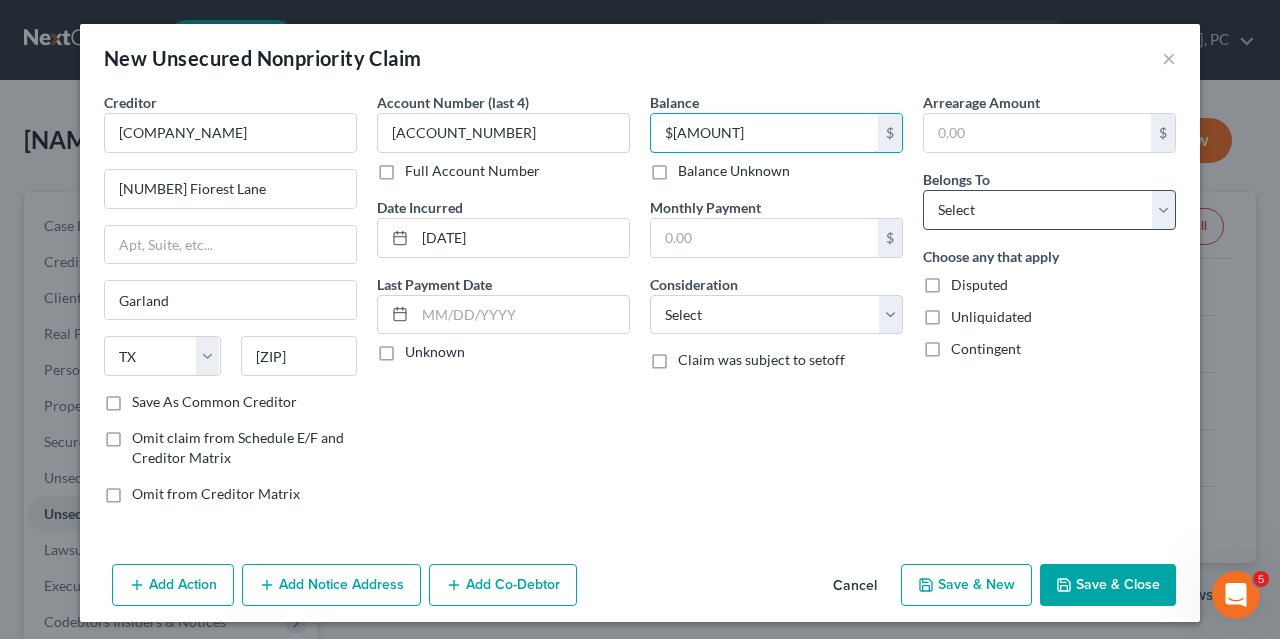 type on "$[AMOUNT]" 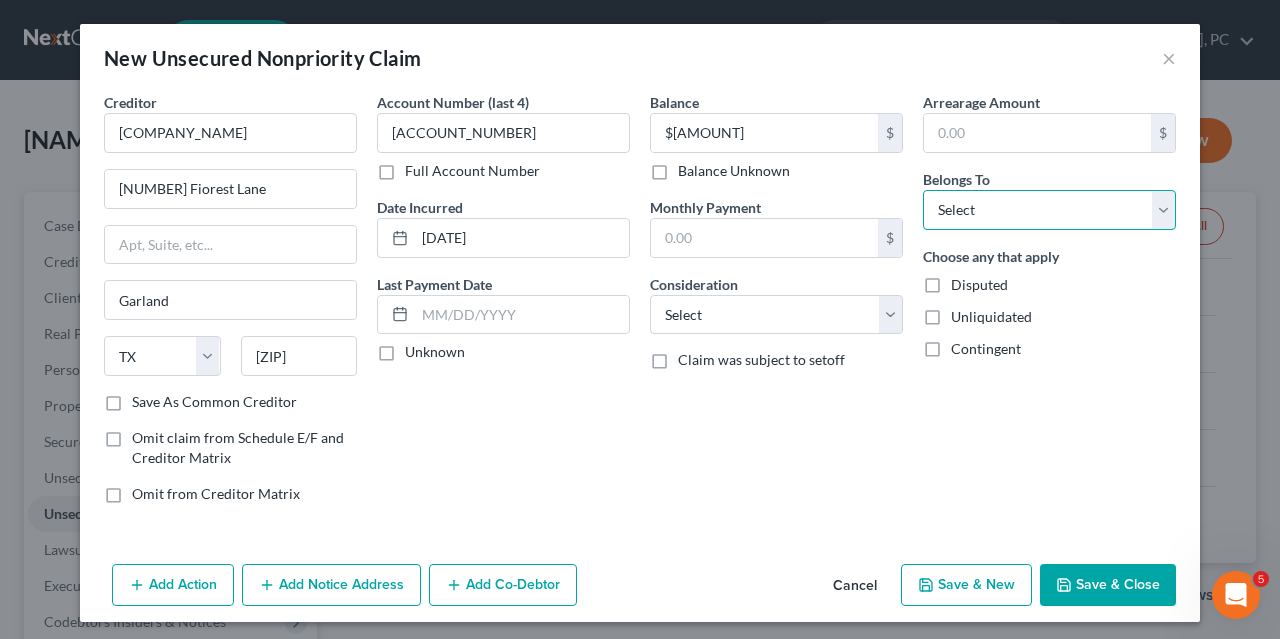click on "Select Debtor 1 Only Debtor 2 Only Debtor 1 And Debtor 2 Only At Least One Of The Debtors And Another Community Property" at bounding box center [1049, 210] 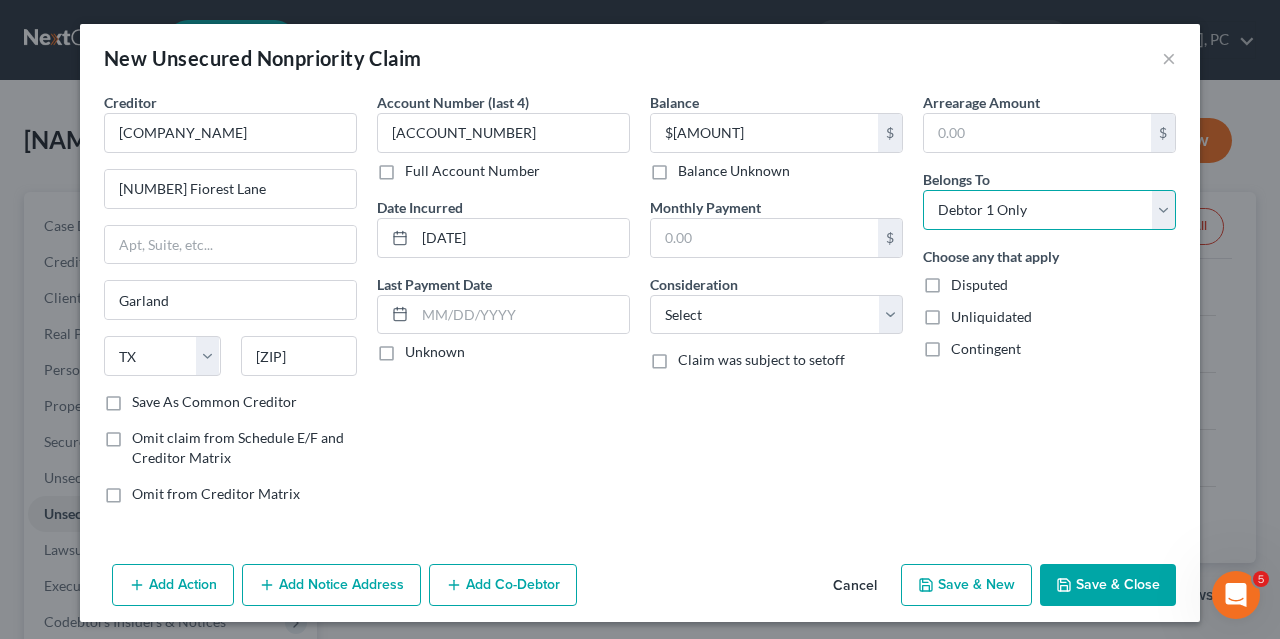 click on "Debtor 1 Only" at bounding box center [0, 0] 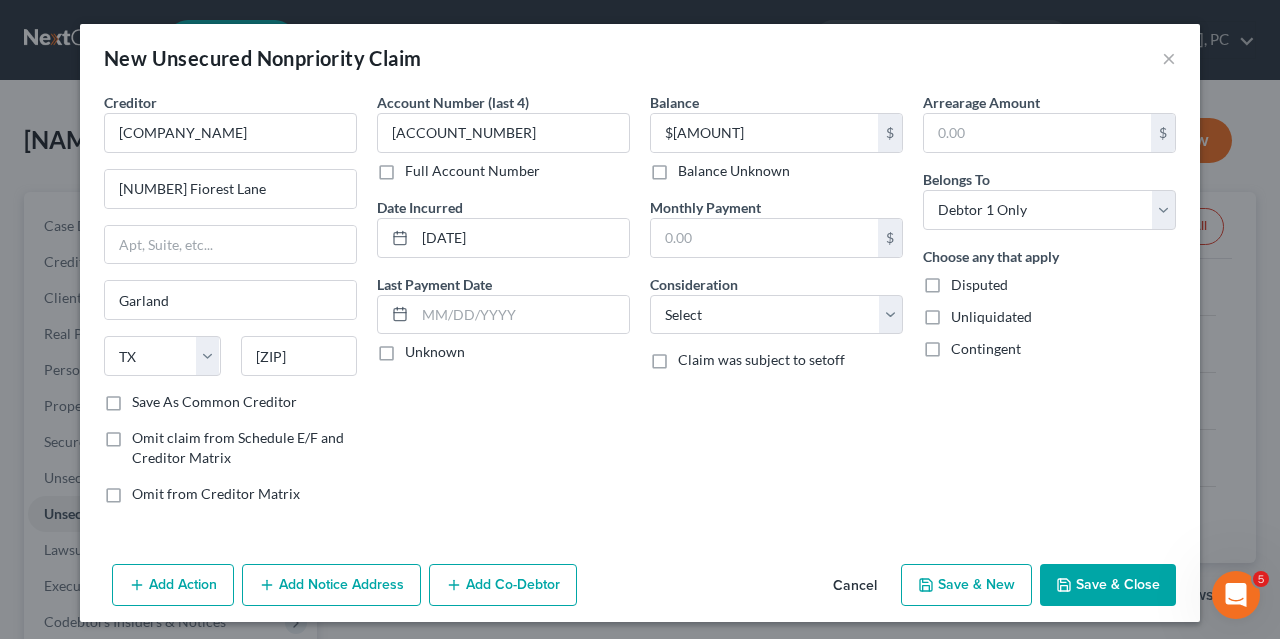click on "Save & New" at bounding box center [966, 585] 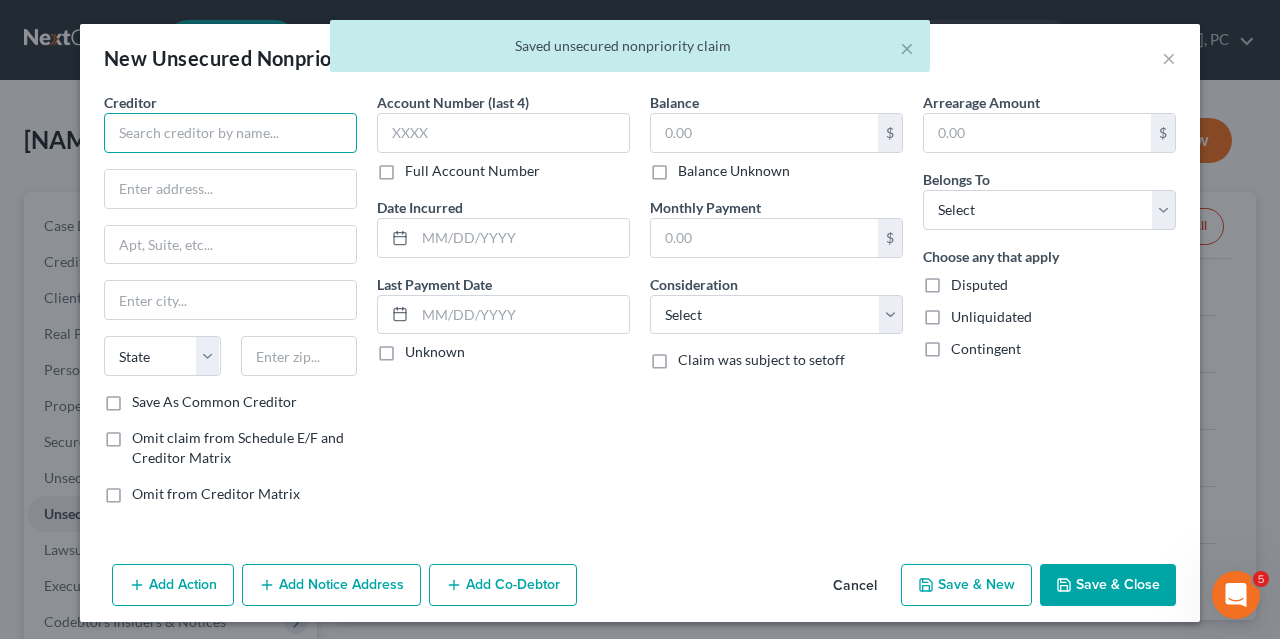 click at bounding box center (230, 133) 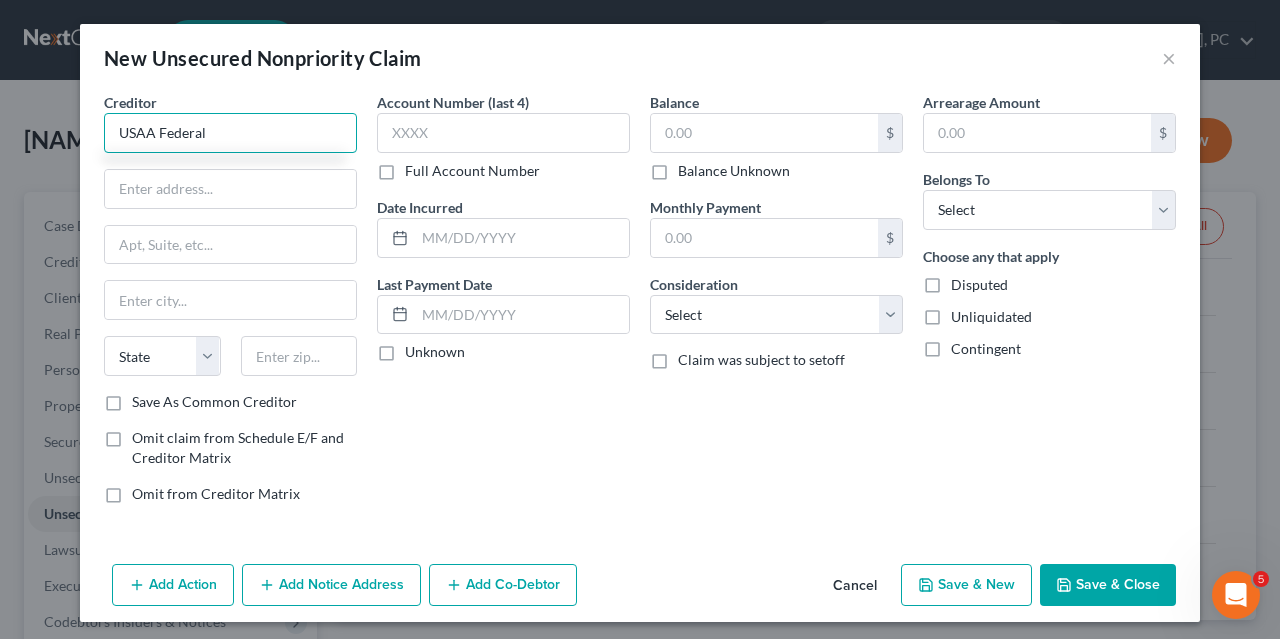 type on "USAA Federal" 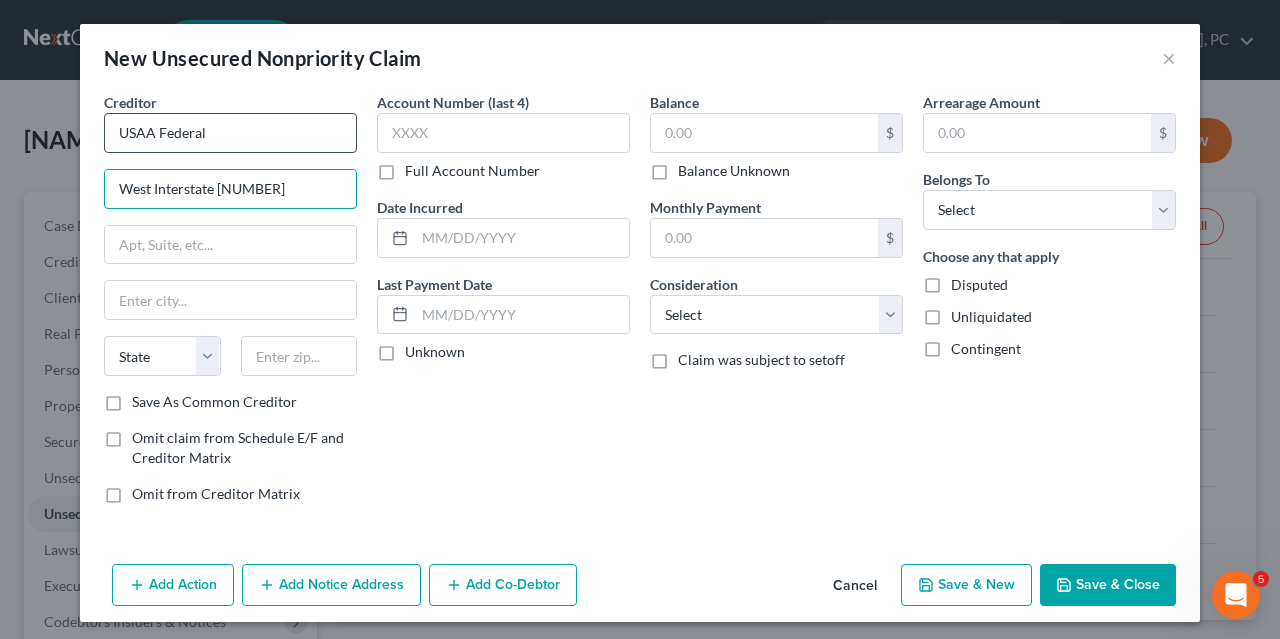 type on "West Interstate [NUMBER]" 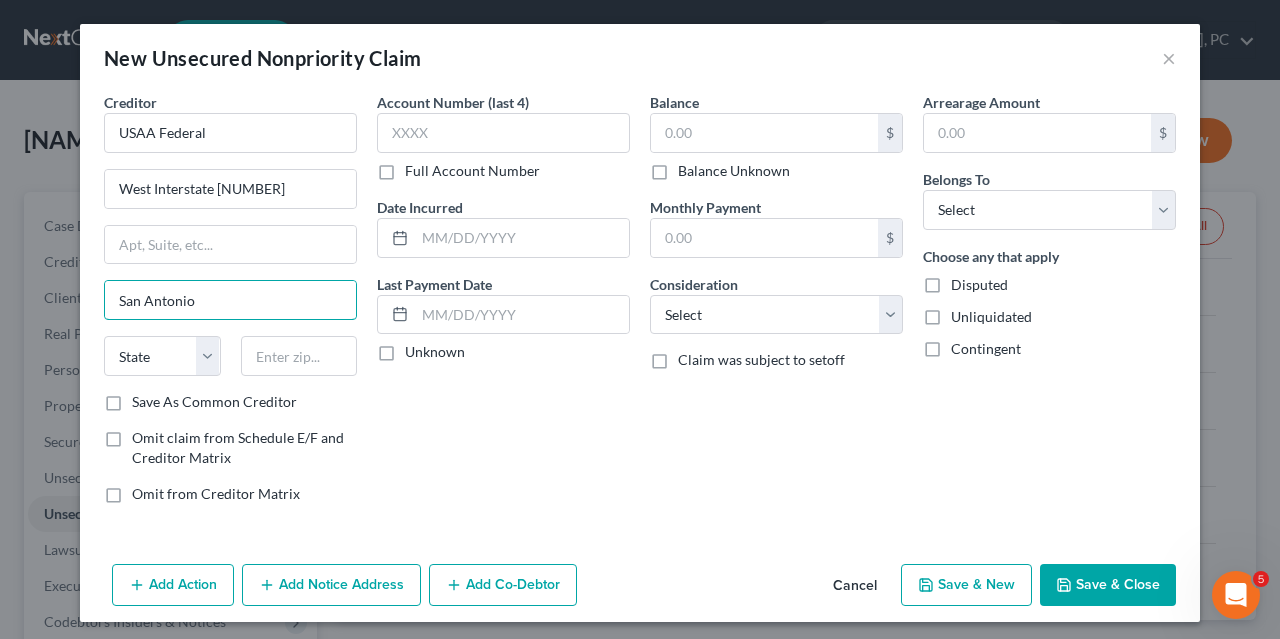 type on "San Antonio" 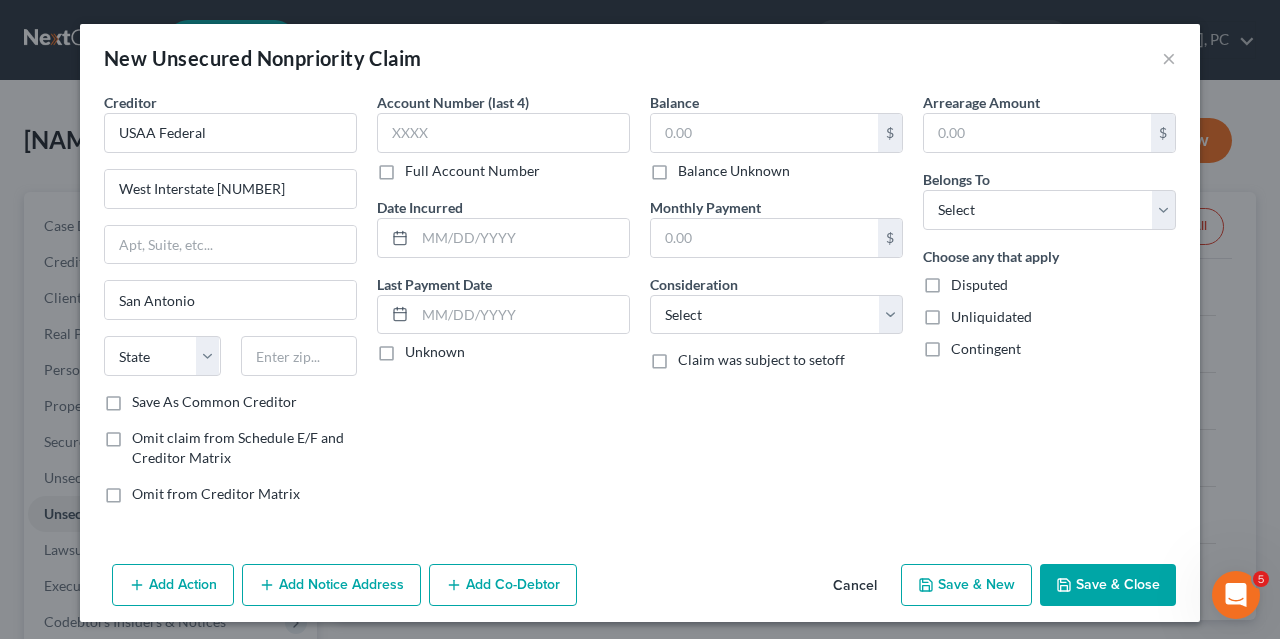 click on "Account Number (last 4)
Full Account Number
Date Incurred         Last Payment Date         Unknown" at bounding box center [503, 306] 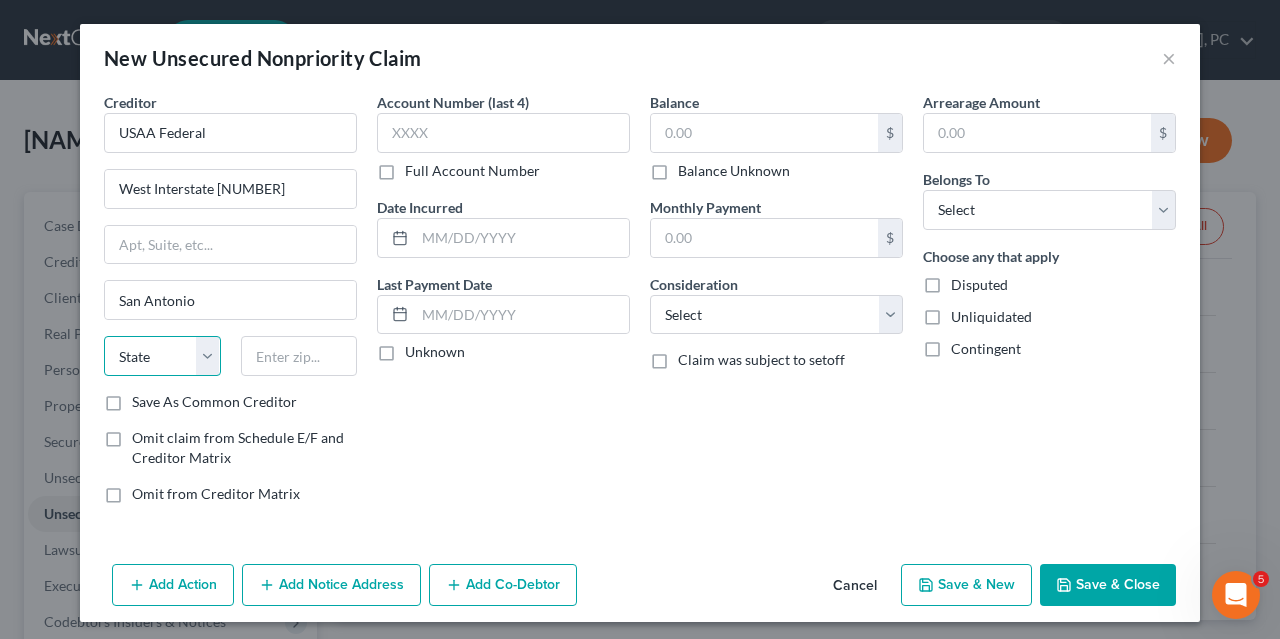 click on "State AL AK AR AZ CA CO CT DE DC FL GA GU HI ID IL IN IA KS KY LA ME MD MA MI MN MS MO MT NC ND NE NV NH NJ NM NY OH OK OR PA PR RI SC SD TN TX UT VI VA VT WA WV WI WY" at bounding box center (162, 356) 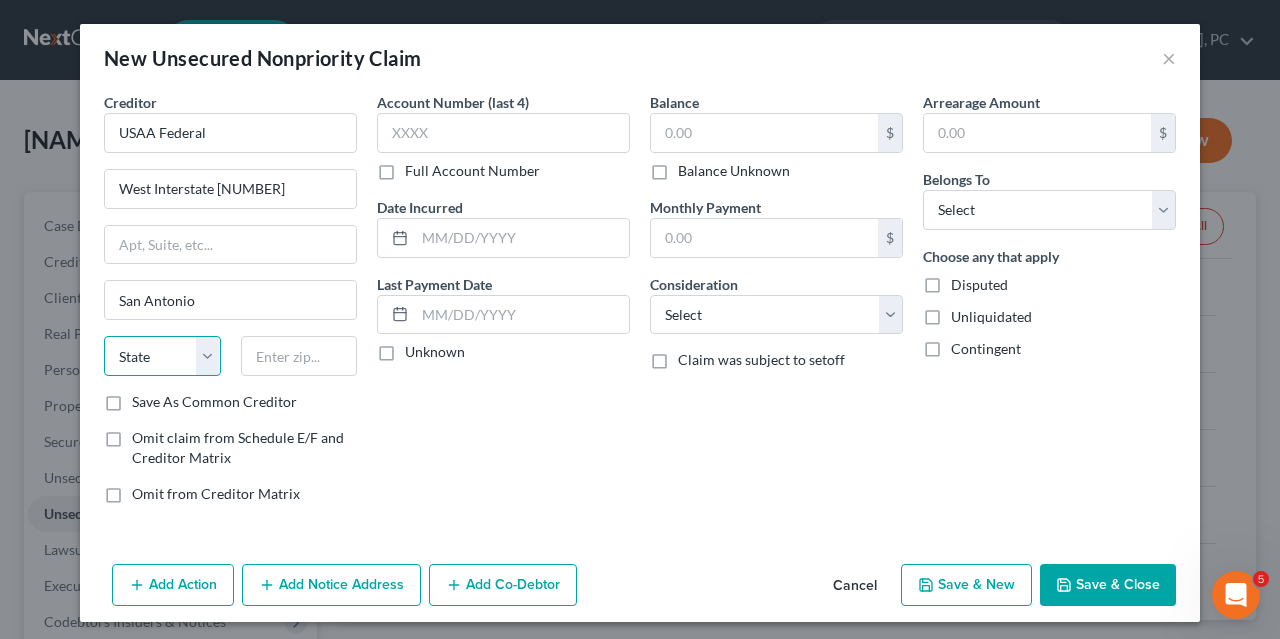 select on "45" 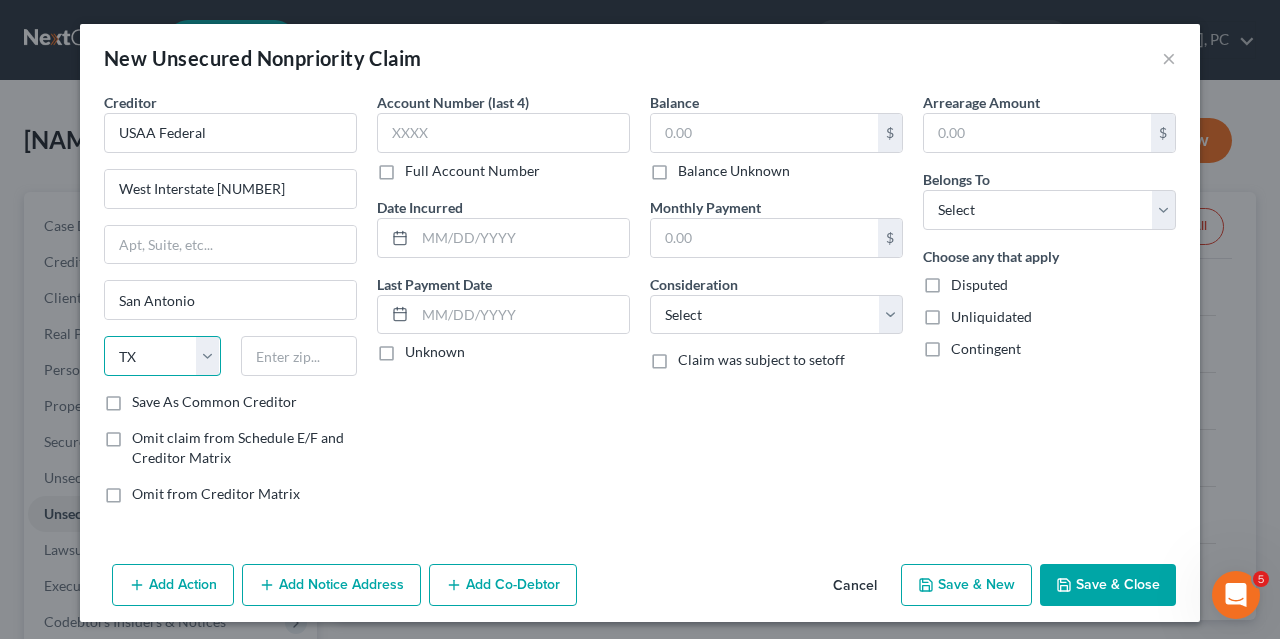 click on "TX" at bounding box center [0, 0] 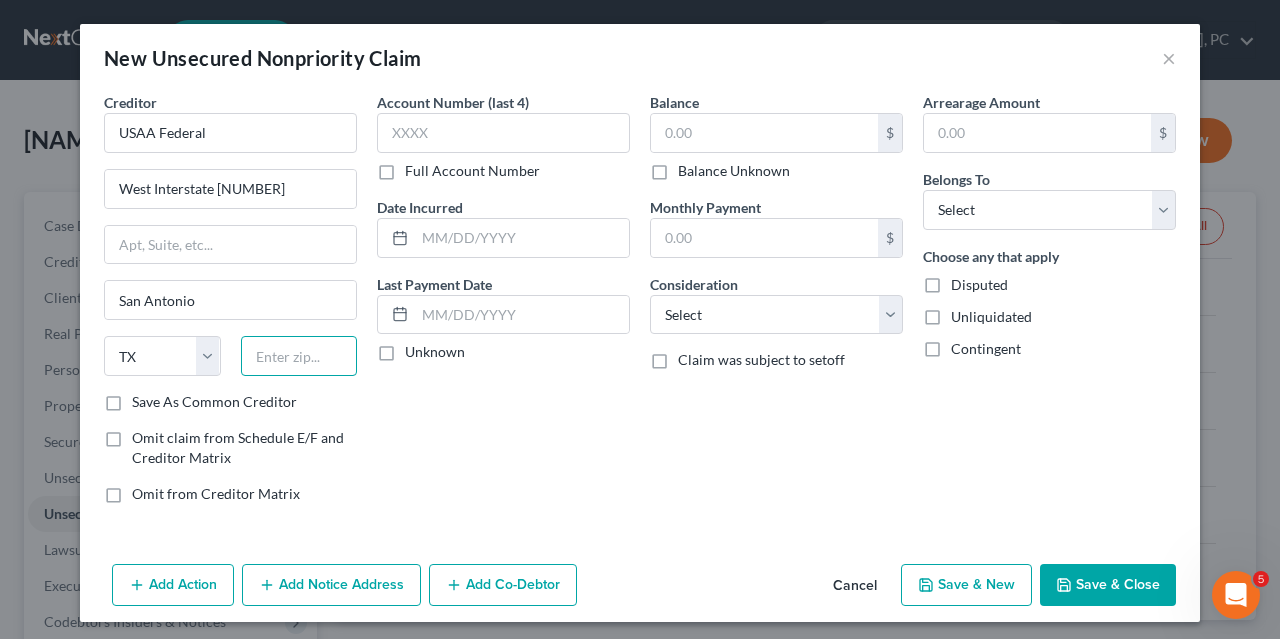 click at bounding box center (299, 356) 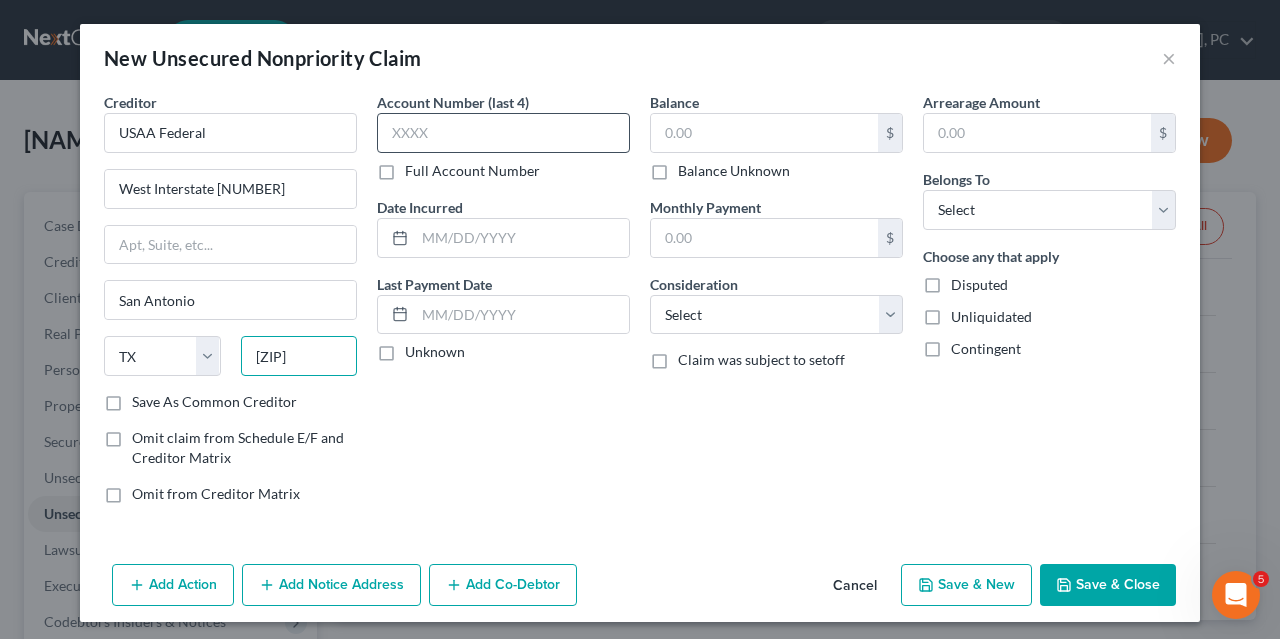 type on "[ZIP]" 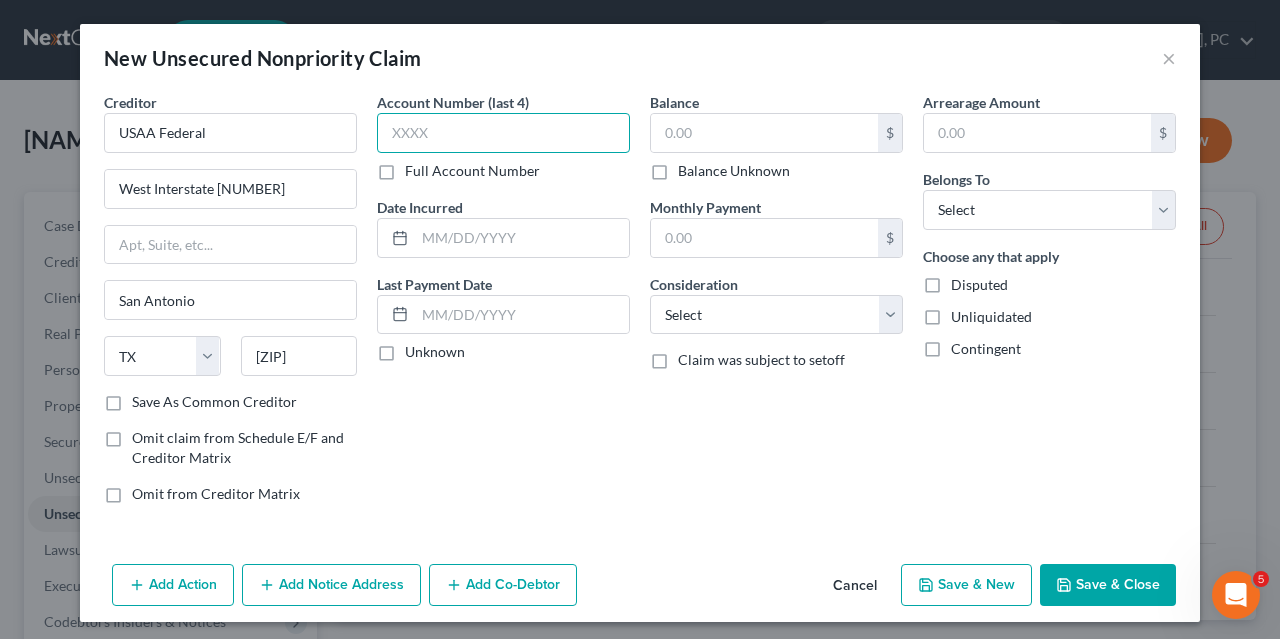 click at bounding box center (503, 133) 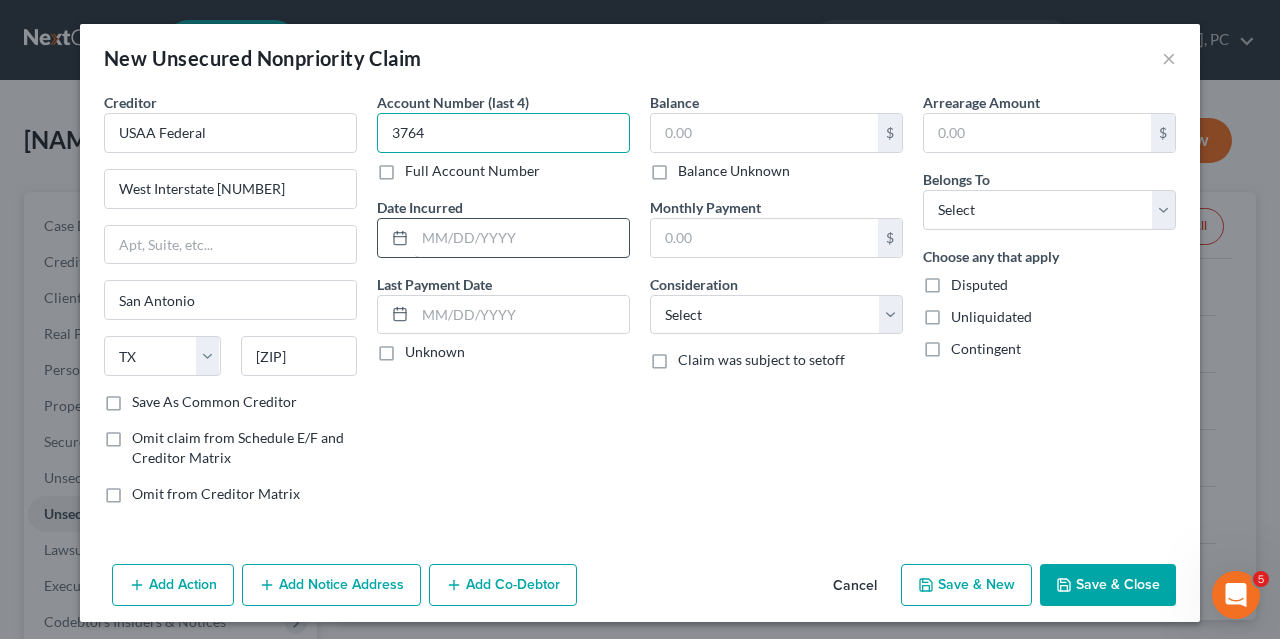 type on "3764" 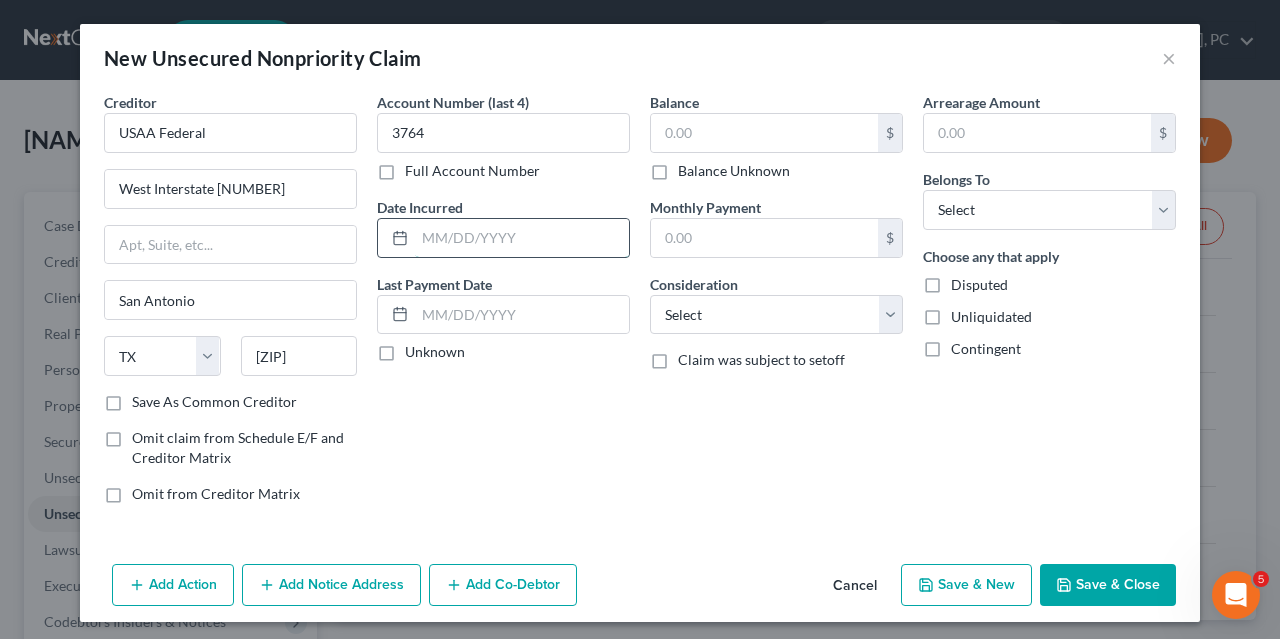 click at bounding box center (522, 238) 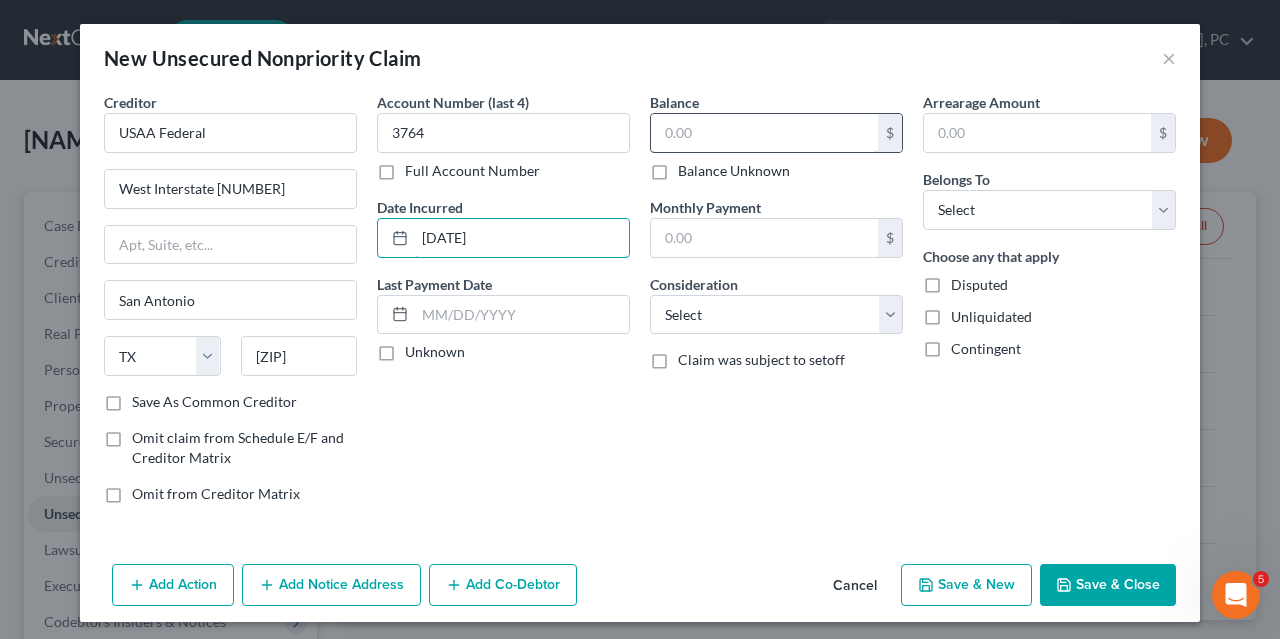 type on "[DATE]" 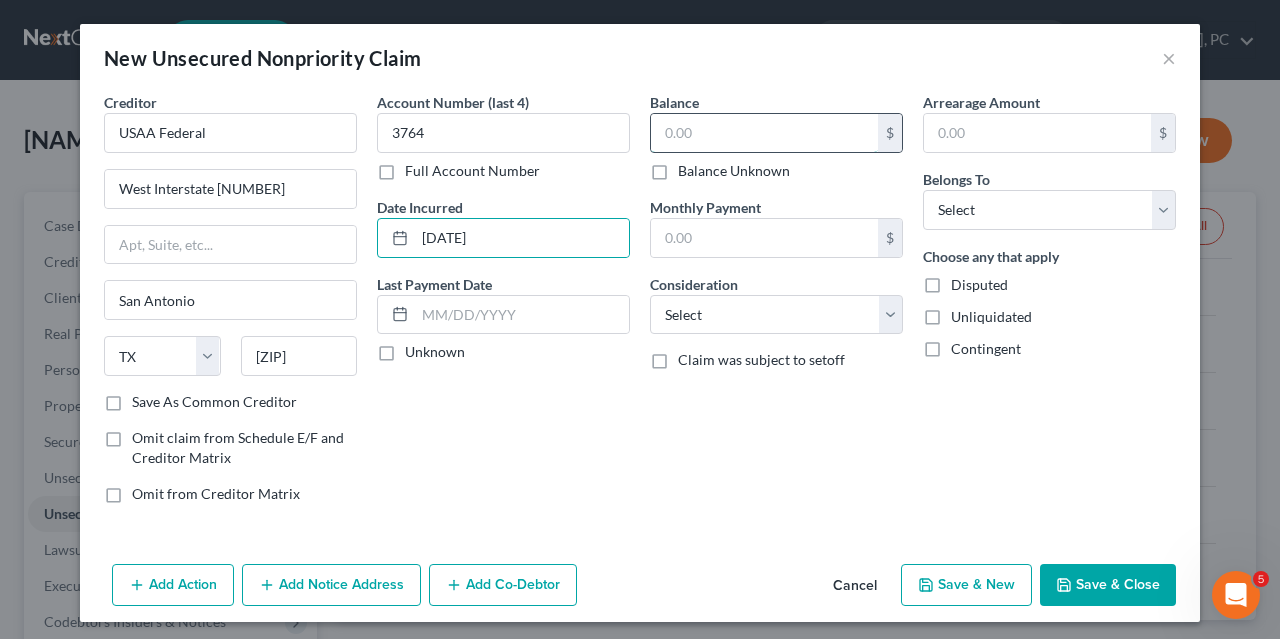 click at bounding box center [764, 133] 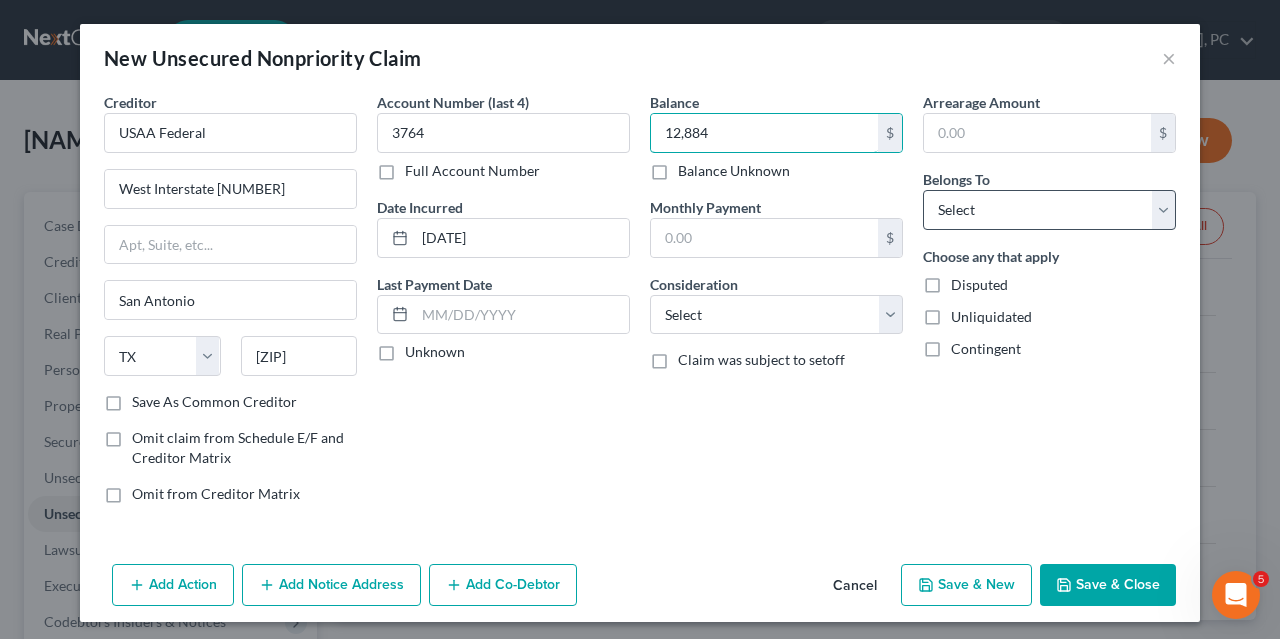 type on "12,884" 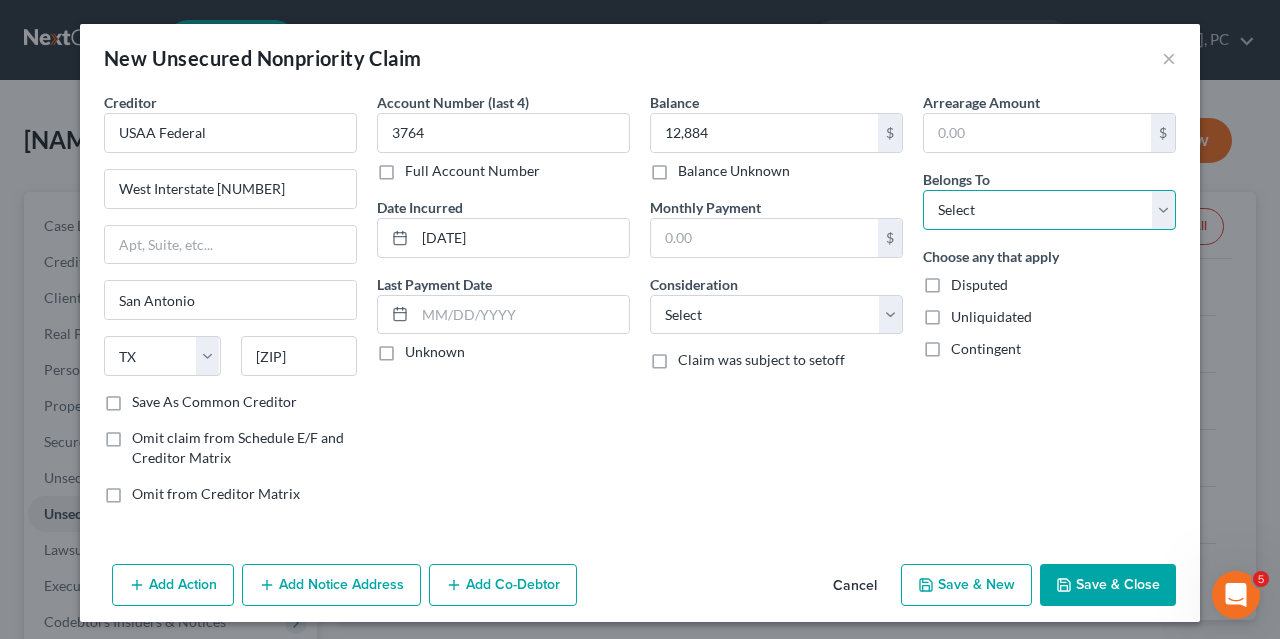 click on "Select Debtor 1 Only Debtor 2 Only Debtor 1 And Debtor 2 Only At Least One Of The Debtors And Another Community Property" at bounding box center [1049, 210] 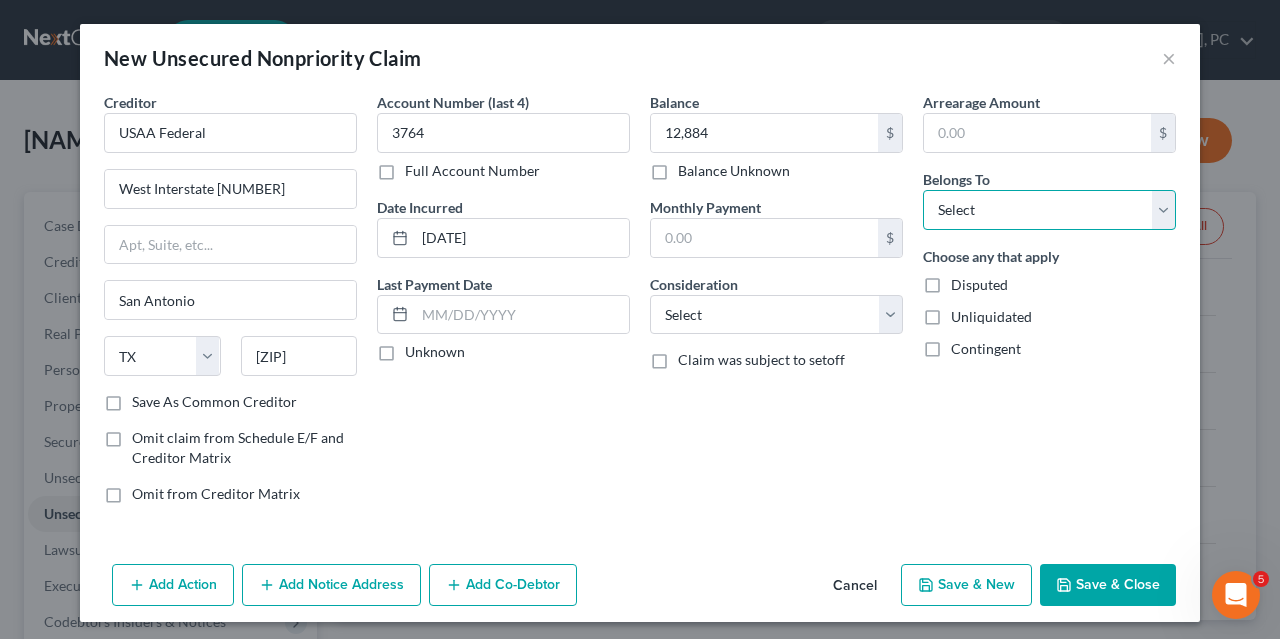 select on "0" 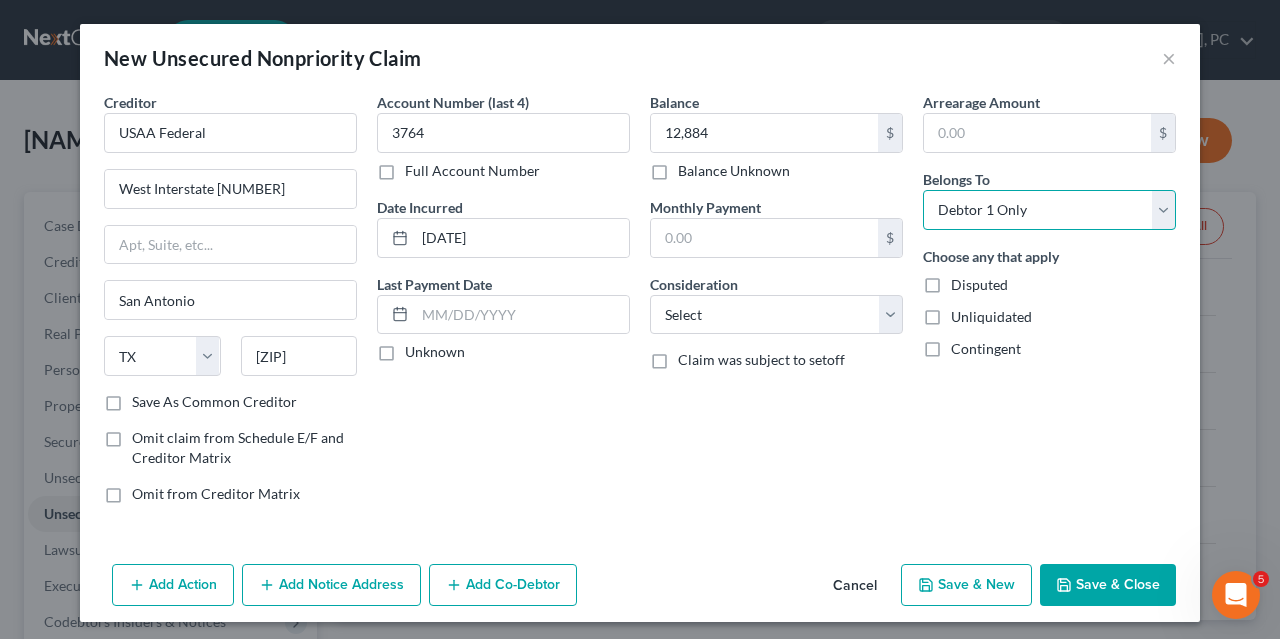click on "Debtor 1 Only" at bounding box center (0, 0) 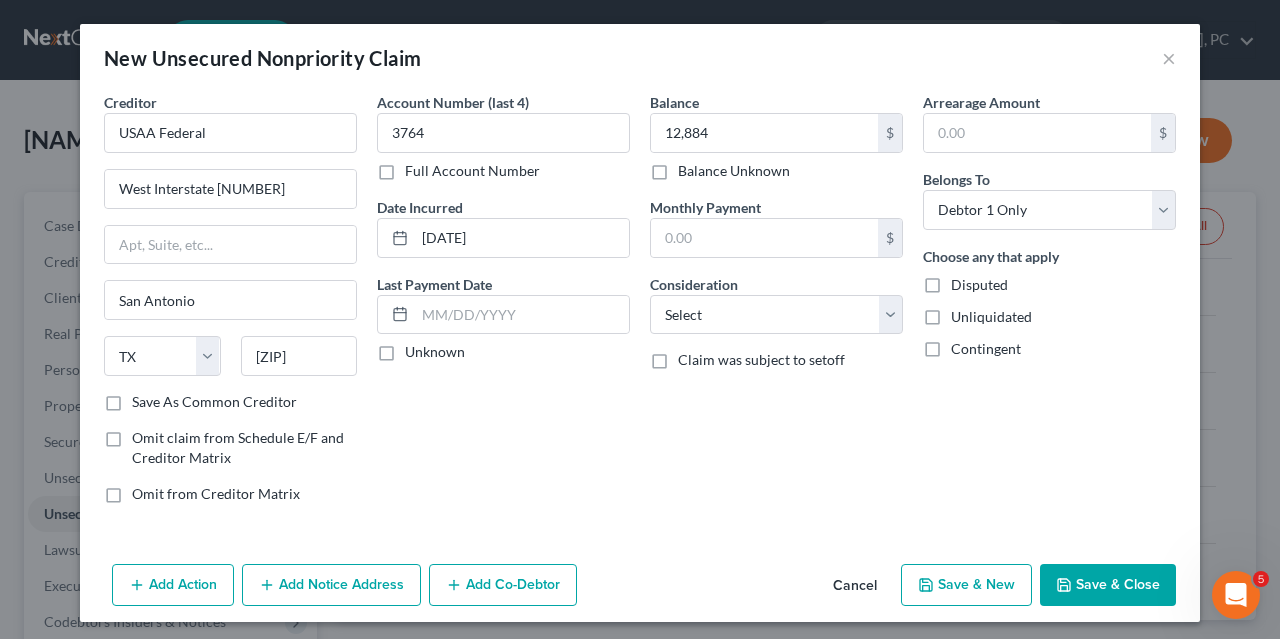 click on "Save & New" at bounding box center [966, 585] 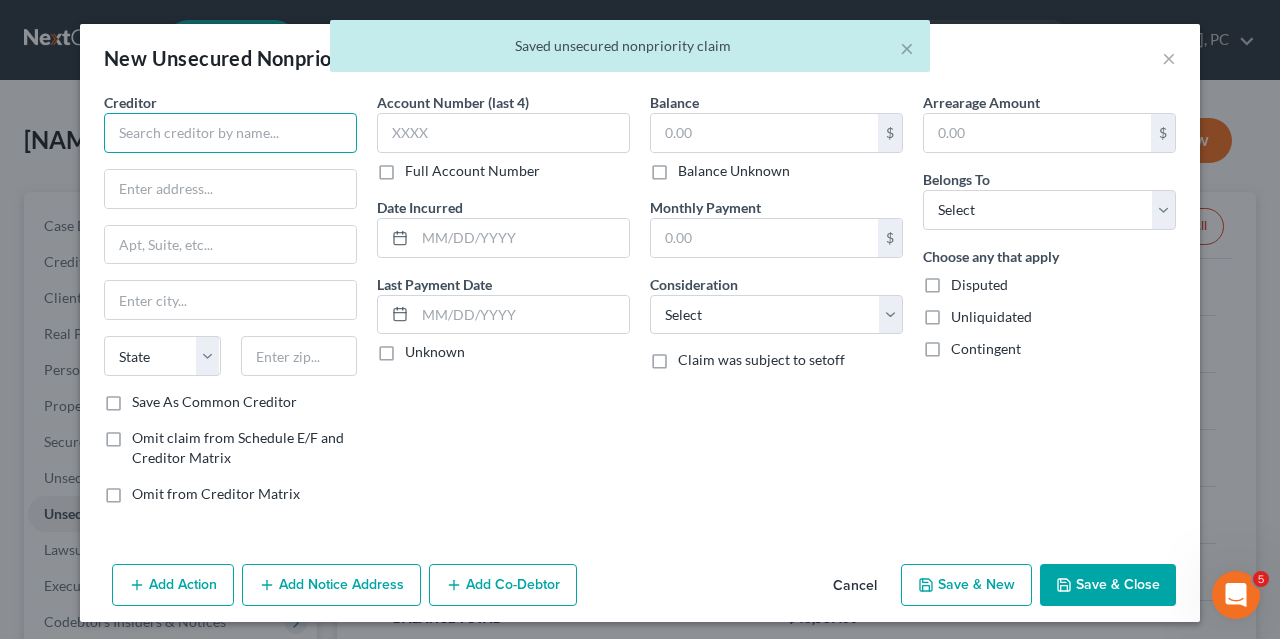 click at bounding box center [230, 133] 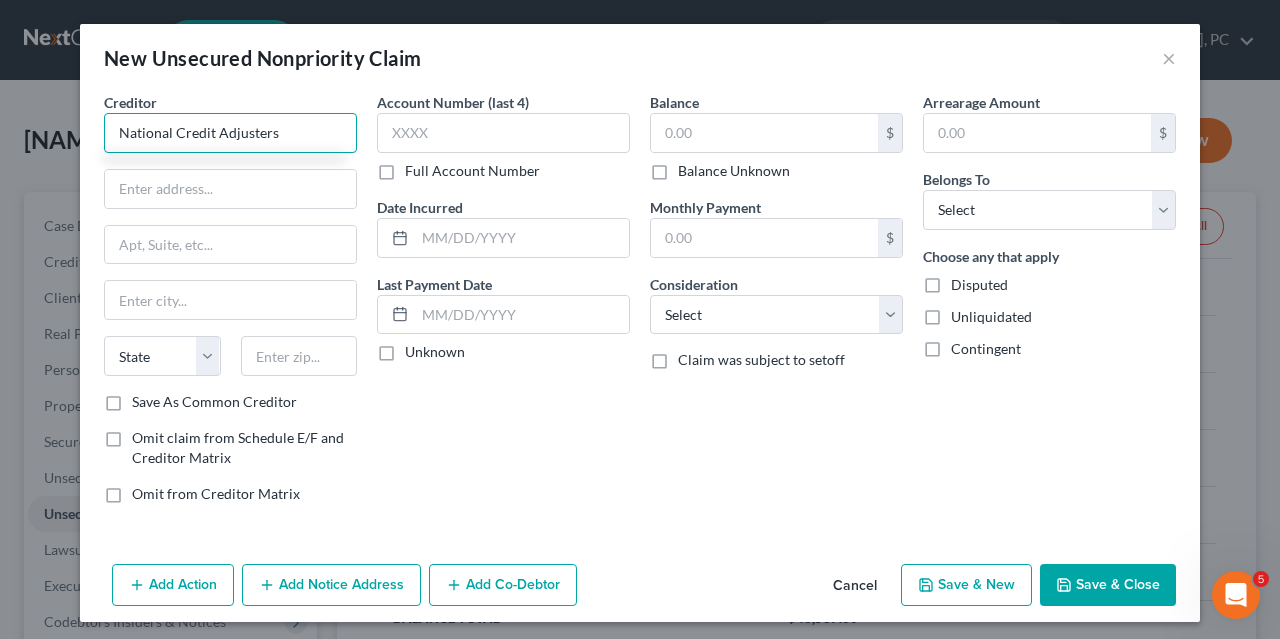 type on "National Credit Adjusters" 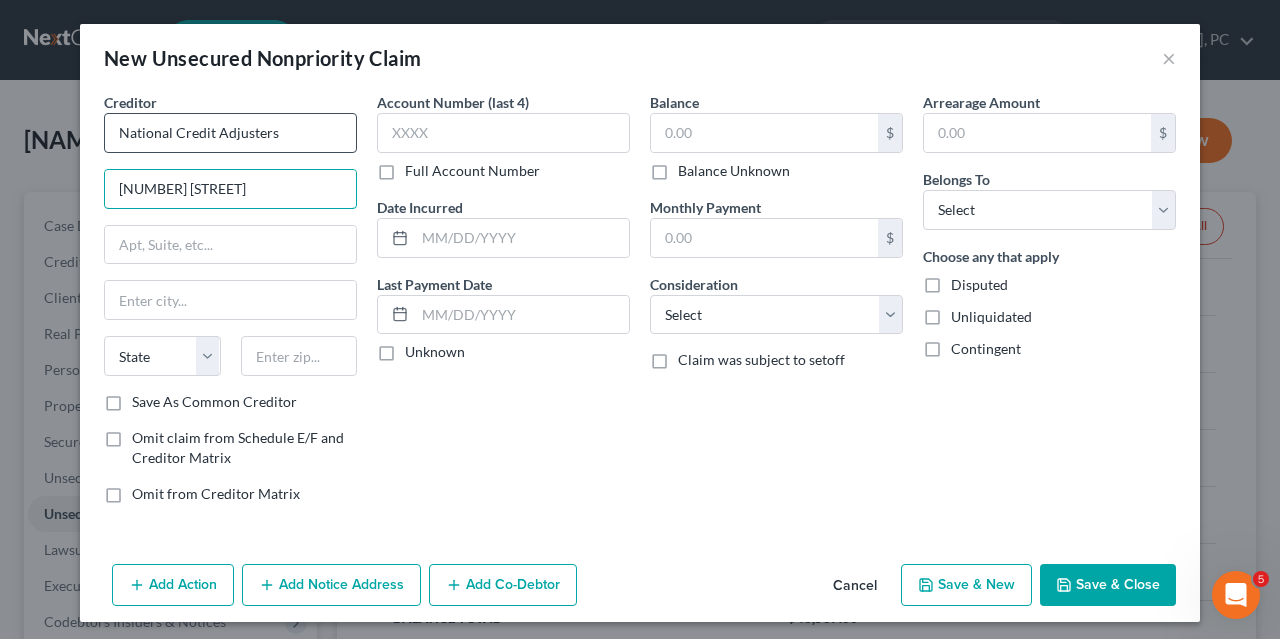 type on "[NUMBER] [STREET]" 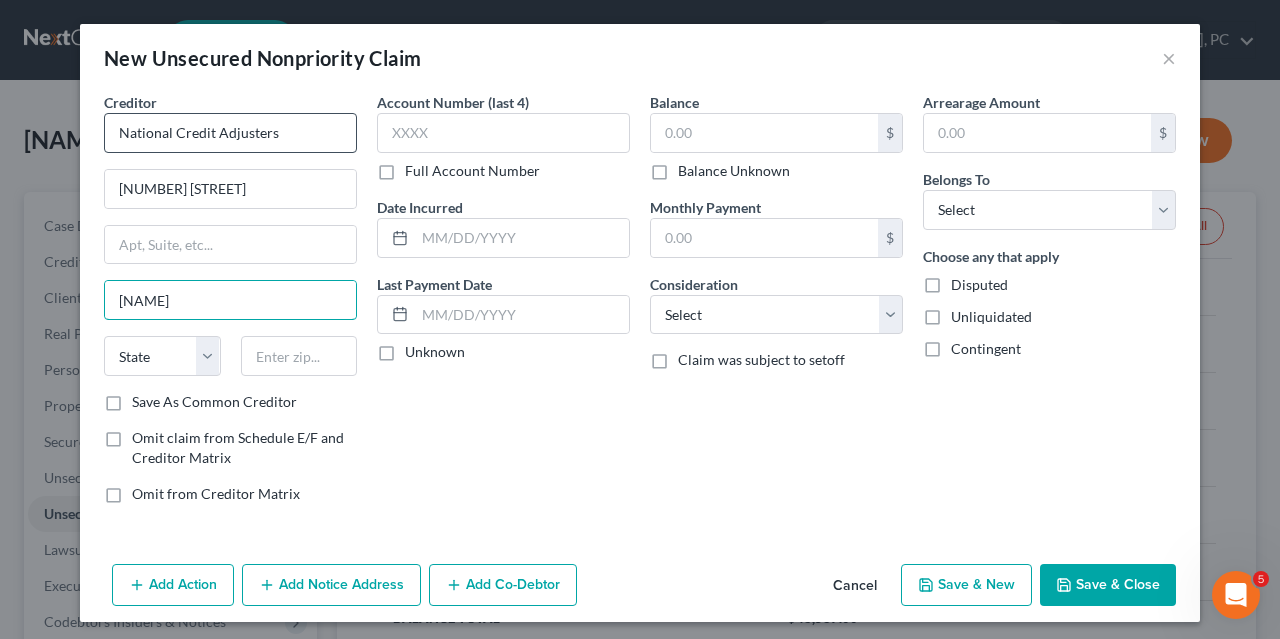 type on "I" 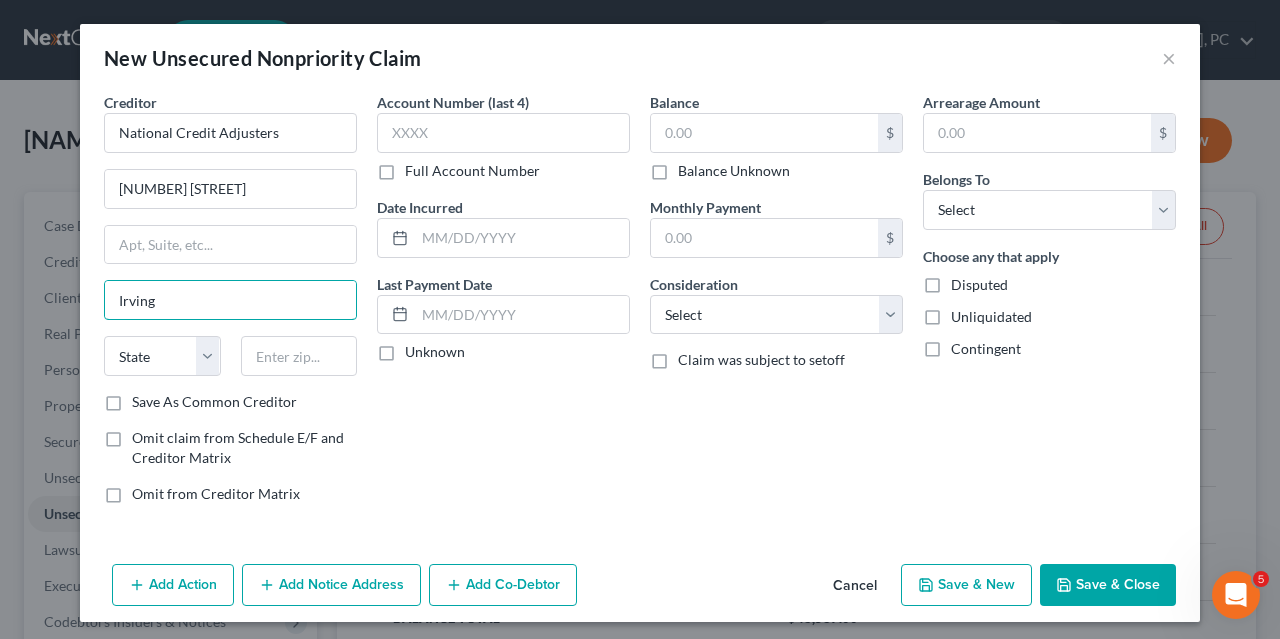 type on "Irving" 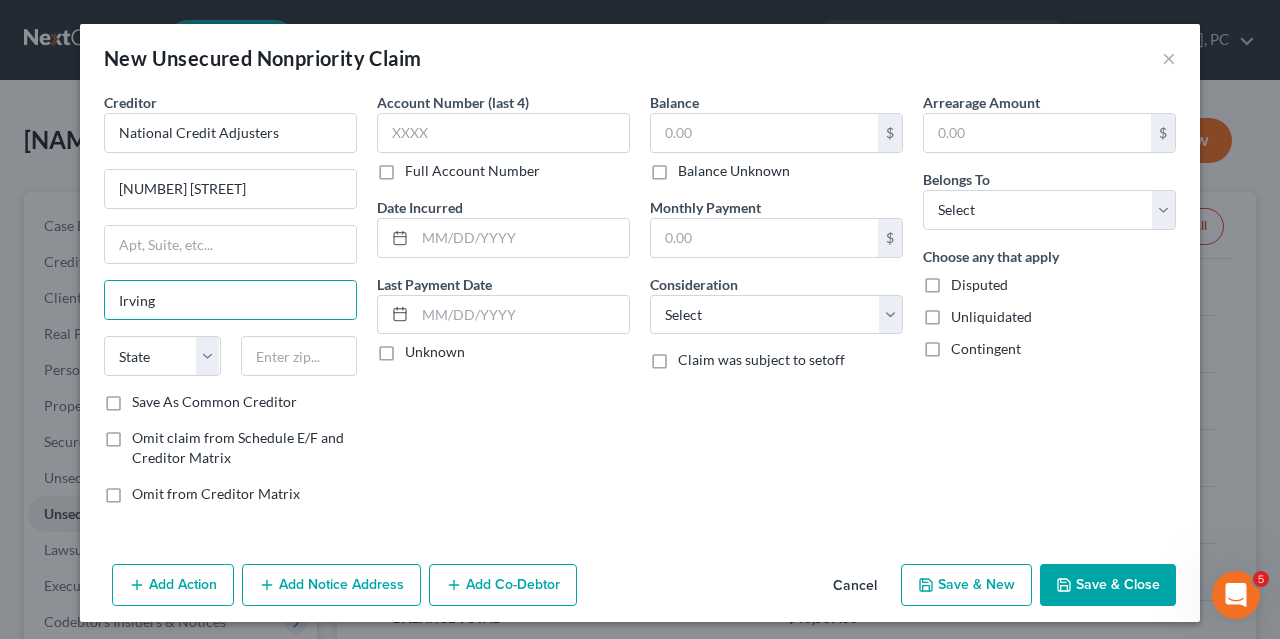 click on "Account Number (last 4)
Full Account Number
Date Incurred         Last Payment Date         Unknown" at bounding box center [503, 306] 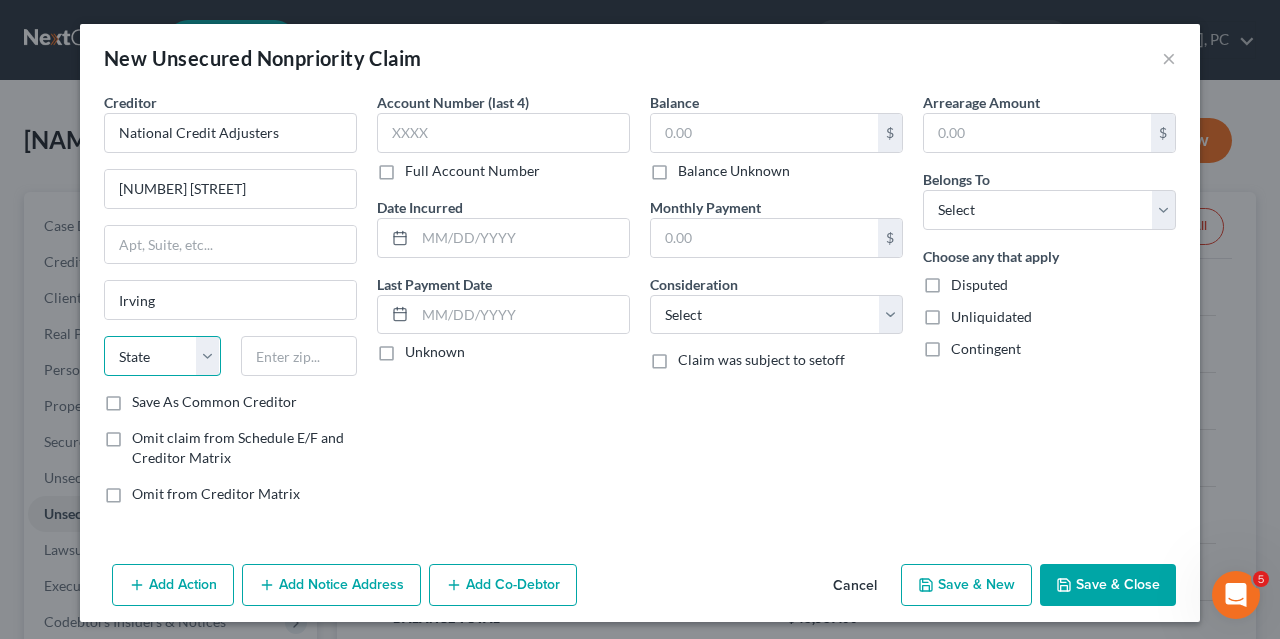 click on "State AL AK AR AZ CA CO CT DE DC FL GA GU HI ID IL IN IA KS KY LA ME MD MA MI MN MS MO MT NC ND NE NV NH NJ NM NY OH OK OR PA PR RI SC SD TN TX UT VI VA VT WA WV WI WY" at bounding box center [162, 356] 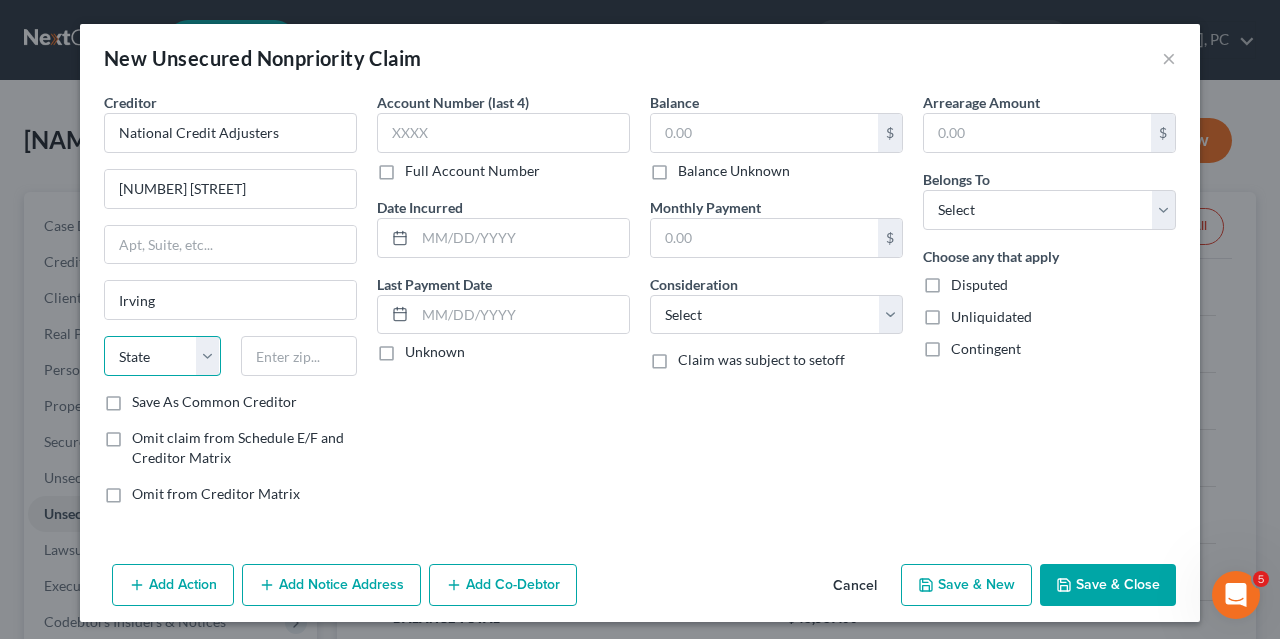 select on "45" 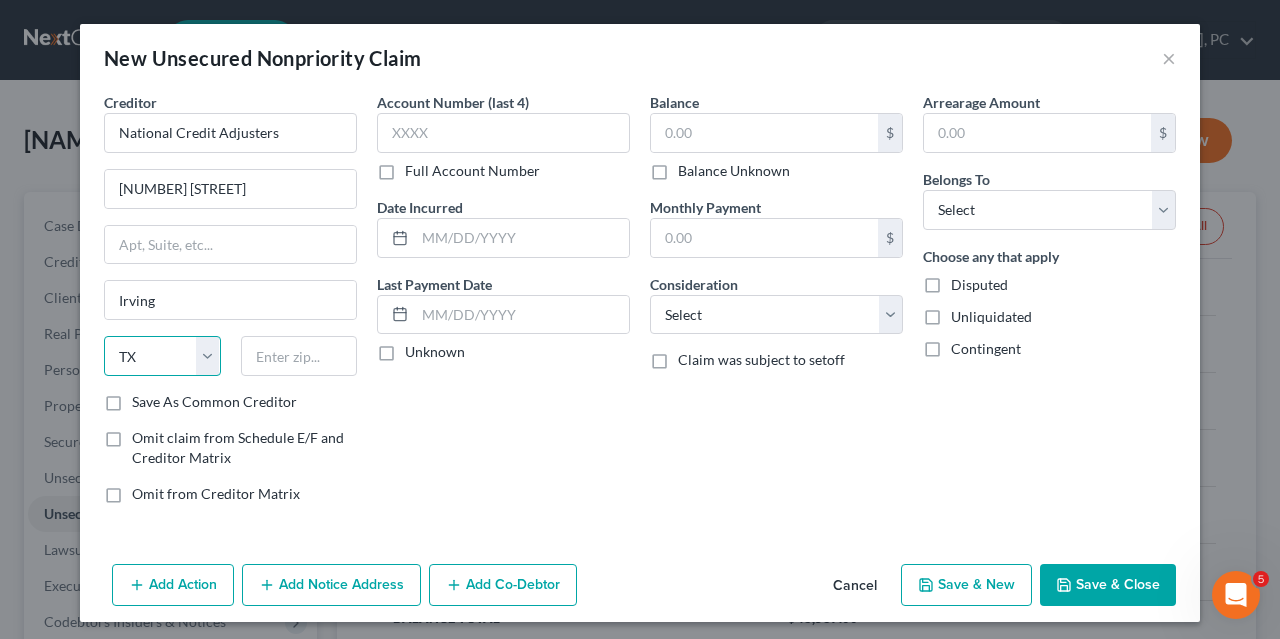click on "TX" at bounding box center (0, 0) 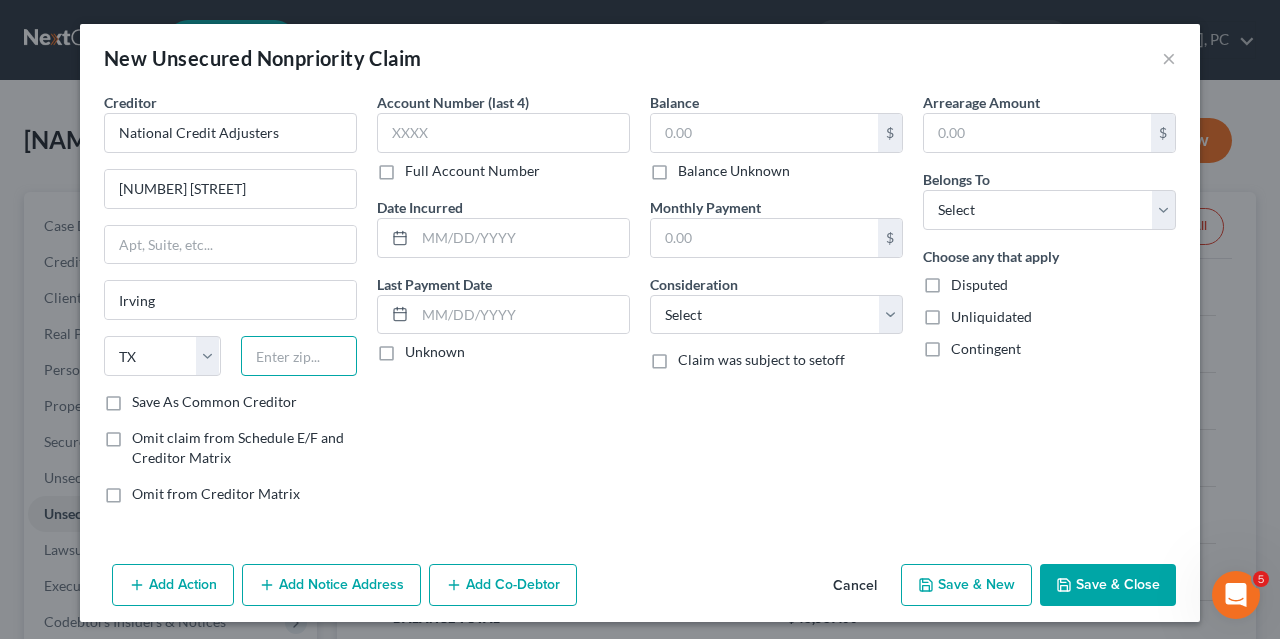 click at bounding box center [299, 356] 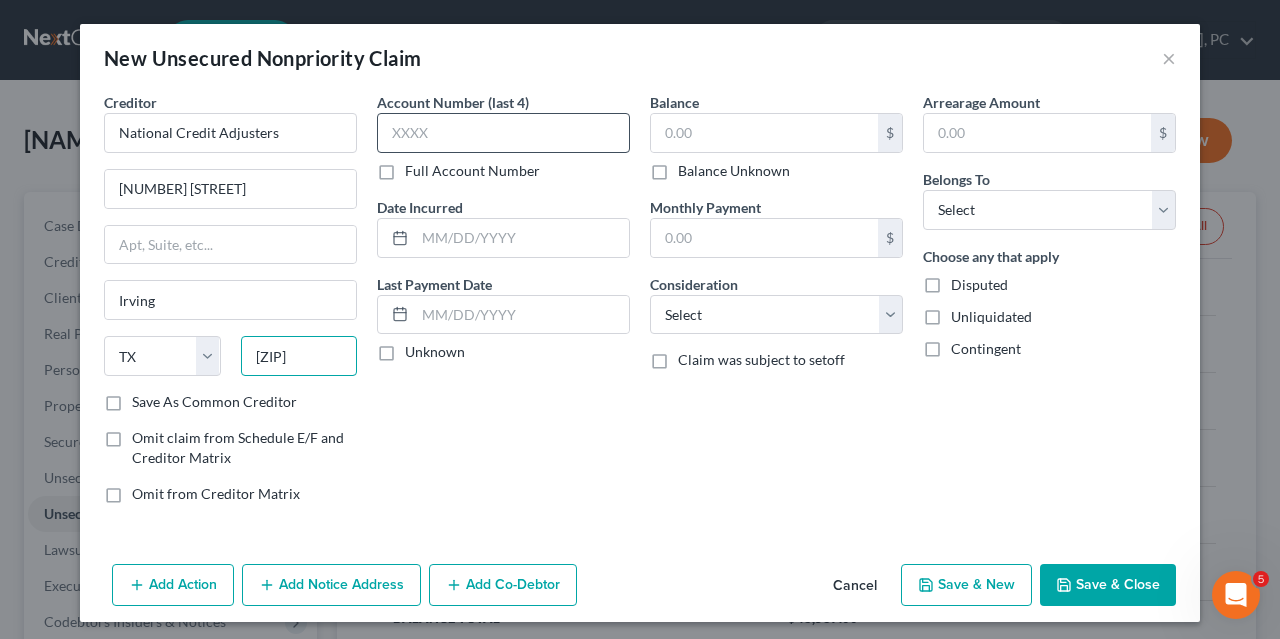 type on "[ZIP]" 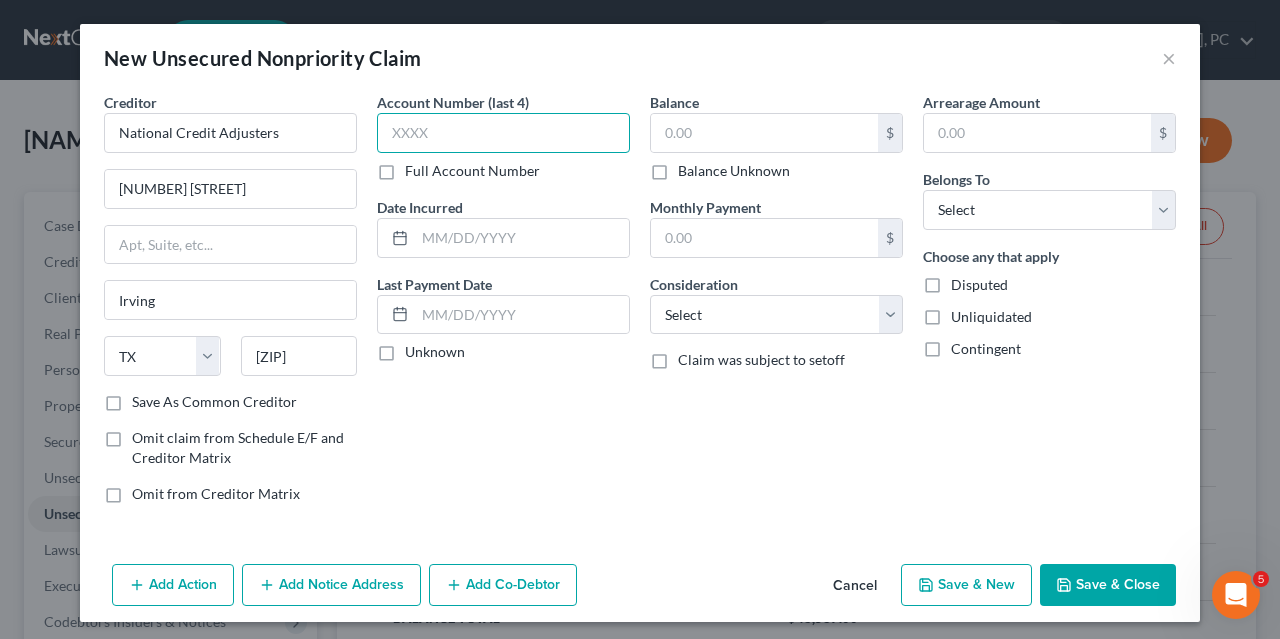 click at bounding box center [503, 133] 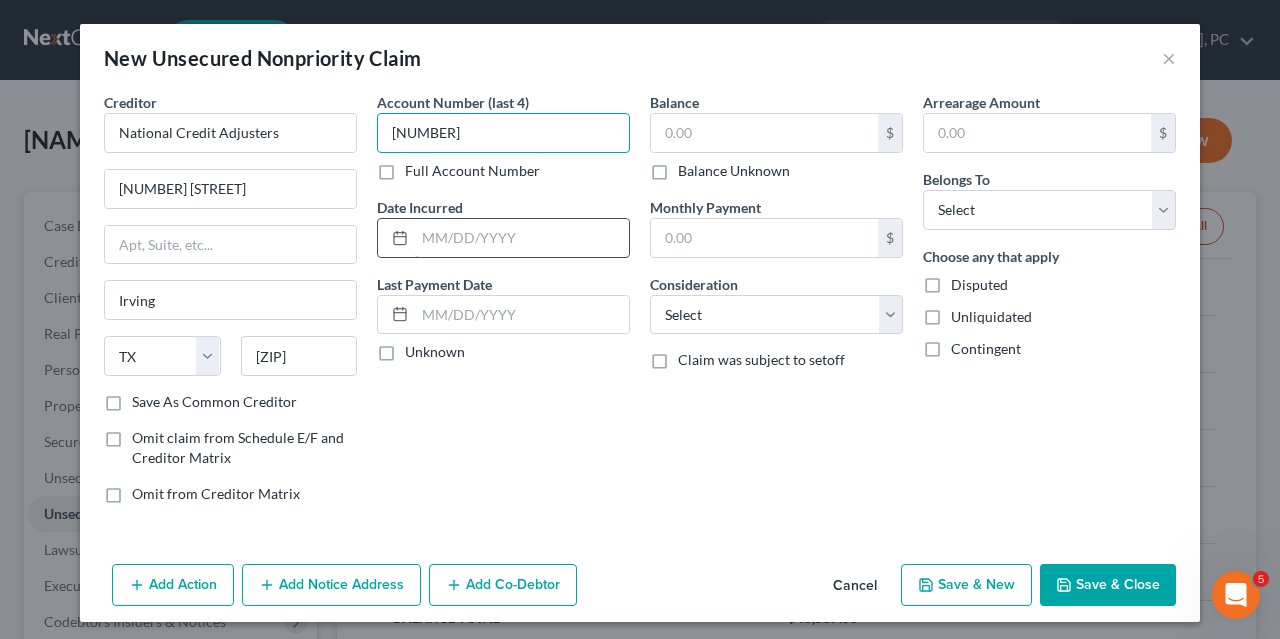 type on "[NUMBER]" 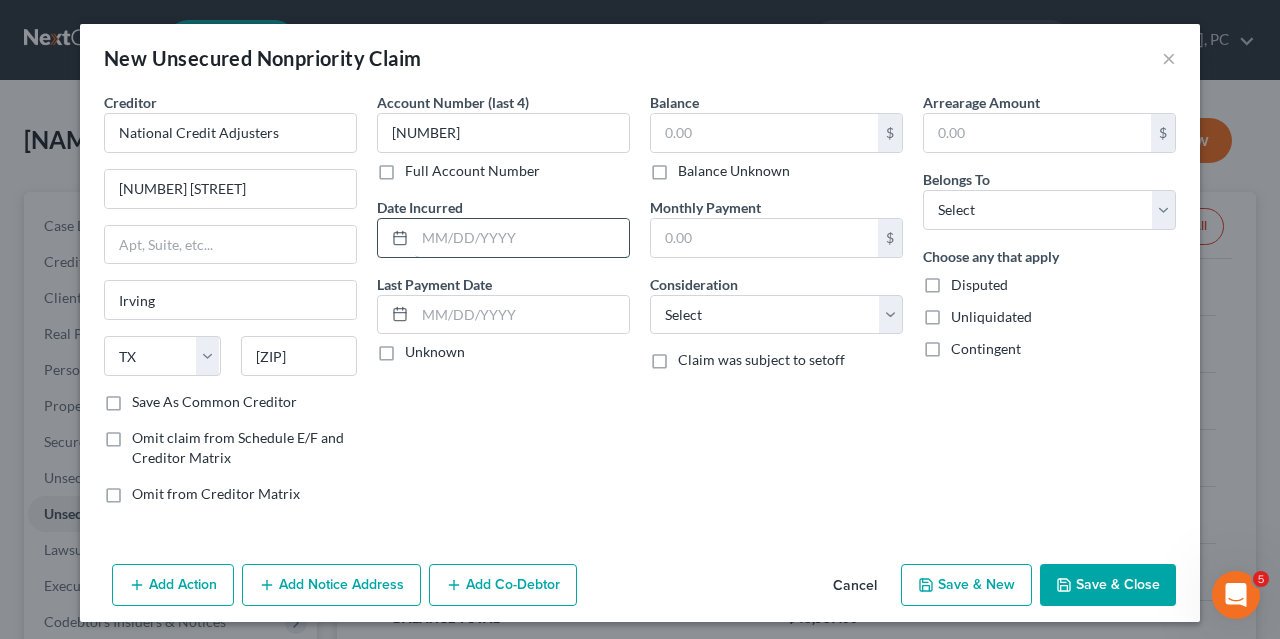 click at bounding box center (522, 238) 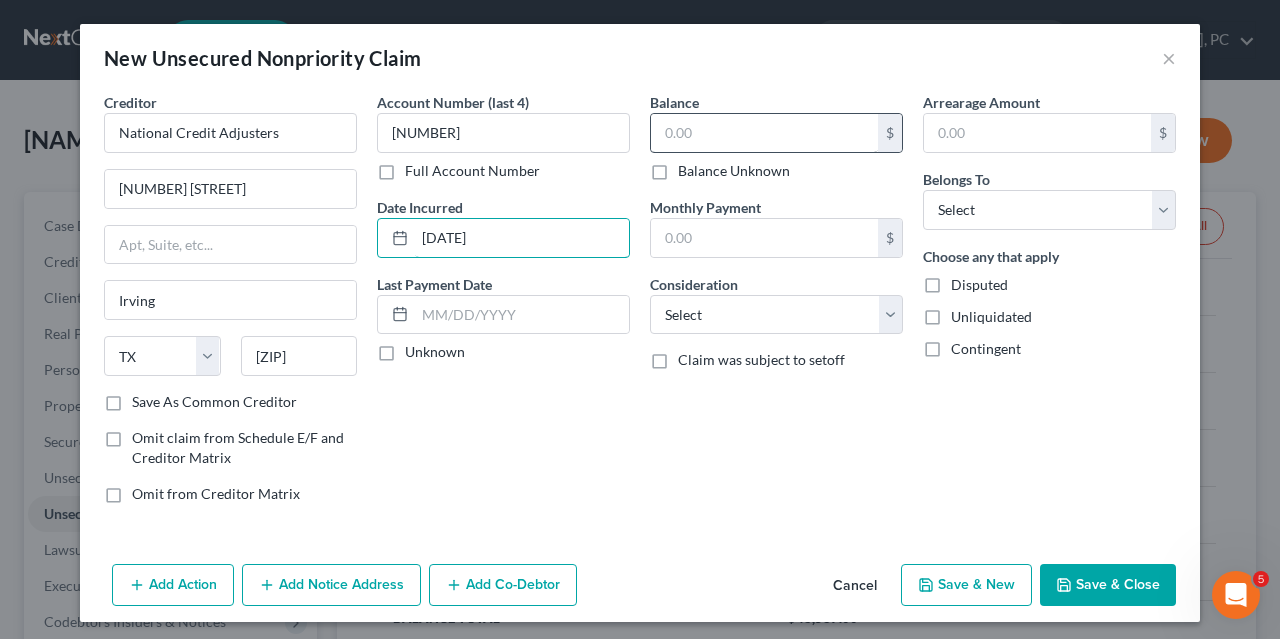type on "[DATE]" 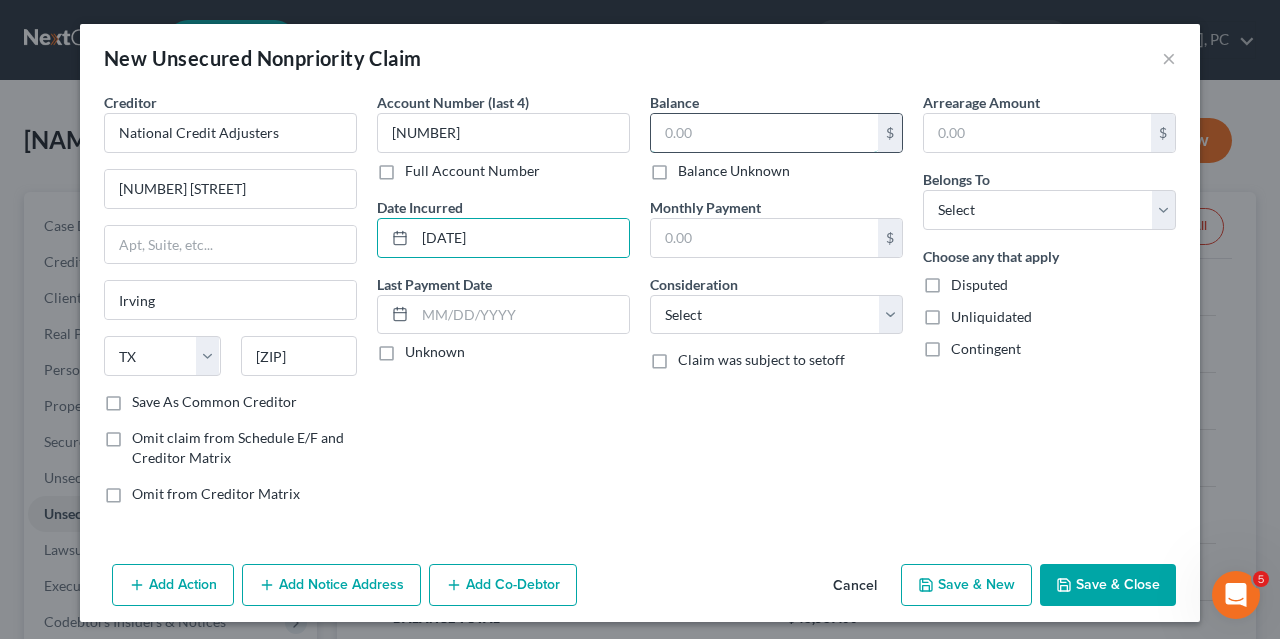 click at bounding box center (764, 133) 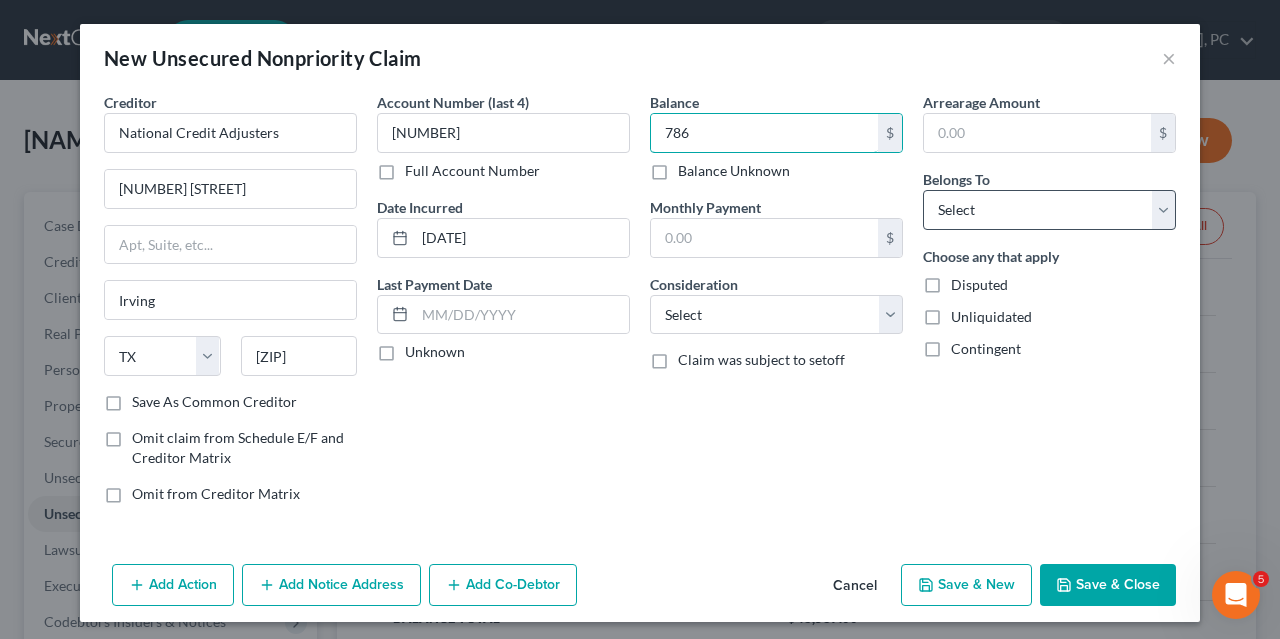 type on "786" 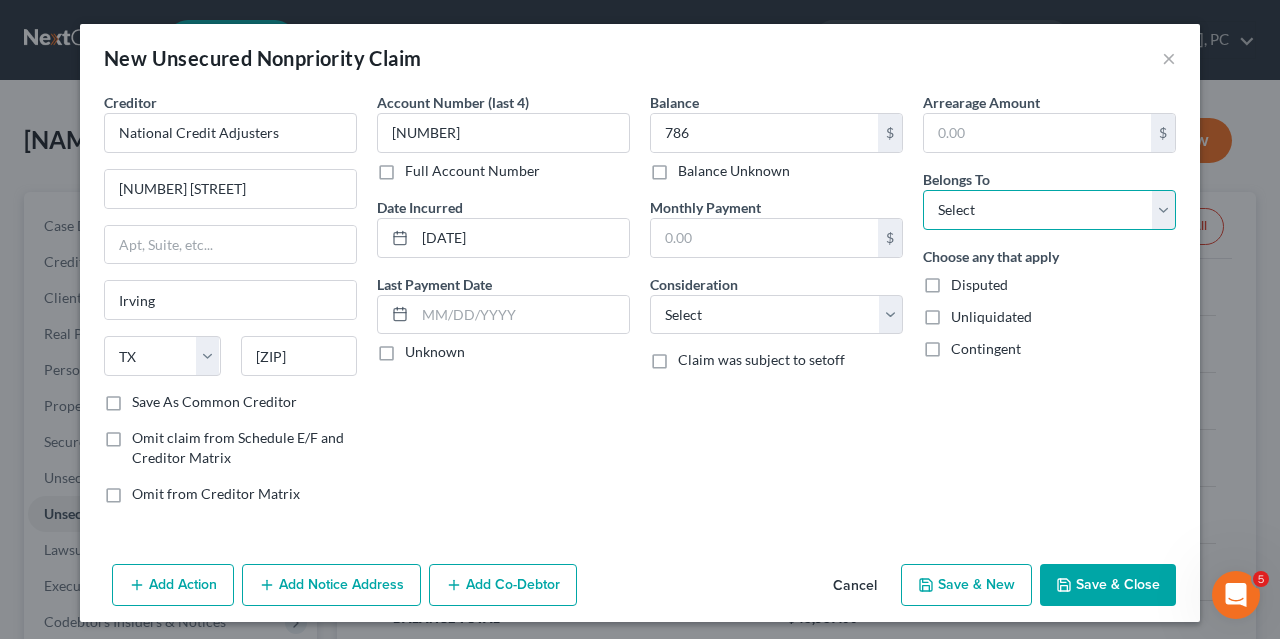 click on "Select Debtor 1 Only Debtor 2 Only Debtor 1 And Debtor 2 Only At Least One Of The Debtors And Another Community Property" at bounding box center [1049, 210] 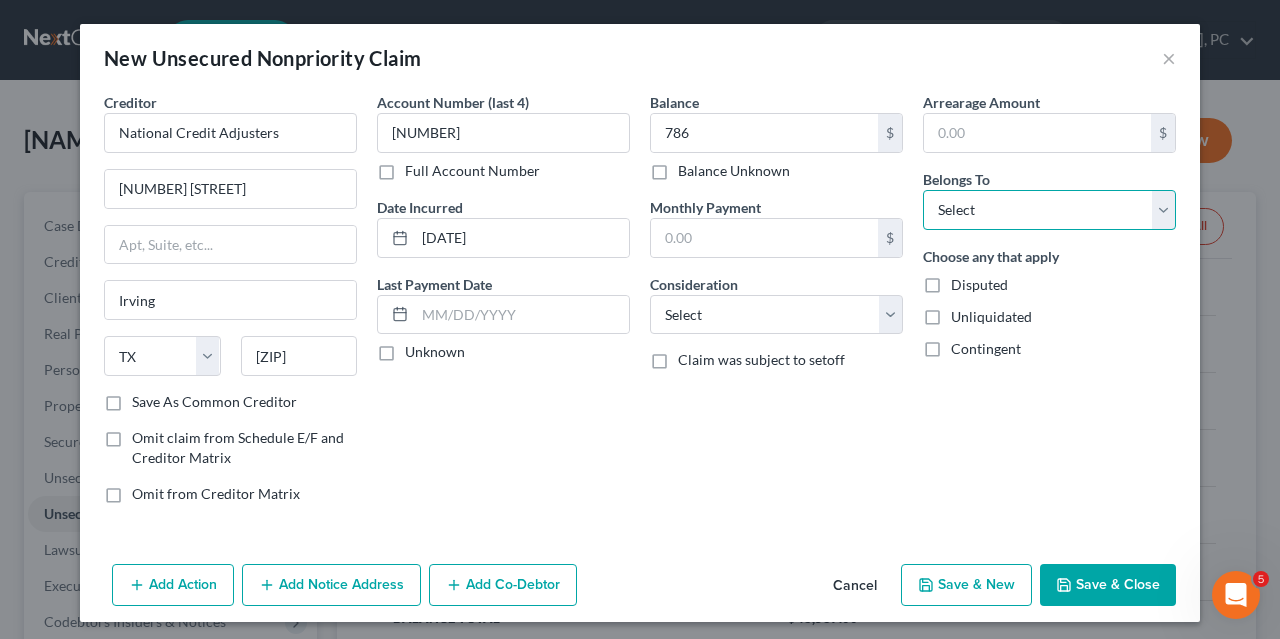 select on "0" 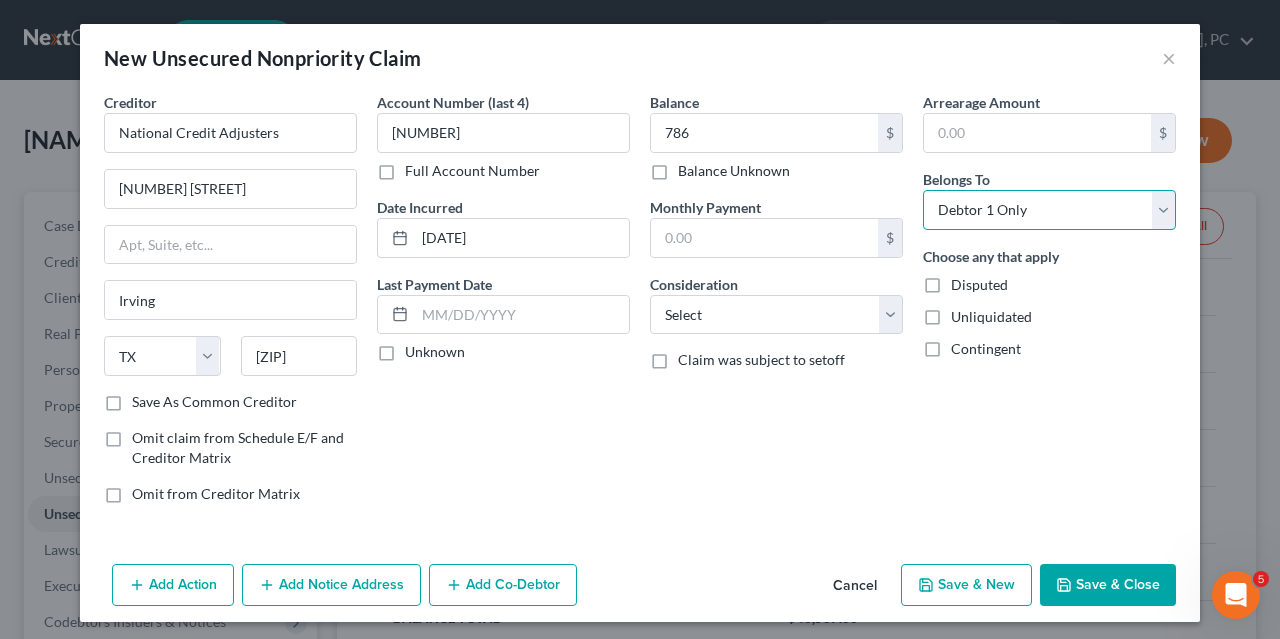 click on "Debtor 1 Only" at bounding box center [0, 0] 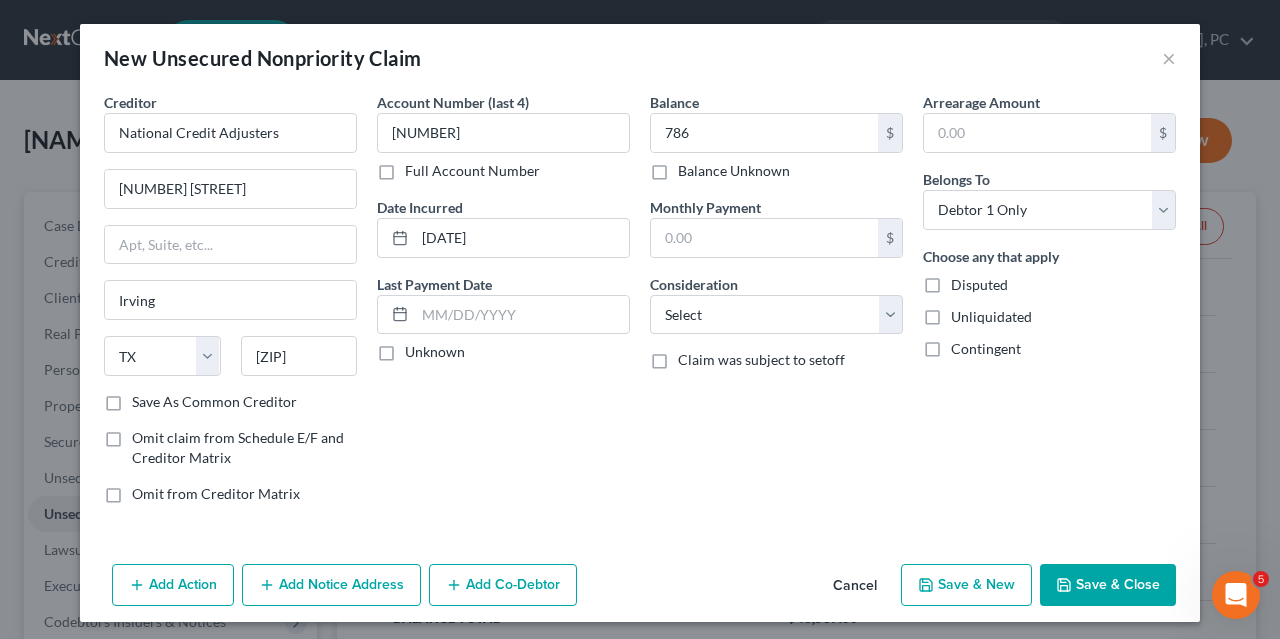 click on "Save & New" at bounding box center (966, 585) 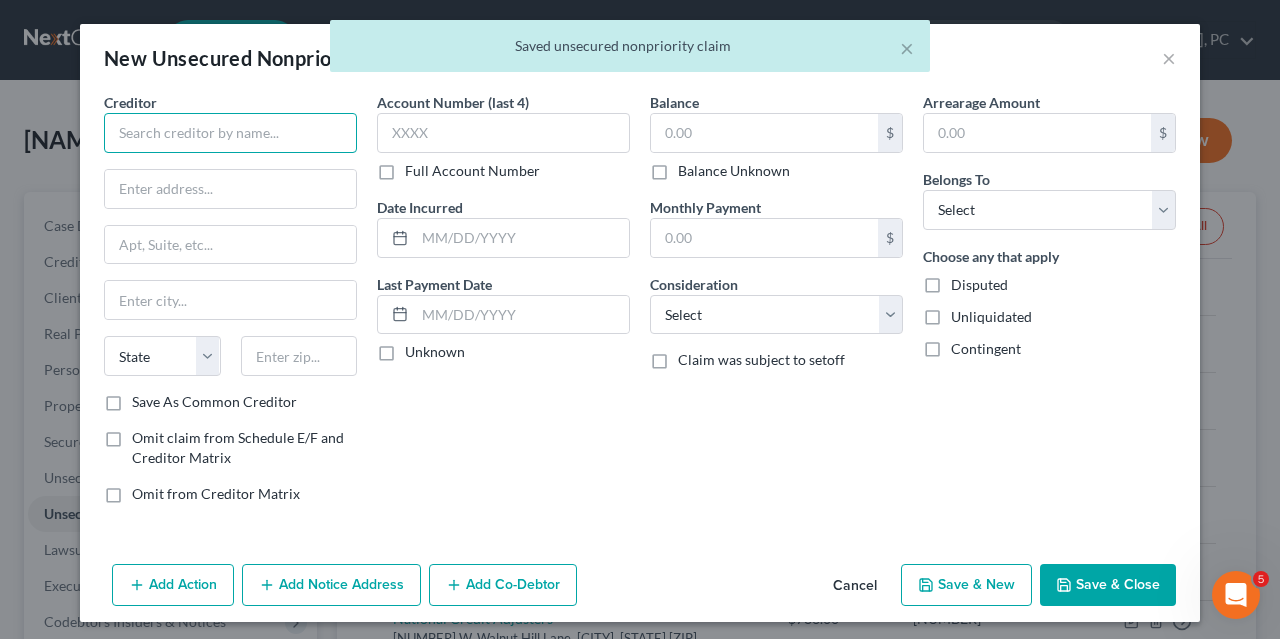 click at bounding box center [230, 133] 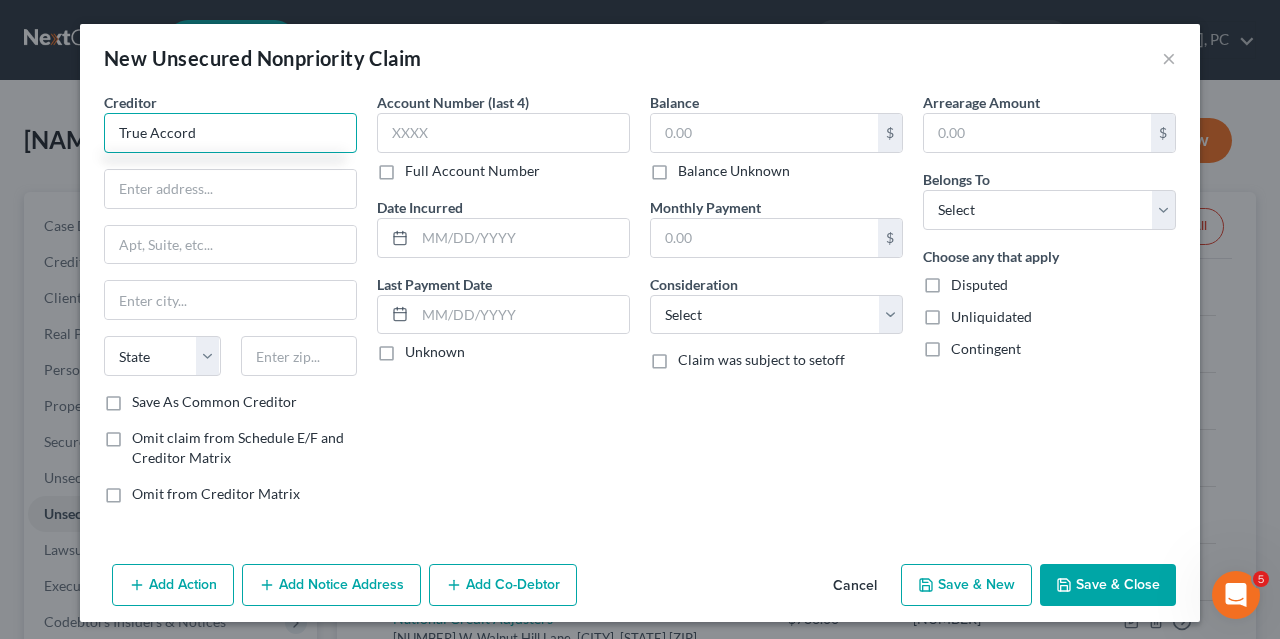type on "True Accord" 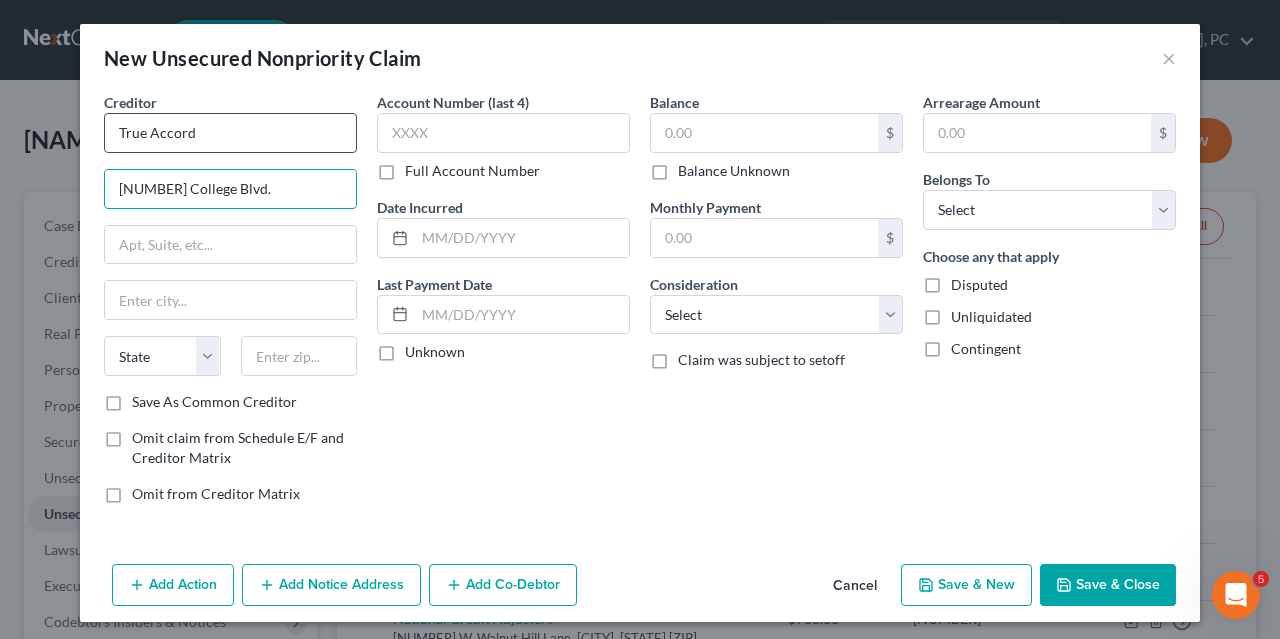 type on "[NUMBER] College Blvd." 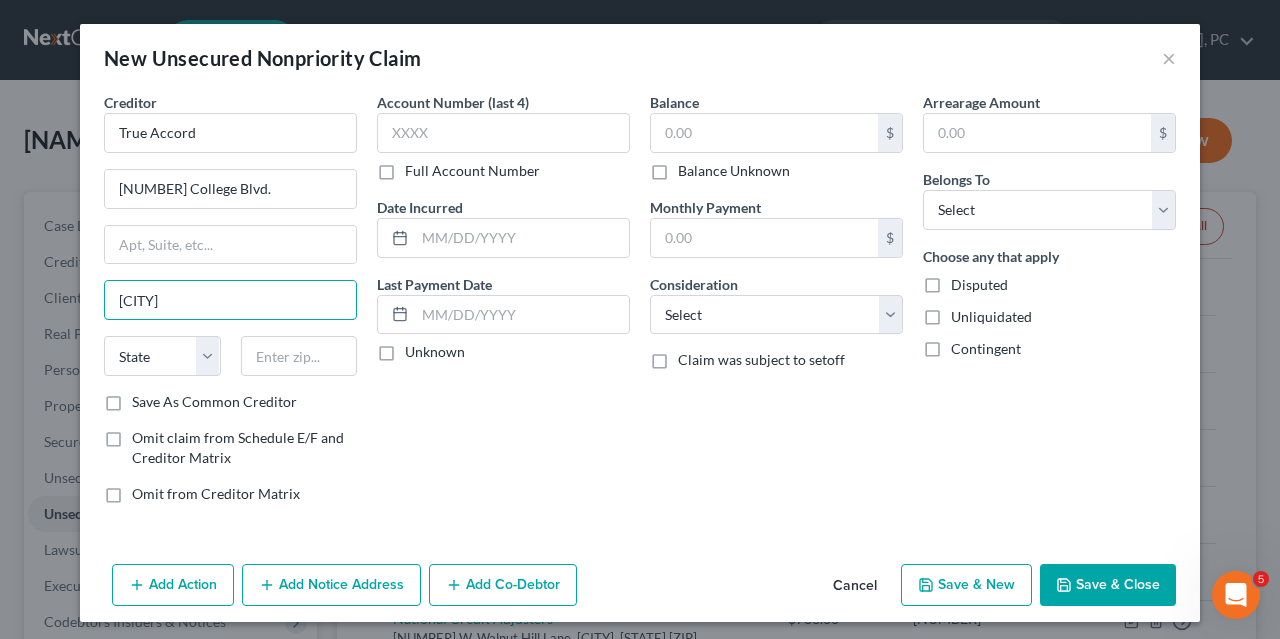 type on "[CITY]" 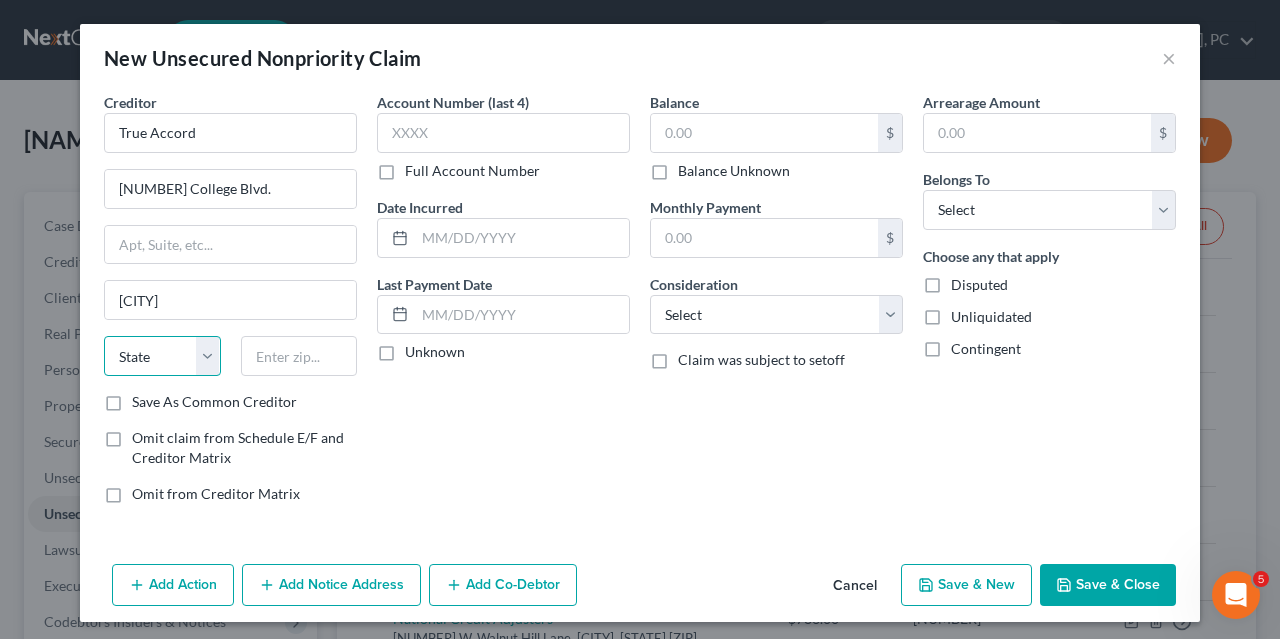 click on "State AL AK AR AZ CA CO CT DE DC FL GA GU HI ID IL IN IA KS KY LA ME MD MA MI MN MS MO MT NC ND NE NV NH NJ NM NY OH OK OR PA PR RI SC SD TN TX UT VI VA VT WA WV WI WY" at bounding box center (162, 356) 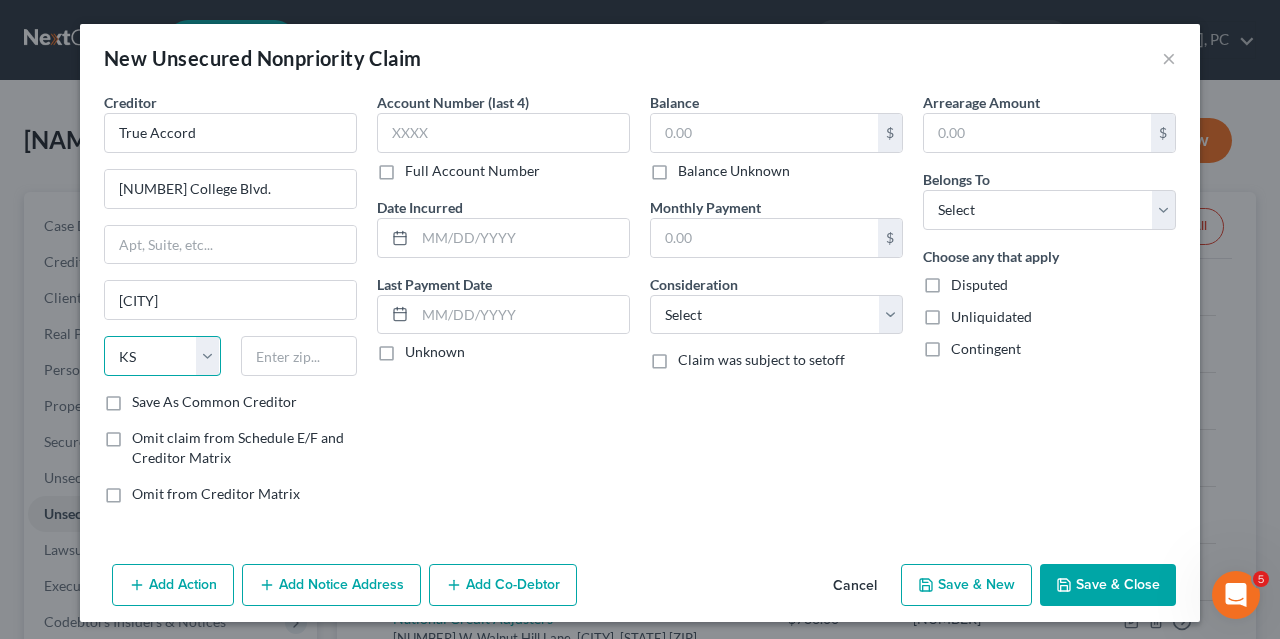 click on "KS" at bounding box center (0, 0) 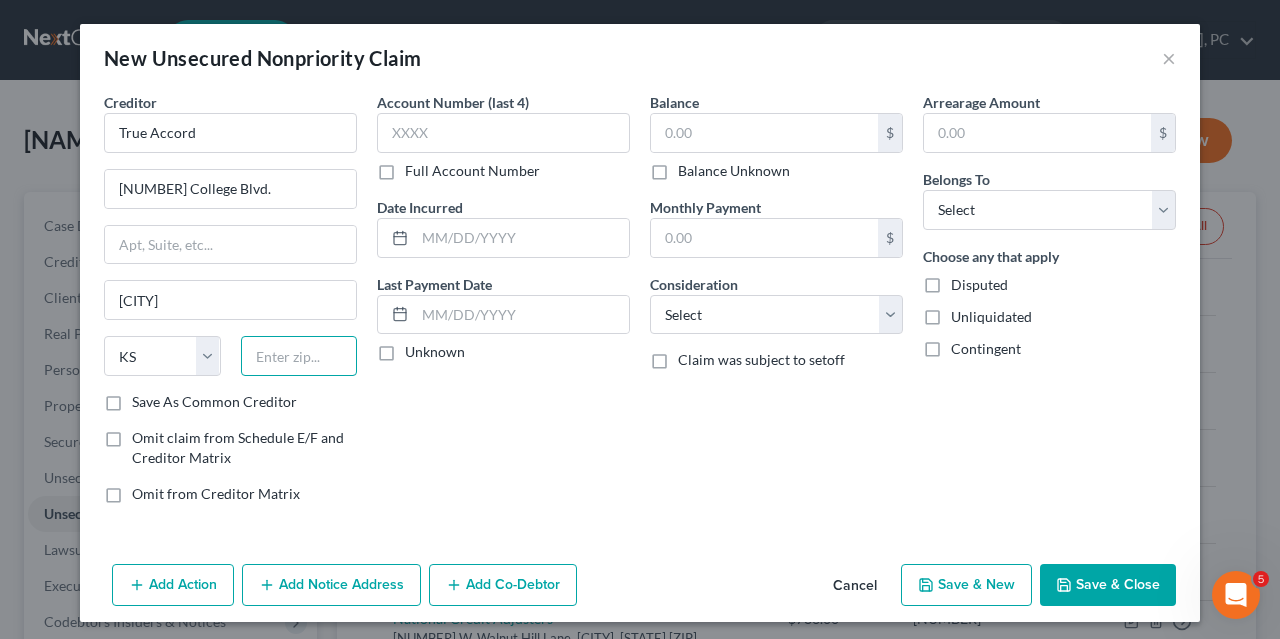 click at bounding box center [299, 356] 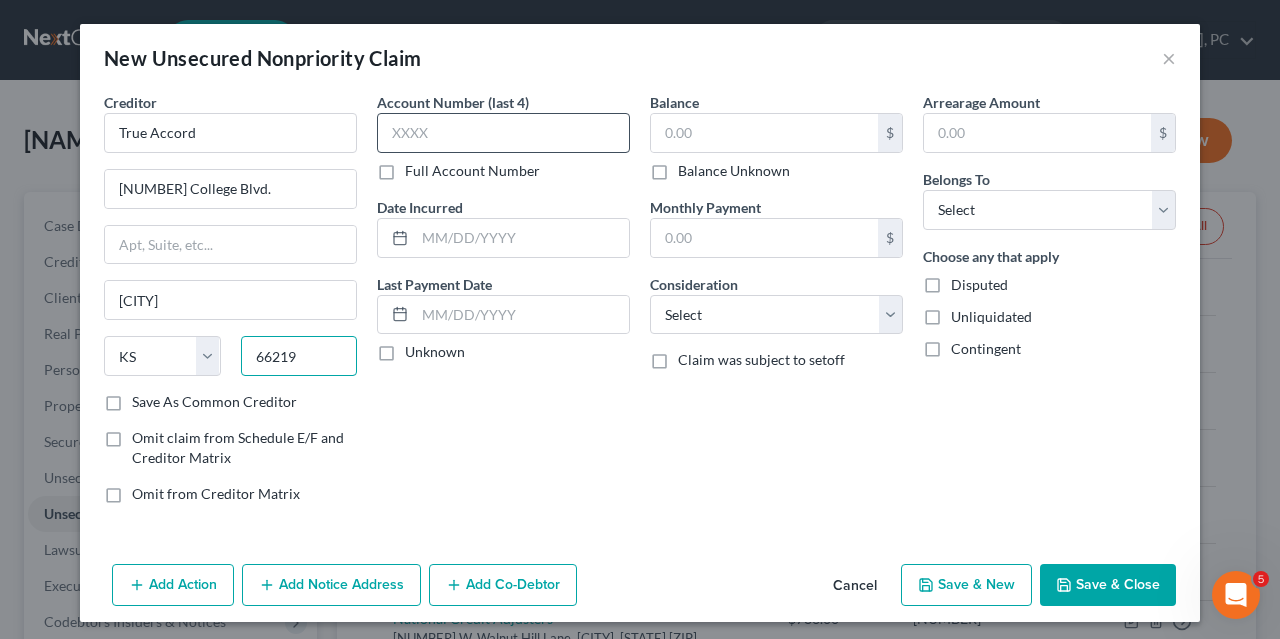 type on "66219" 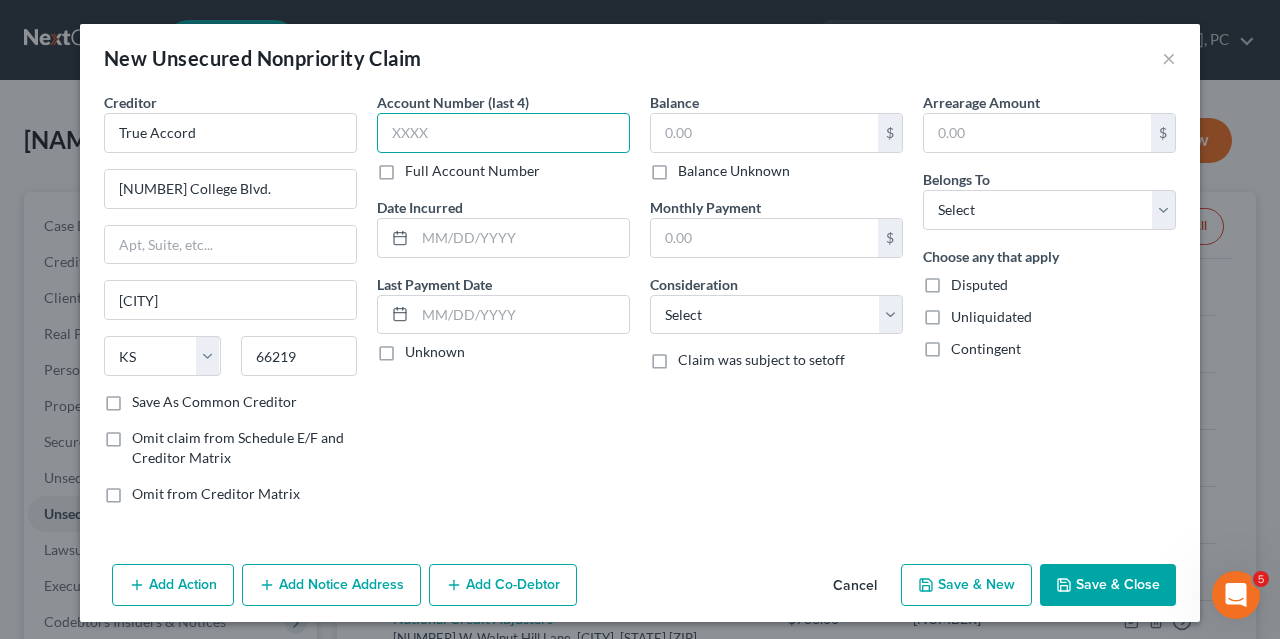 click at bounding box center [503, 133] 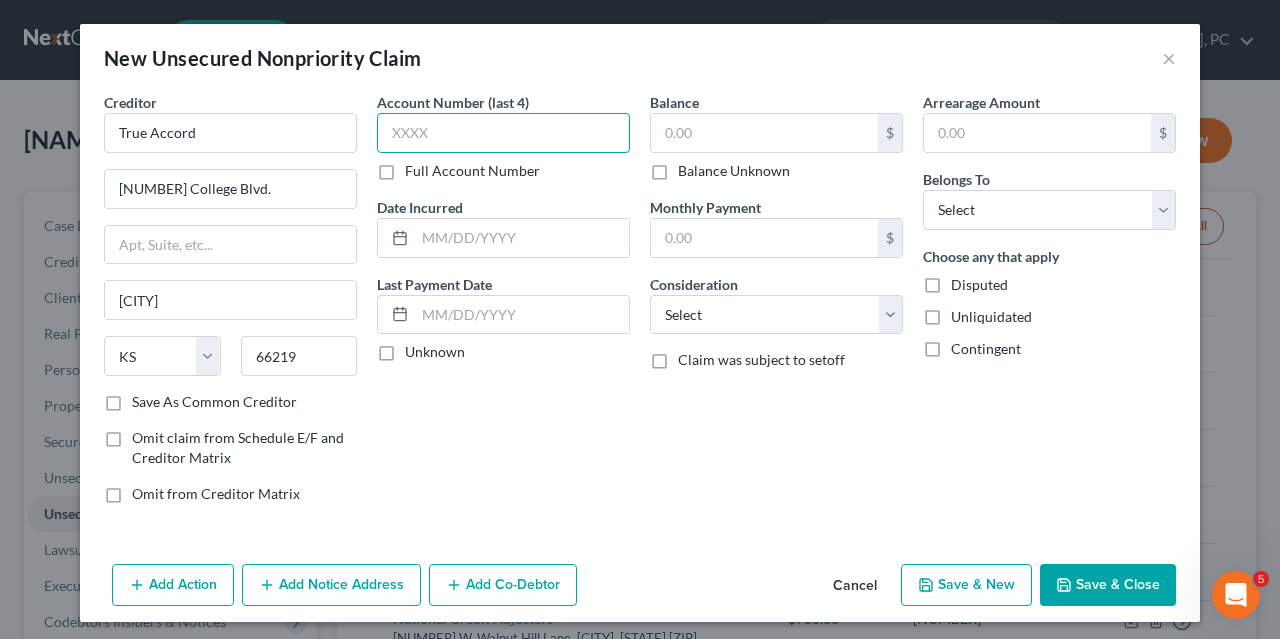 type on "Shawnee Mission" 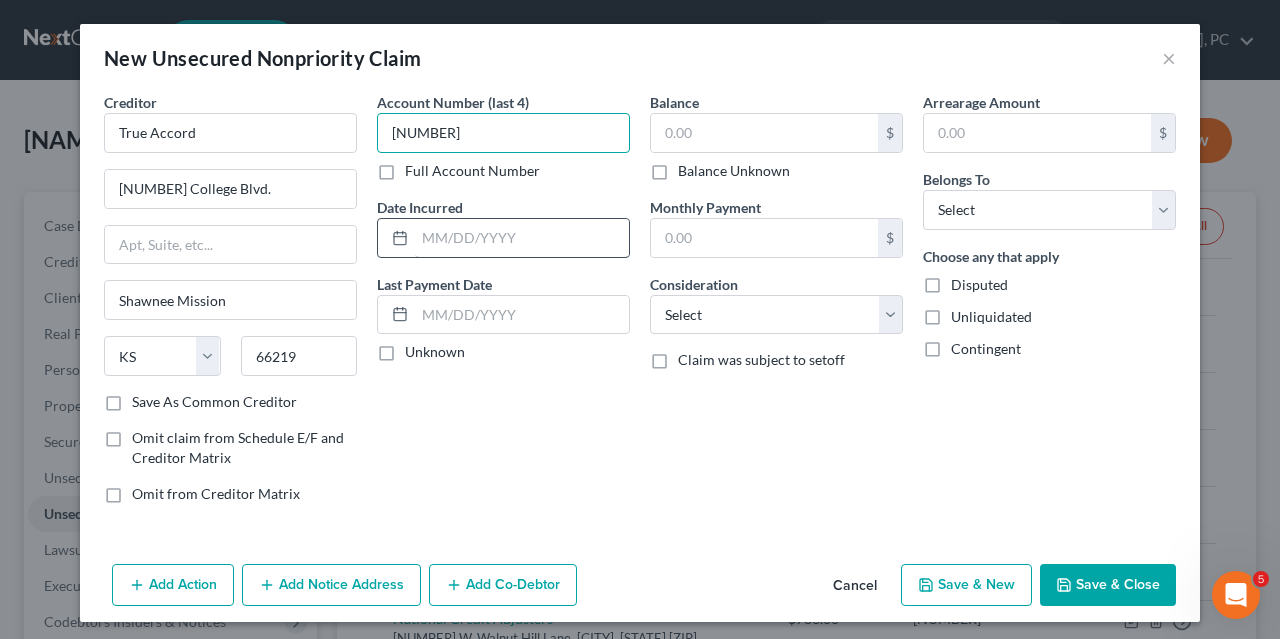 type on "[NUMBER]" 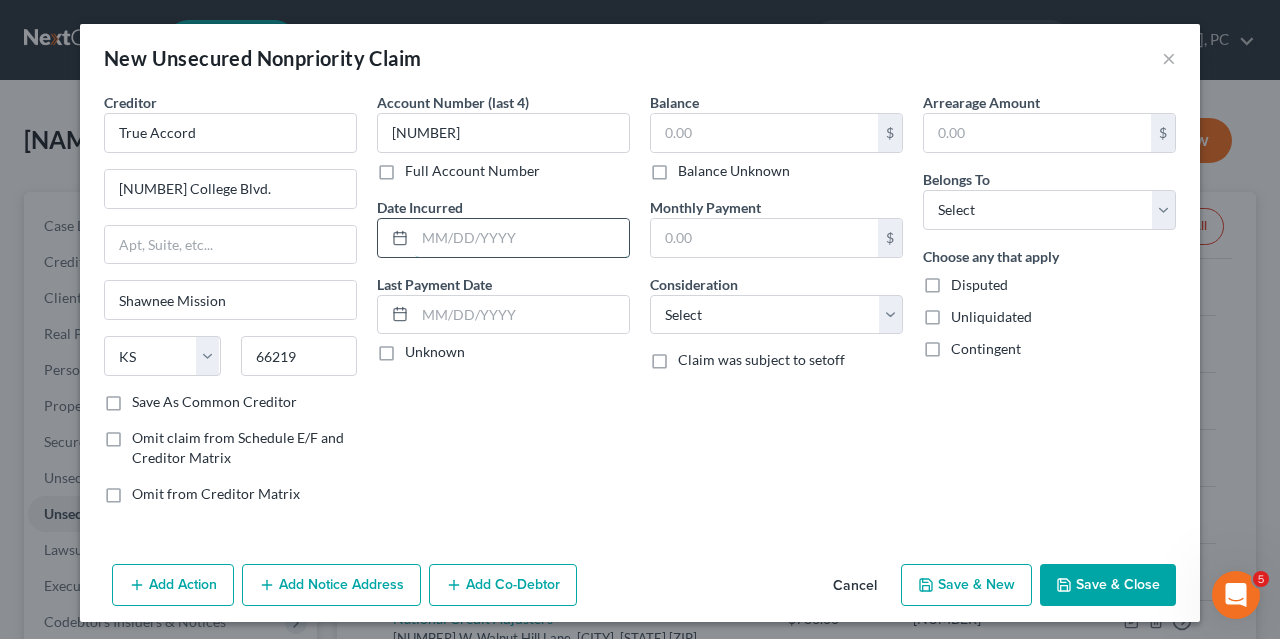 click at bounding box center (522, 238) 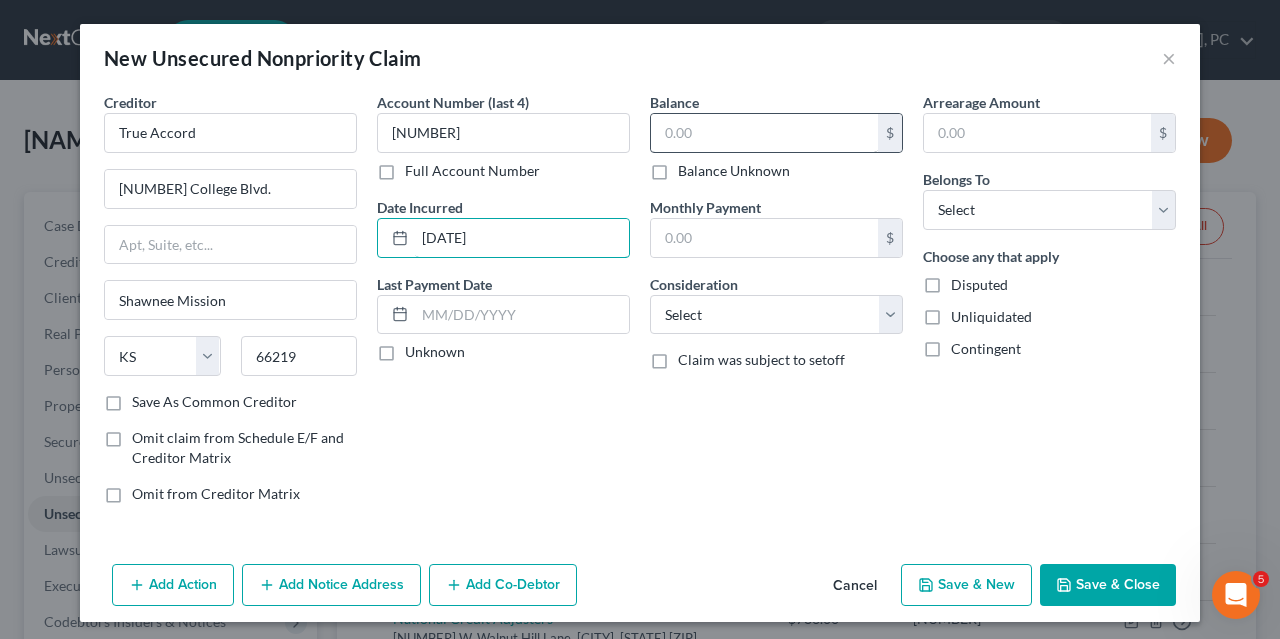 type on "[DATE]" 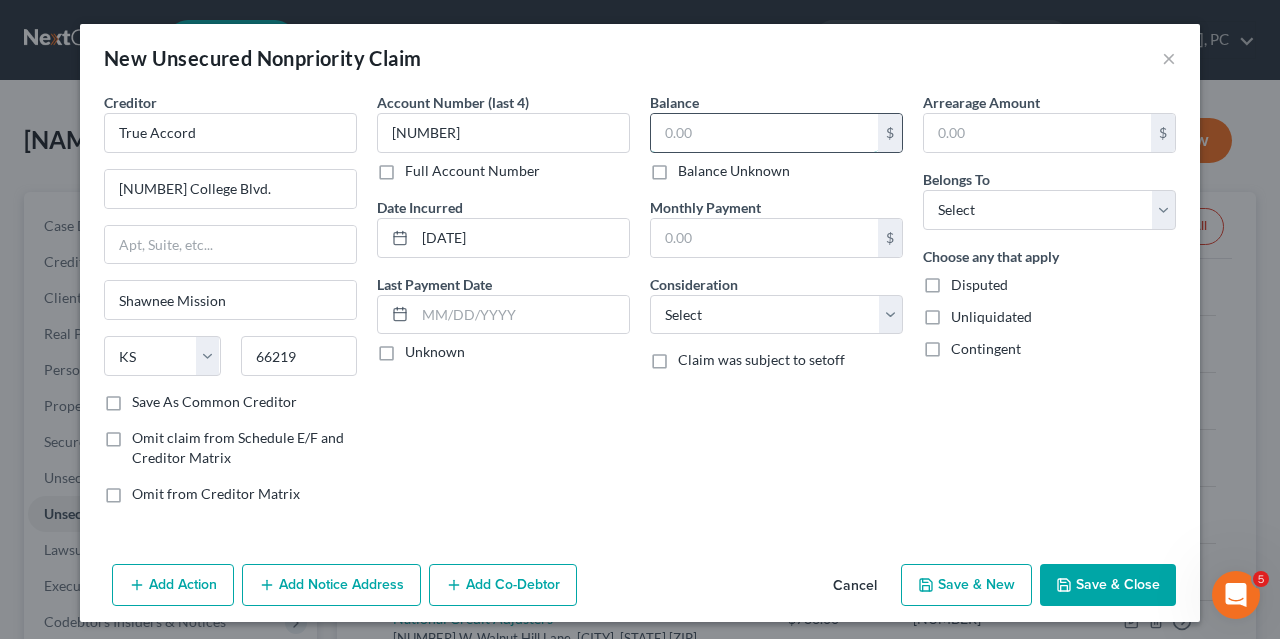 click at bounding box center [764, 133] 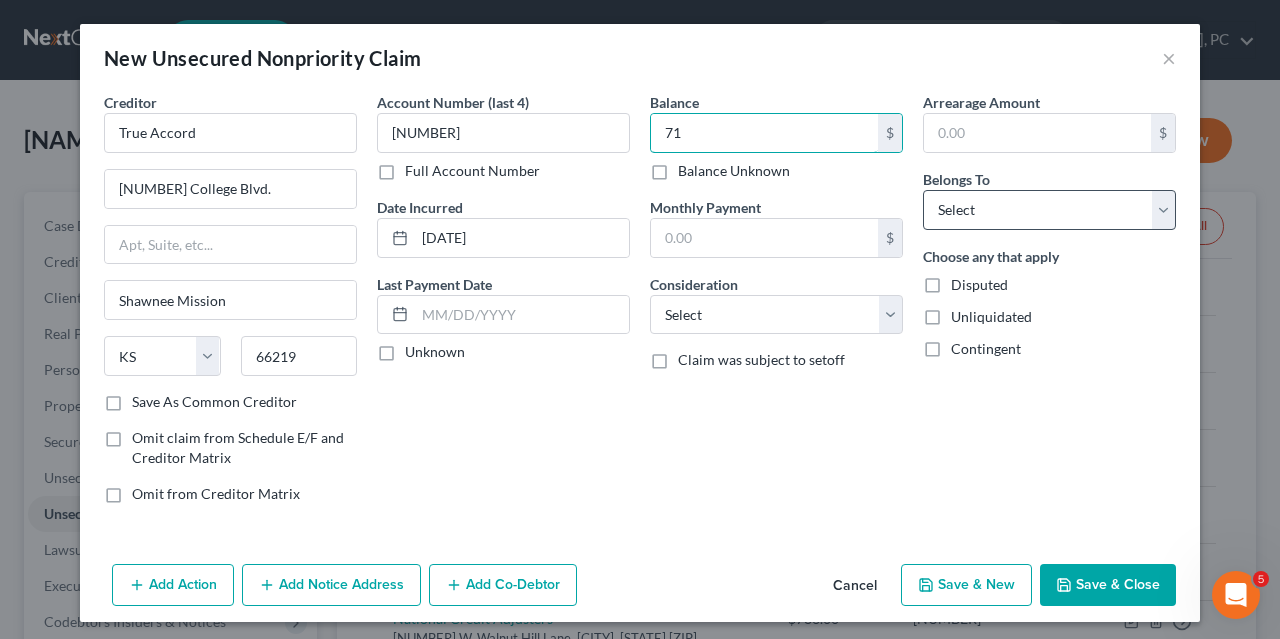 type on "71" 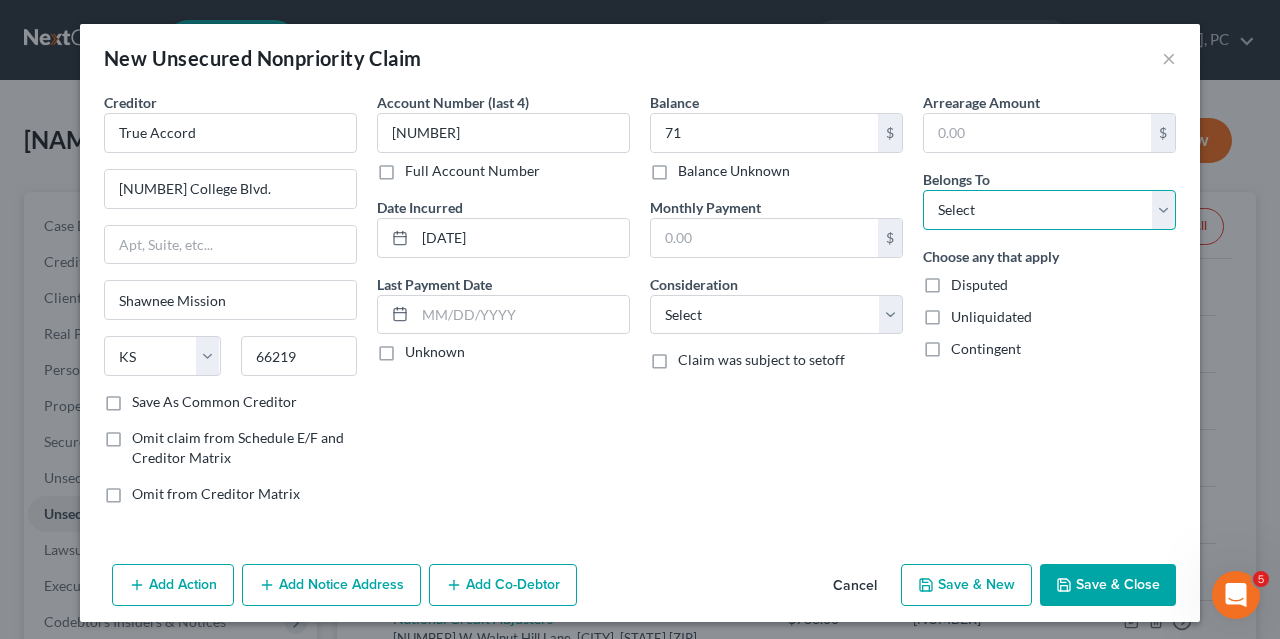click on "Select Debtor 1 Only Debtor 2 Only Debtor 1 And Debtor 2 Only At Least One Of The Debtors And Another Community Property" at bounding box center [1049, 210] 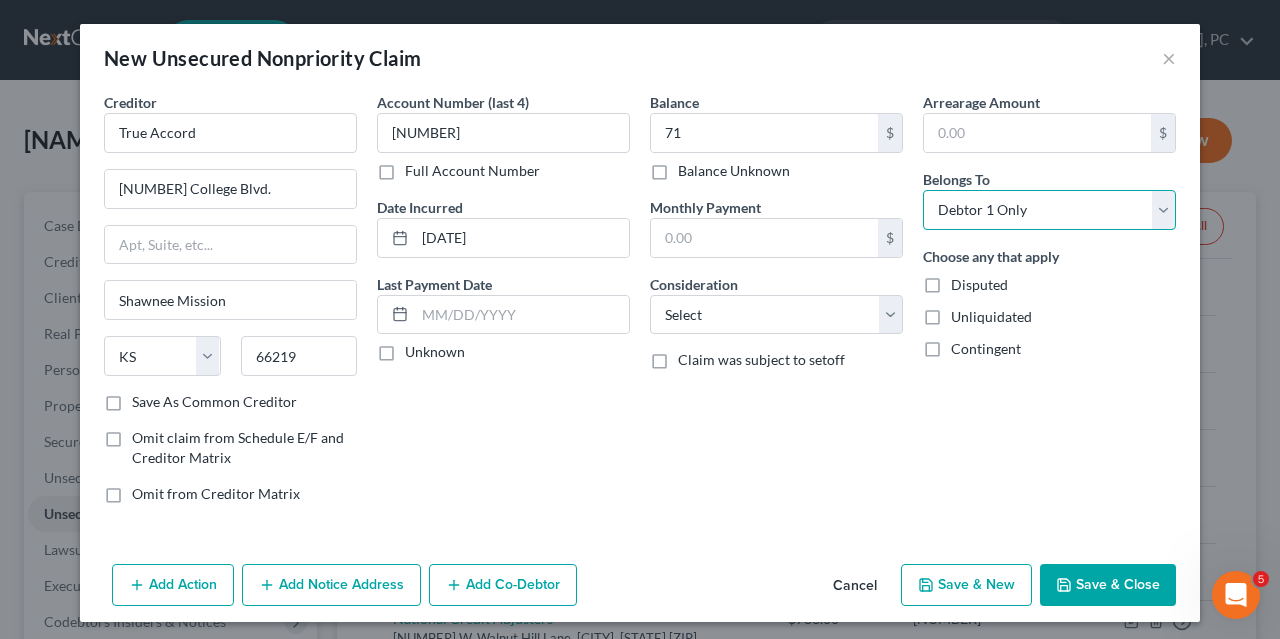 click on "Debtor 1 Only" at bounding box center (0, 0) 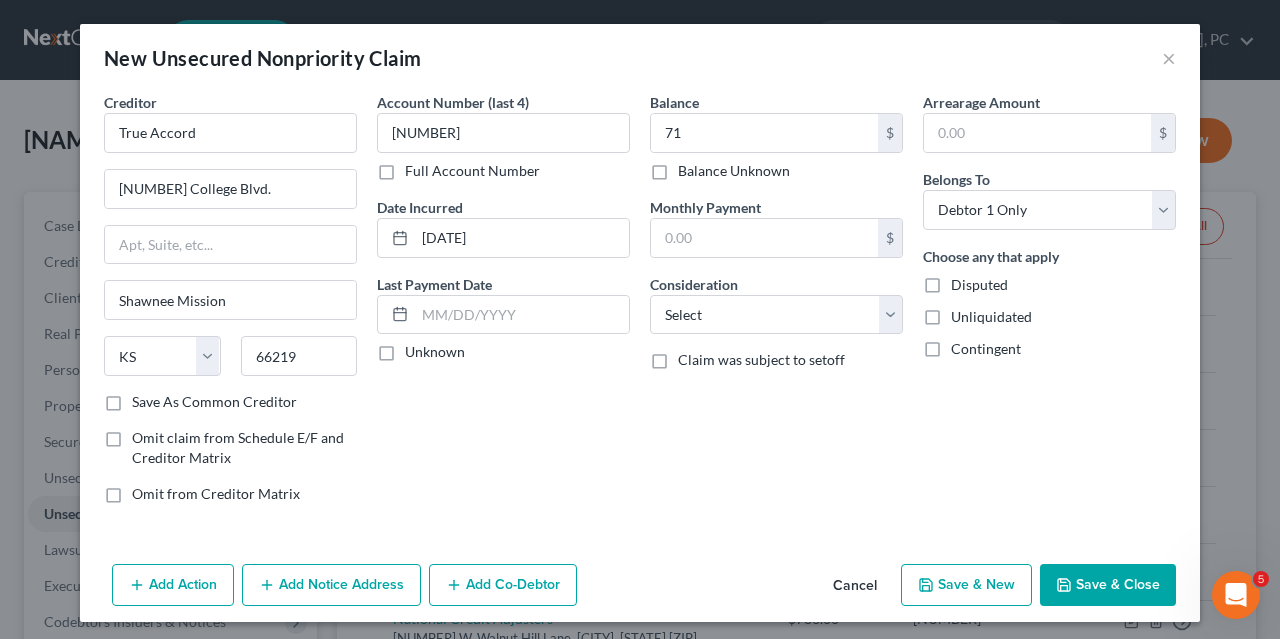 click on "Save & New" at bounding box center [966, 585] 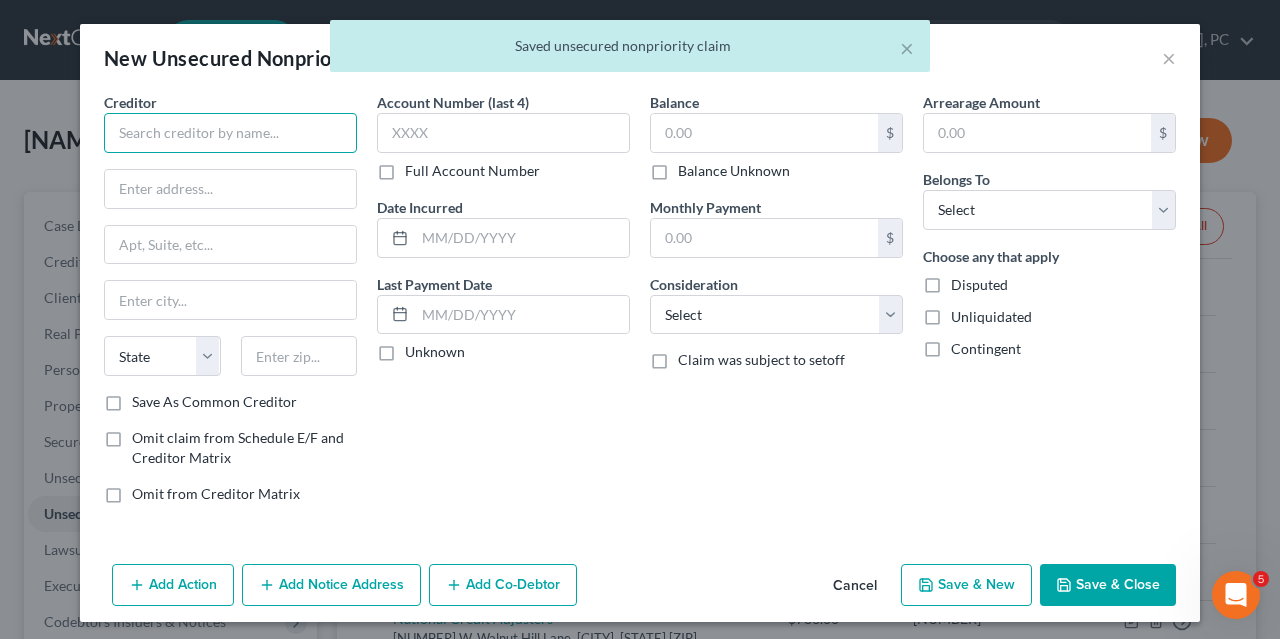 click at bounding box center [230, 133] 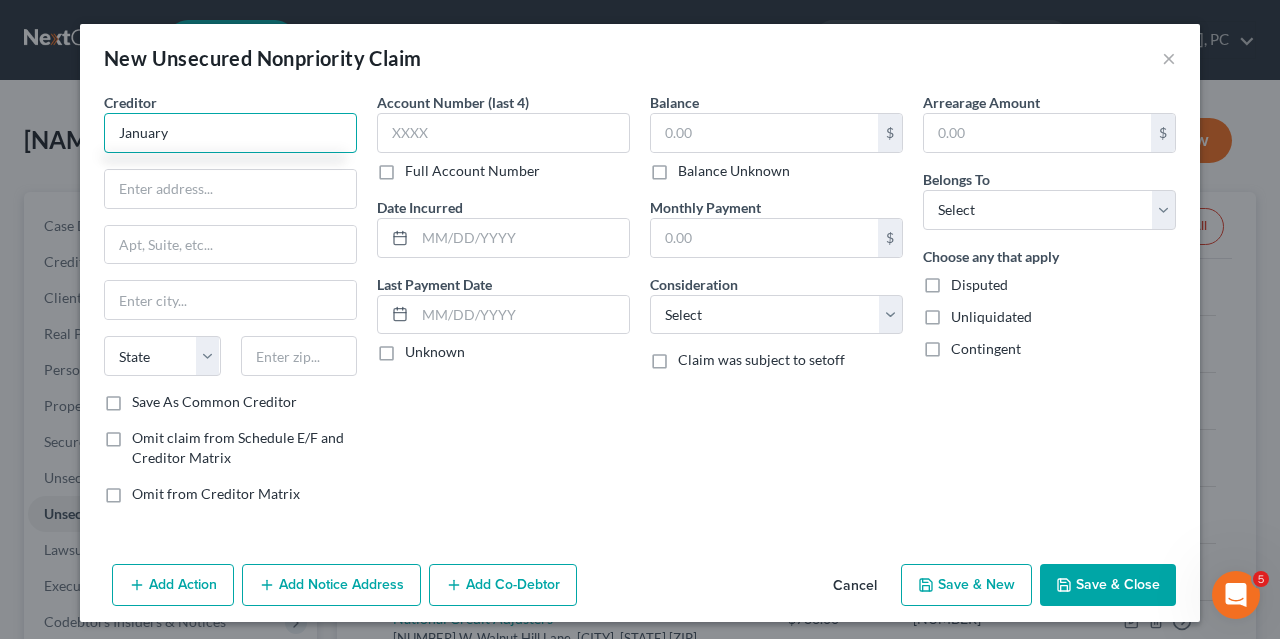 type on "January" 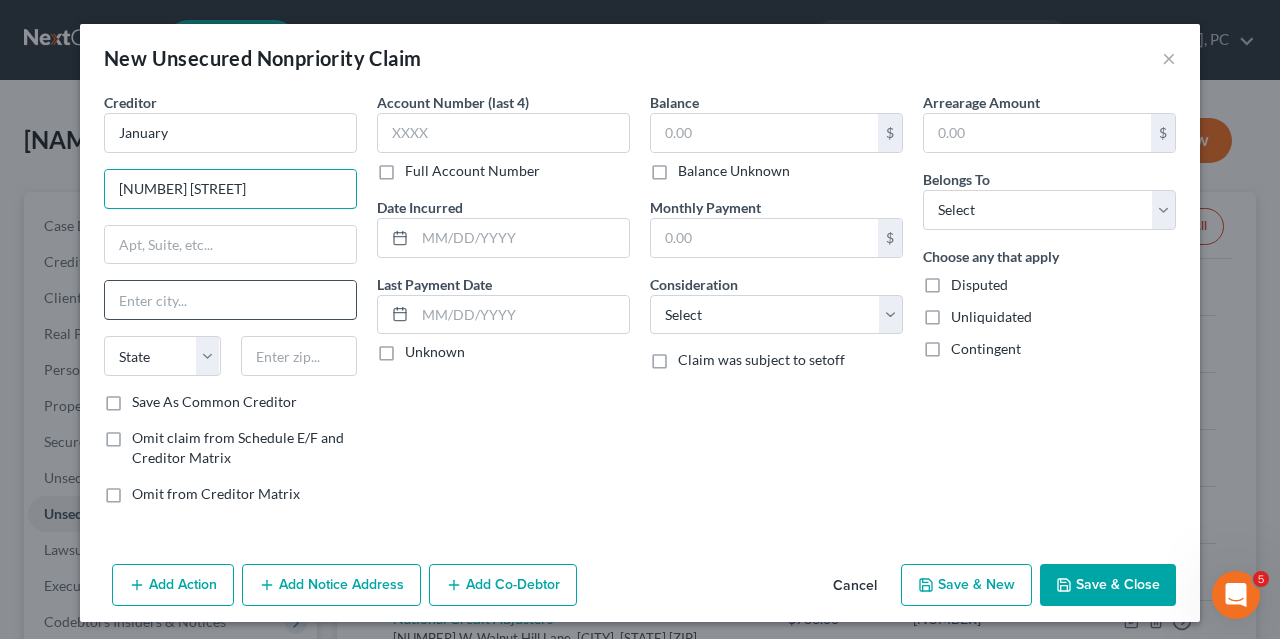type on "[NUMBER] [STREET]" 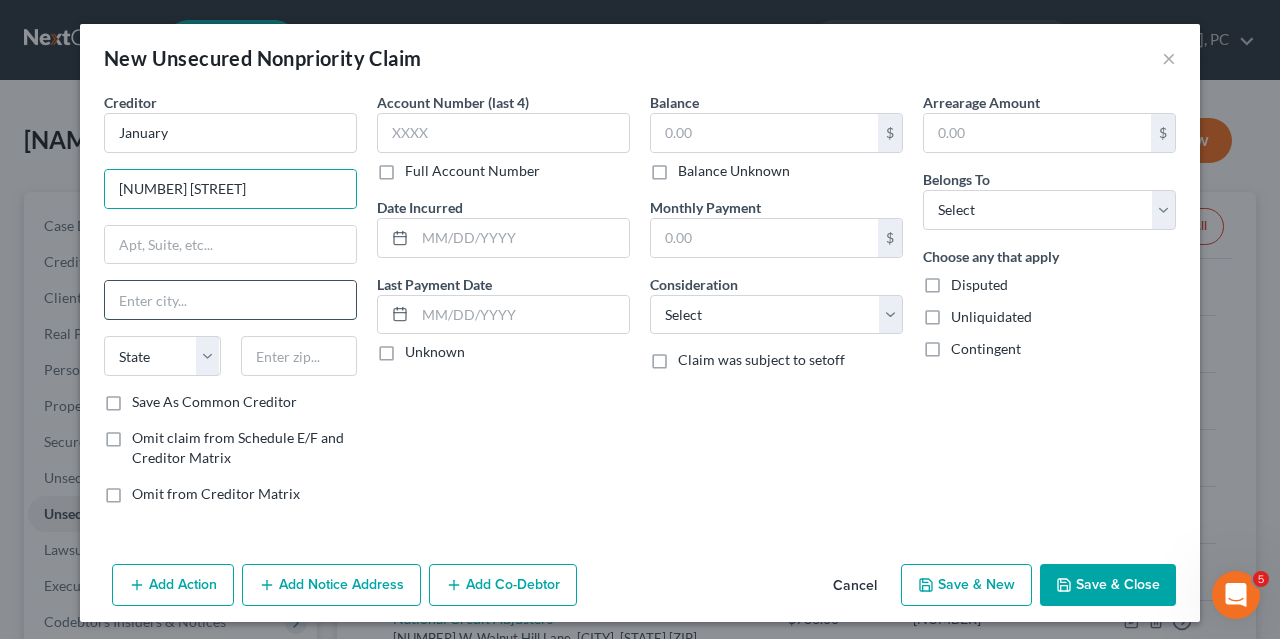click at bounding box center (230, 300) 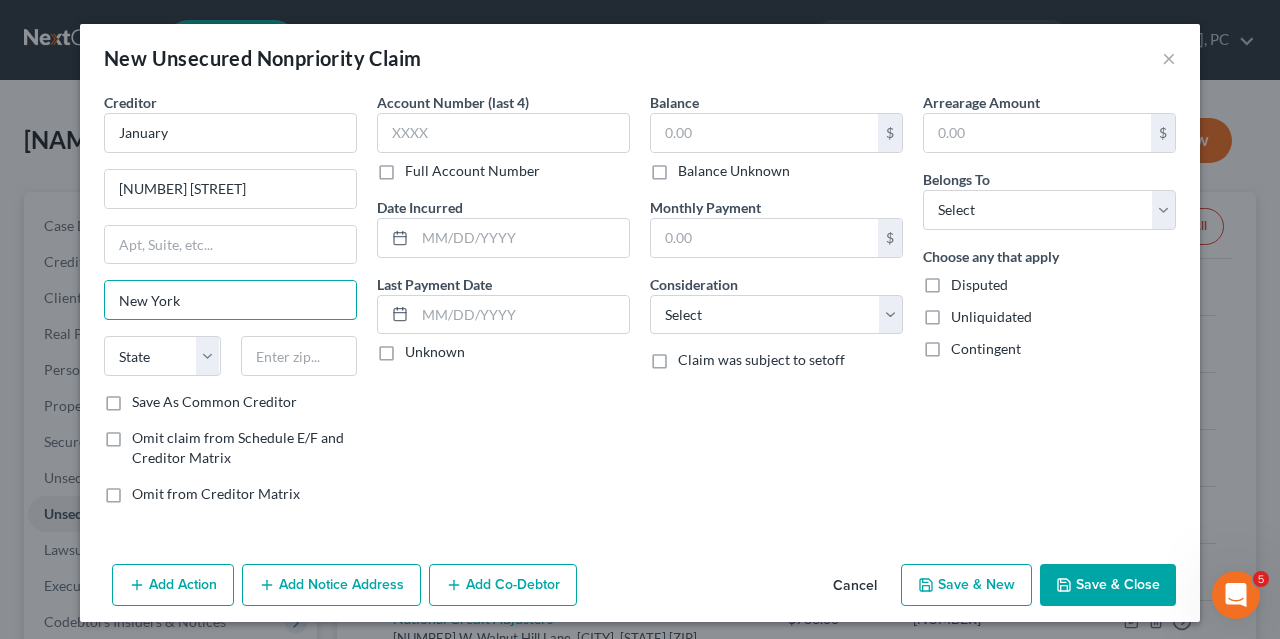 type on "New York" 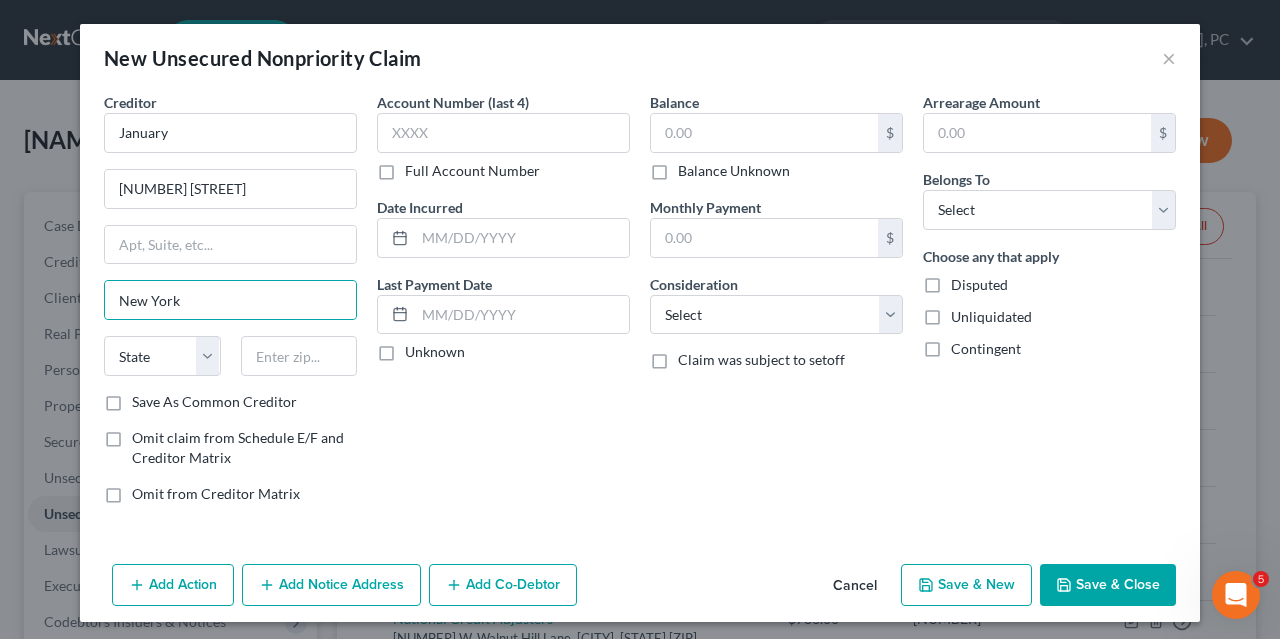 click on "Account Number (last 4)
Full Account Number
Date Incurred         Last Payment Date         Unknown" at bounding box center [503, 306] 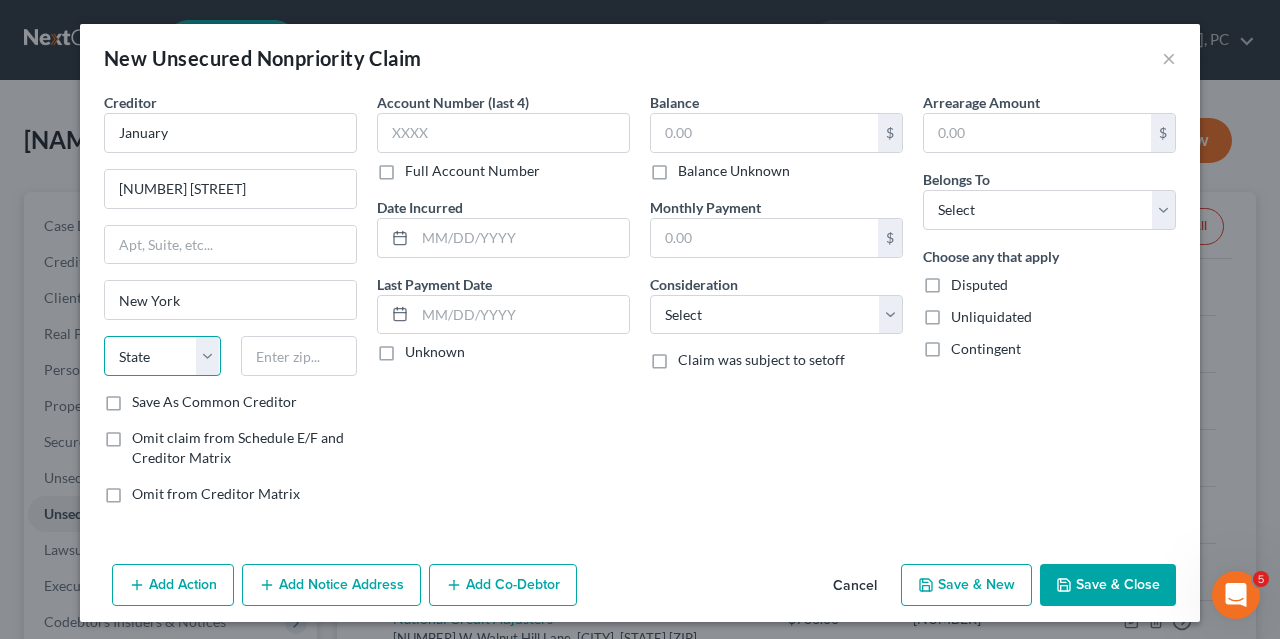 click on "State AL AK AR AZ CA CO CT DE DC FL GA GU HI ID IL IN IA KS KY LA ME MD MA MI MN MS MO MT NC ND NE NV NH NJ NM NY OH OK OR PA PR RI SC SD TN TX UT VI VA VT WA WV WI WY" at bounding box center [162, 356] 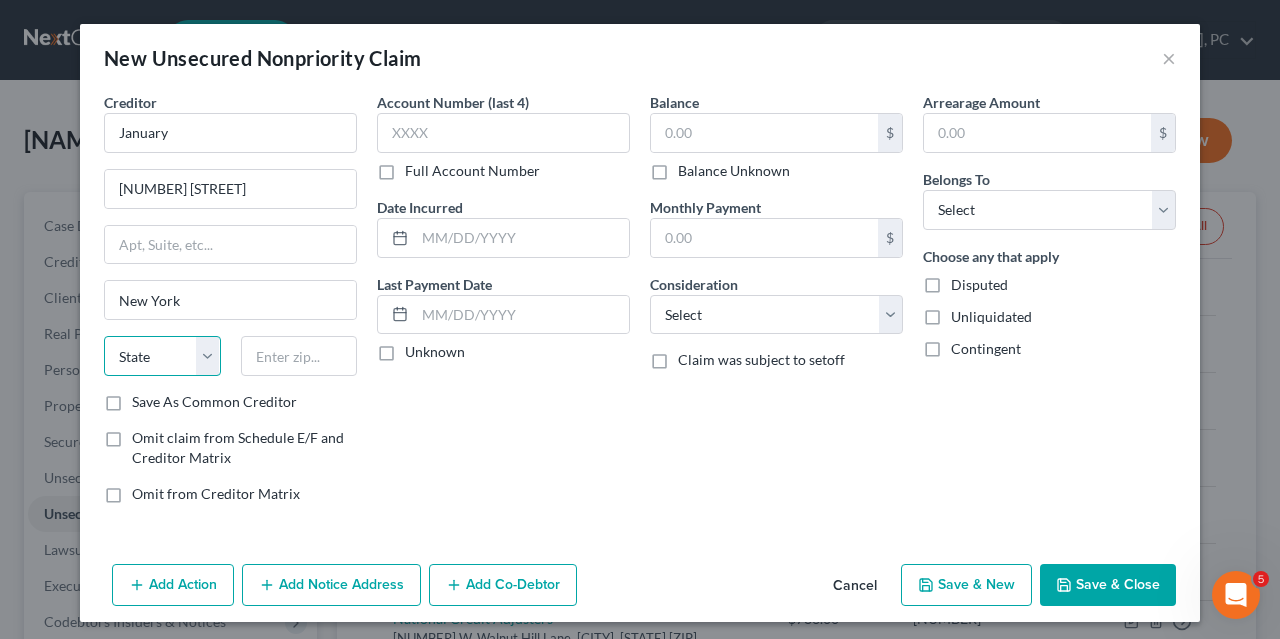 select on "35" 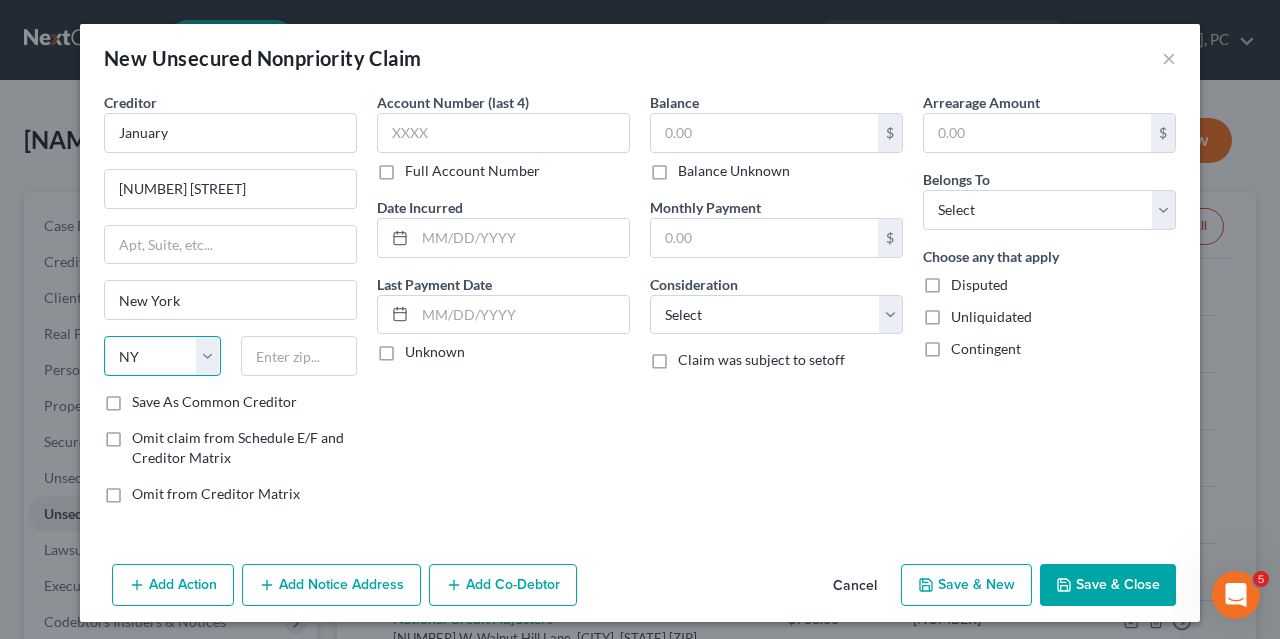 click on "NY" at bounding box center (0, 0) 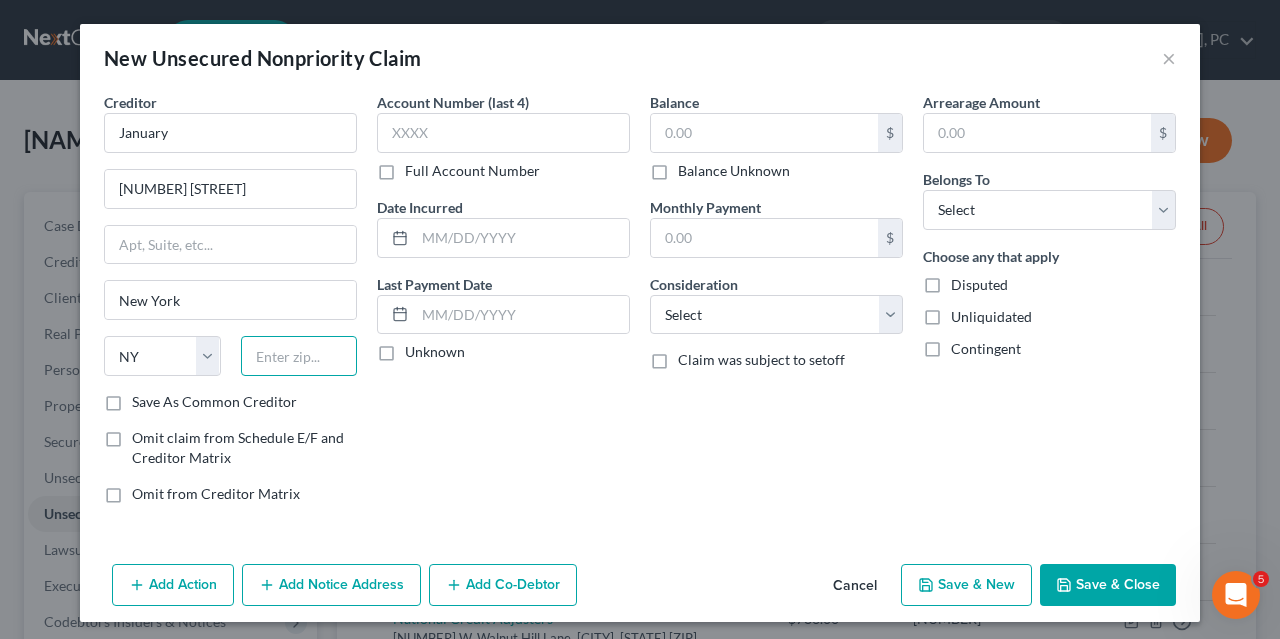 click at bounding box center [299, 356] 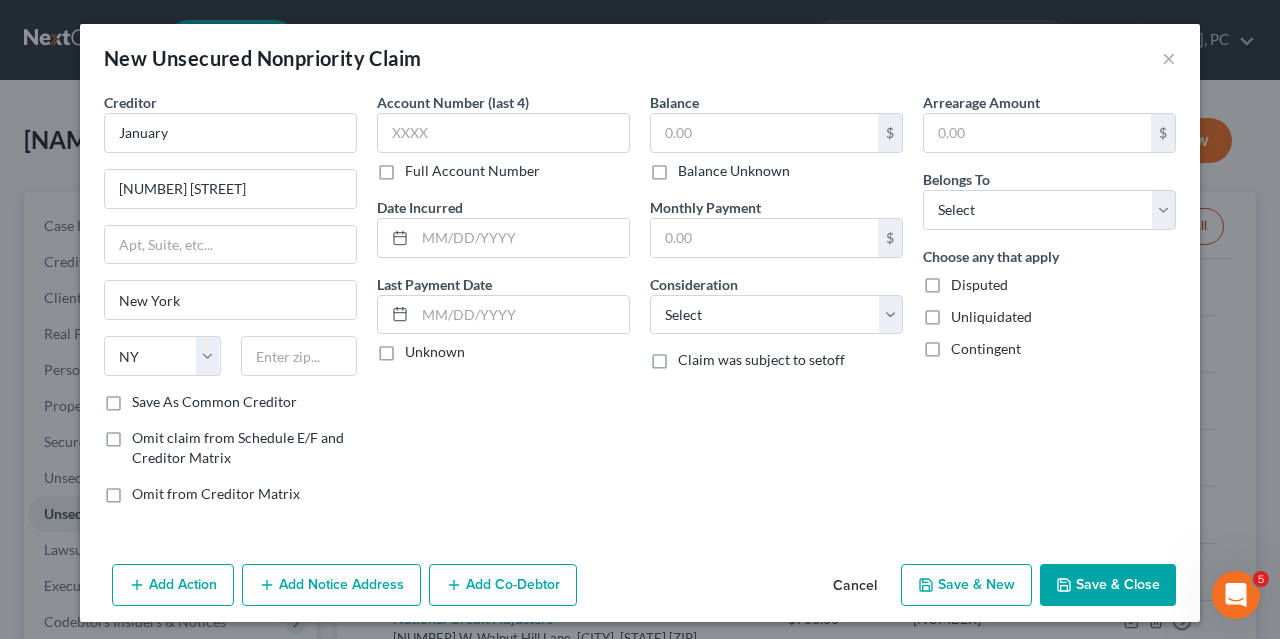 click on "Account Number (last 4)
Full Account Number
Date Incurred         Last Payment Date         Unknown" at bounding box center (503, 306) 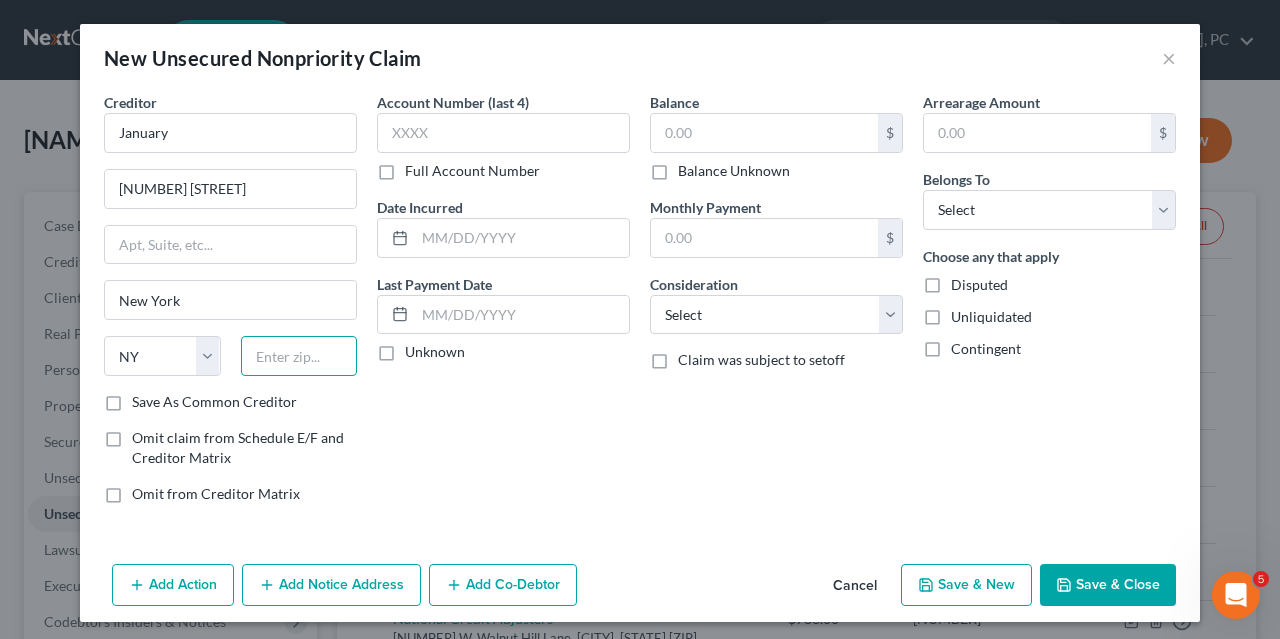click at bounding box center [299, 356] 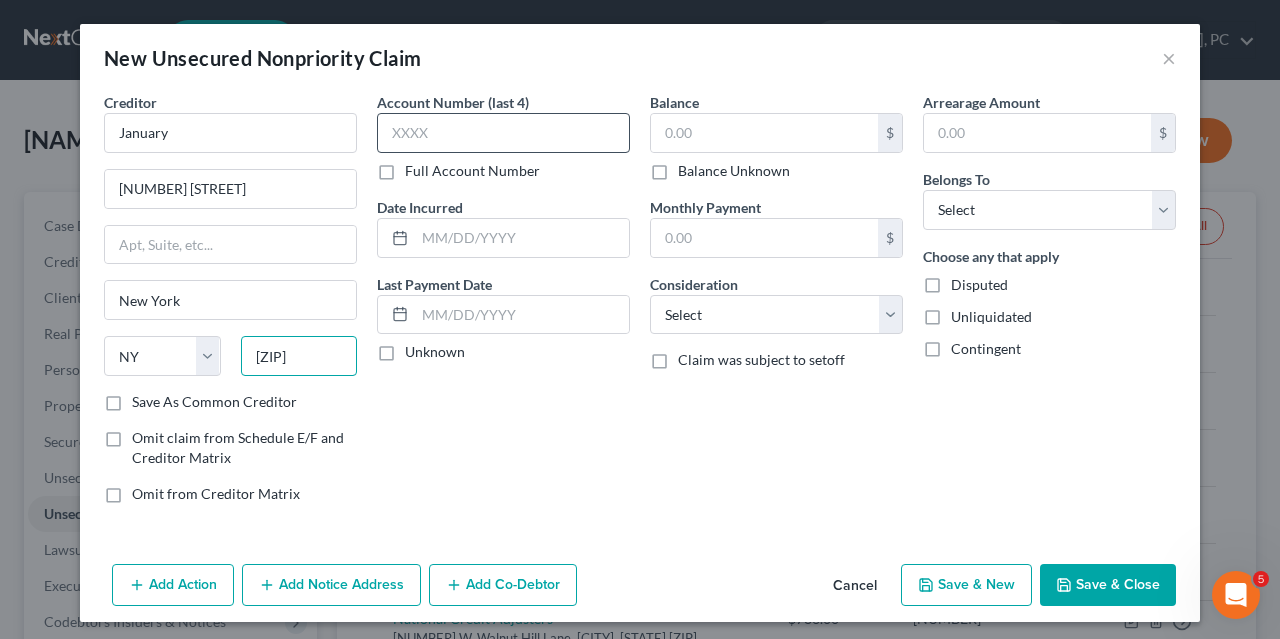 type on "[ZIP]" 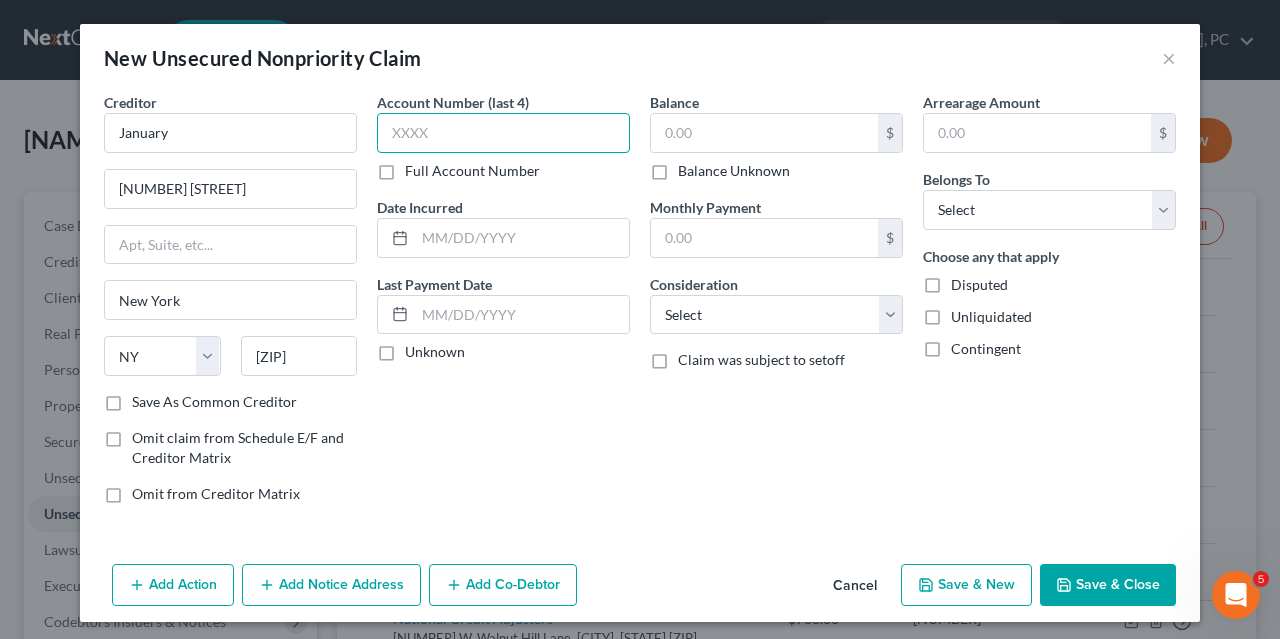 click at bounding box center (503, 133) 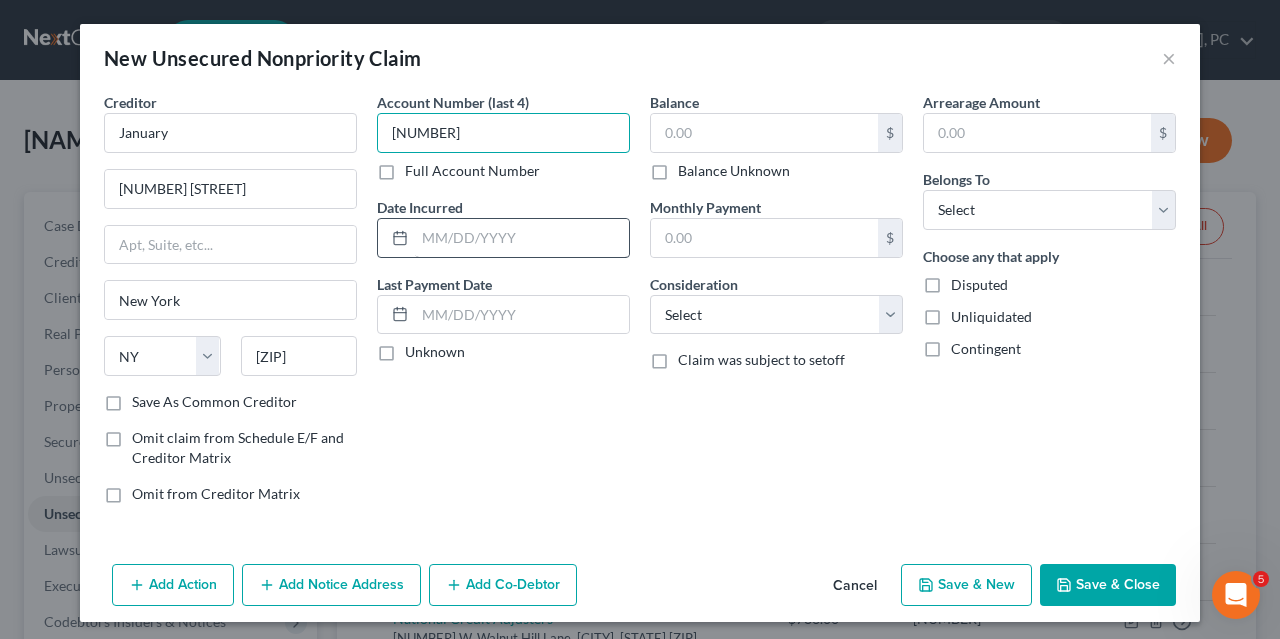 type on "[NUMBER]" 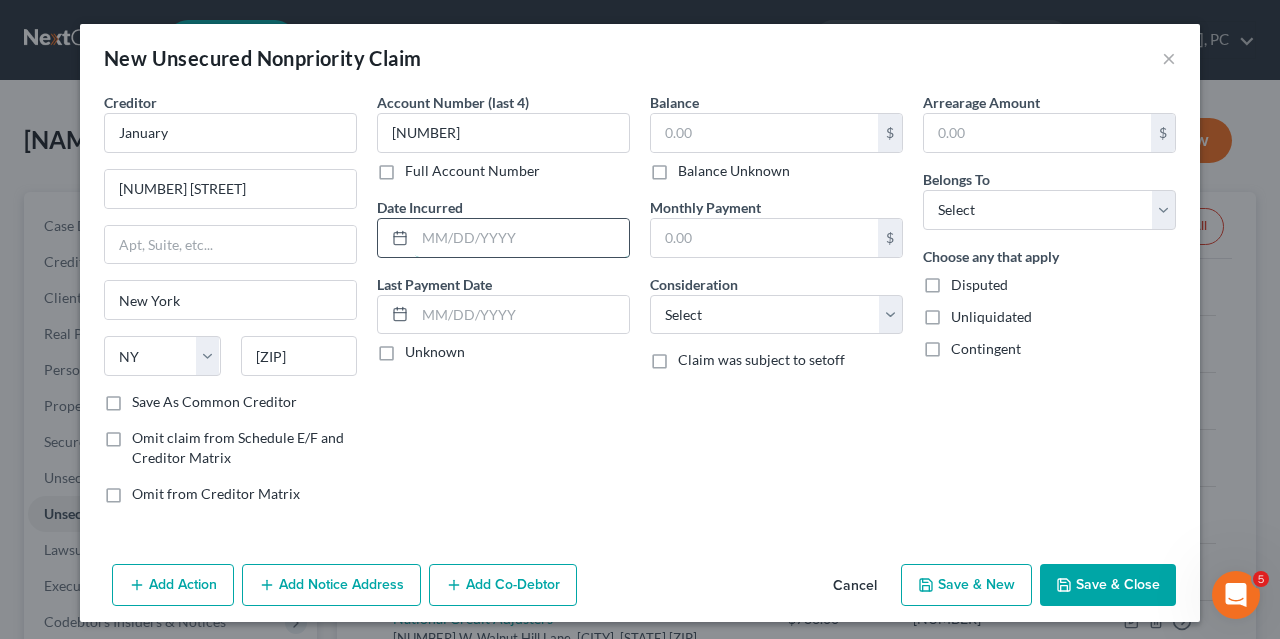 click at bounding box center [522, 238] 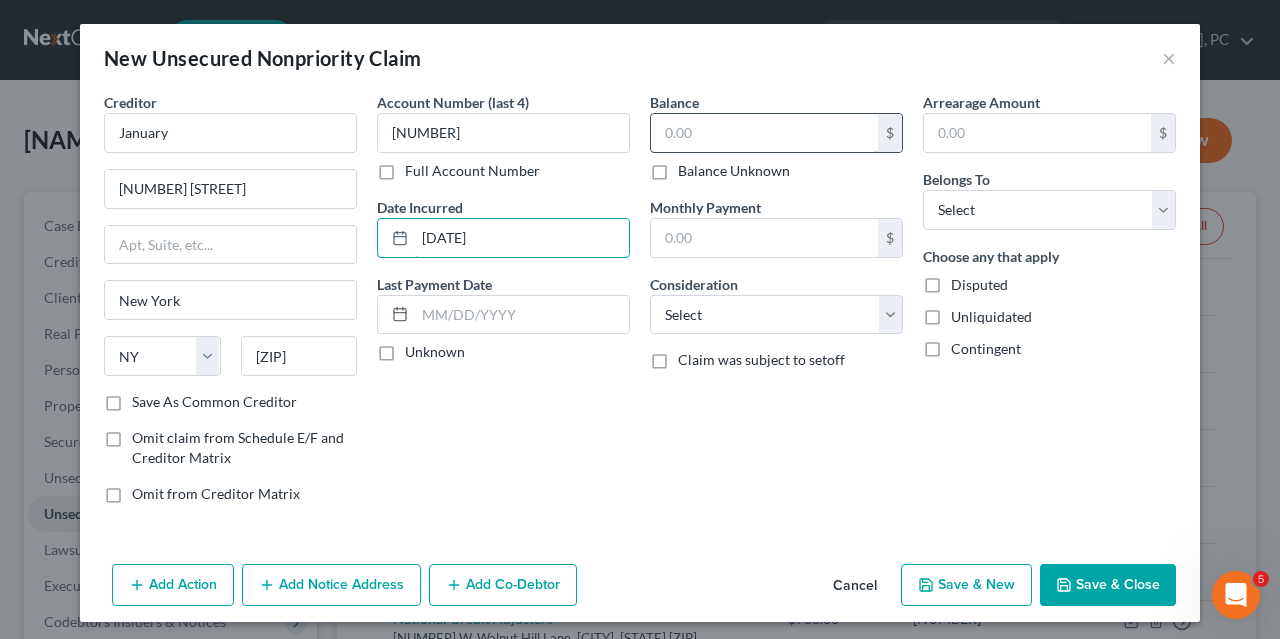 type on "[DATE]" 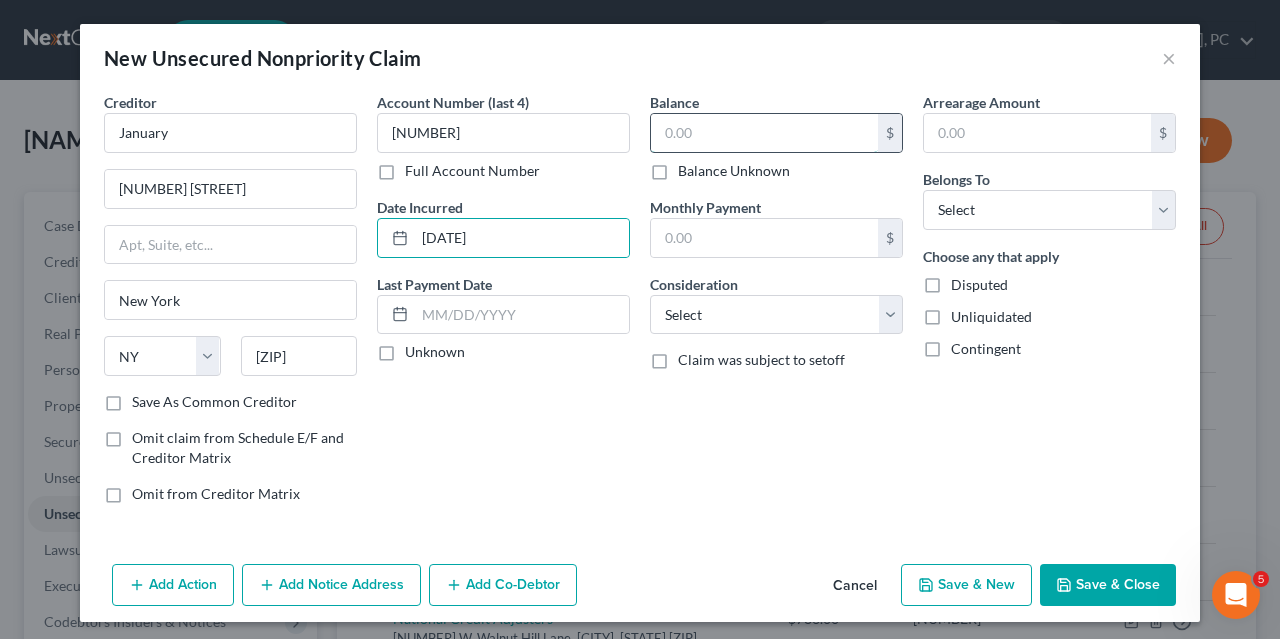 click at bounding box center [764, 133] 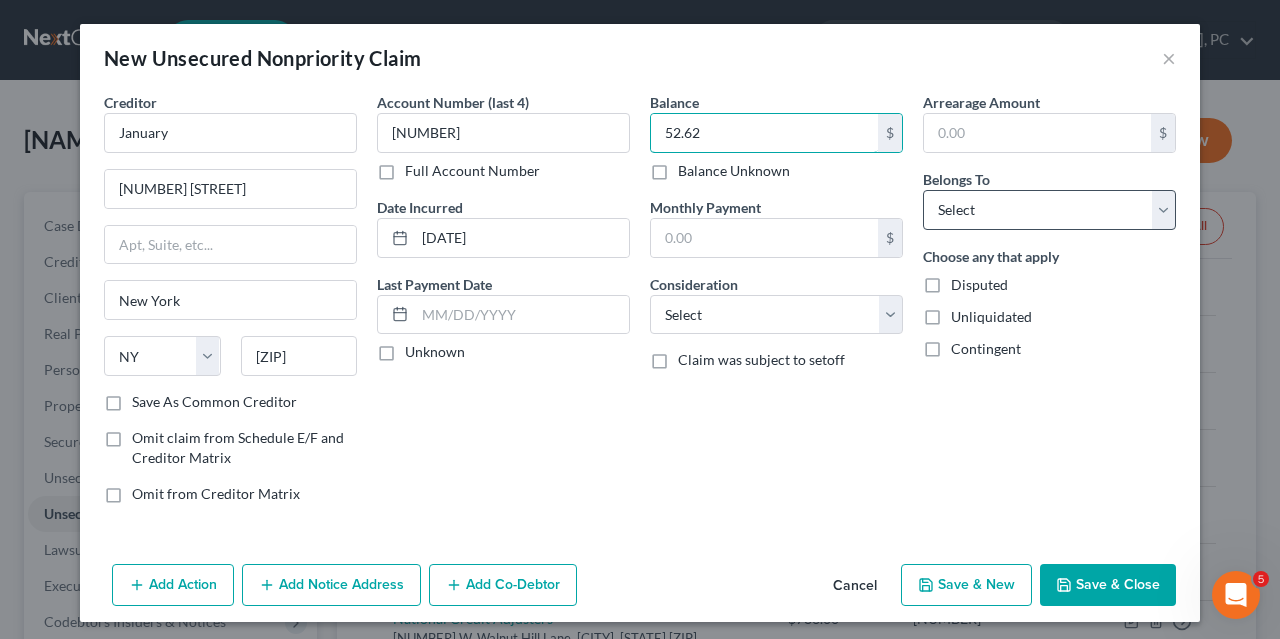 type on "52.62" 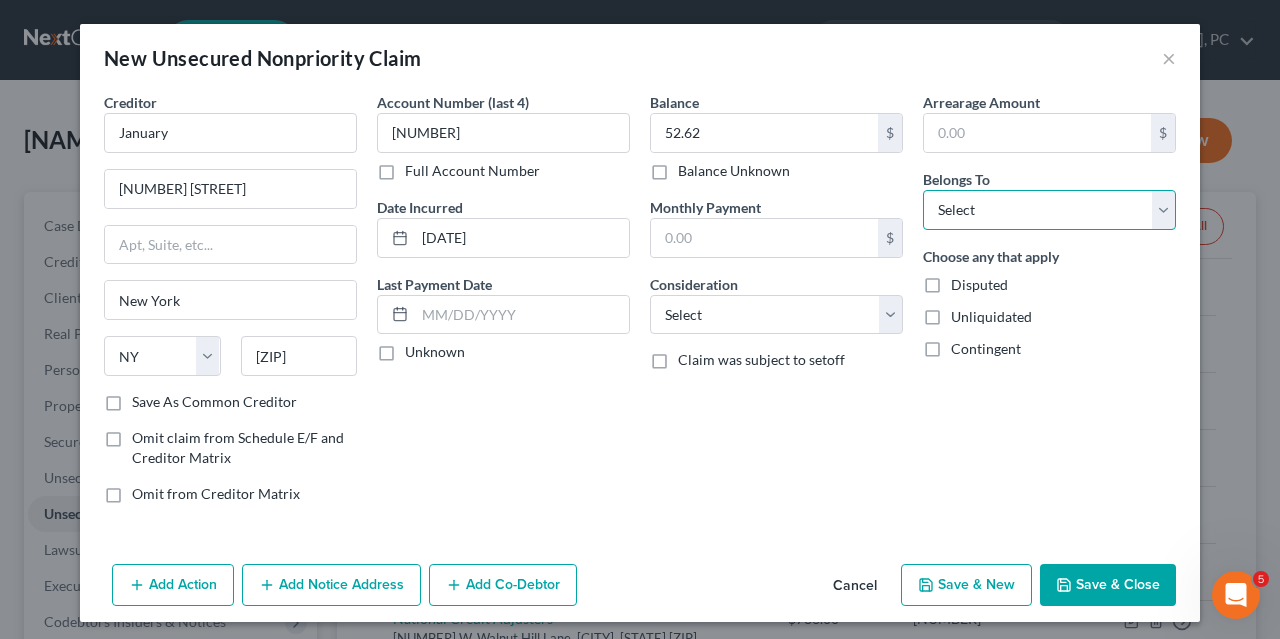 click on "Select Debtor 1 Only Debtor 2 Only Debtor 1 And Debtor 2 Only At Least One Of The Debtors And Another Community Property" at bounding box center (1049, 210) 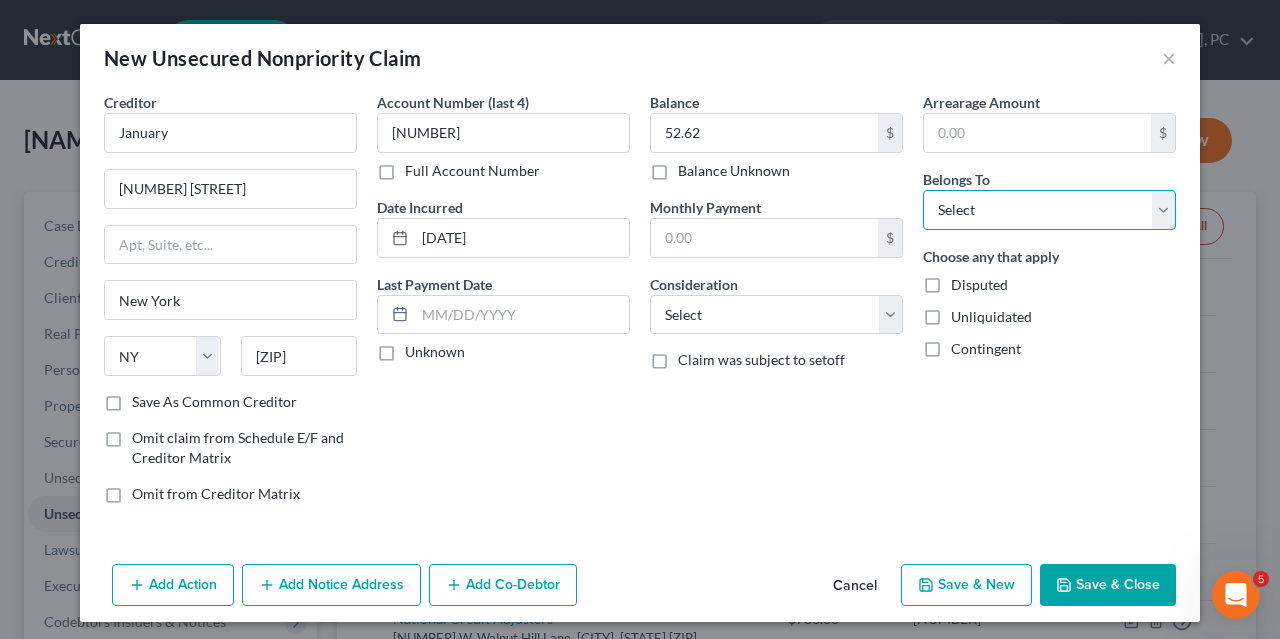 select on "0" 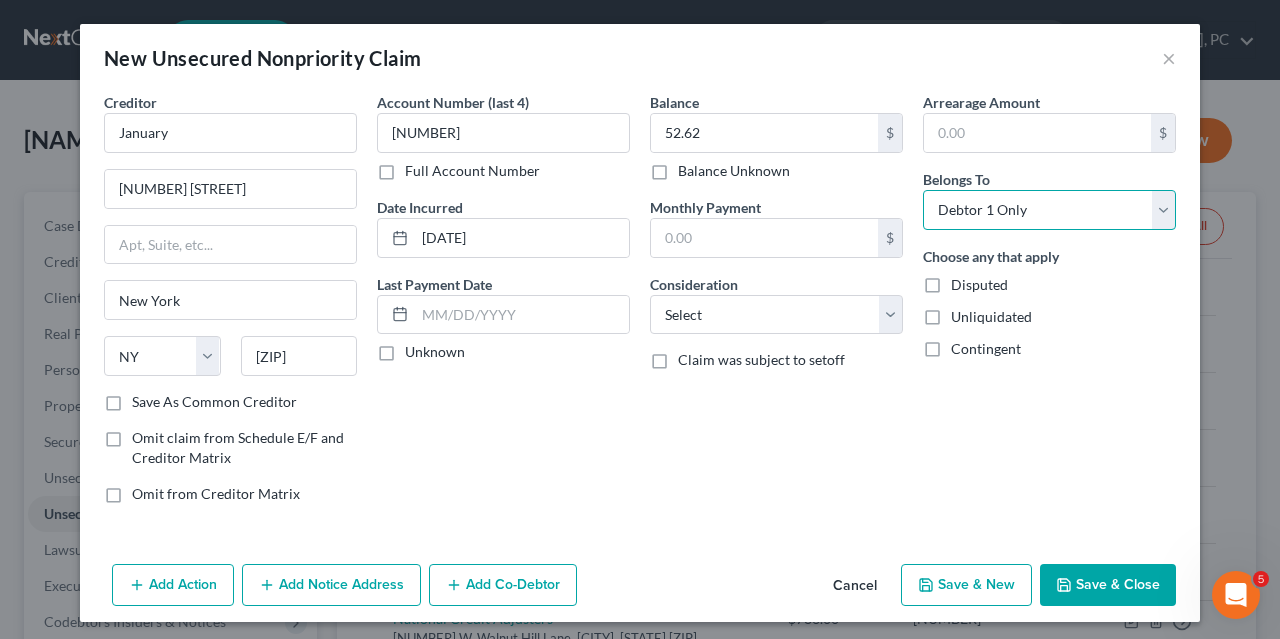 click on "Debtor 1 Only" at bounding box center [0, 0] 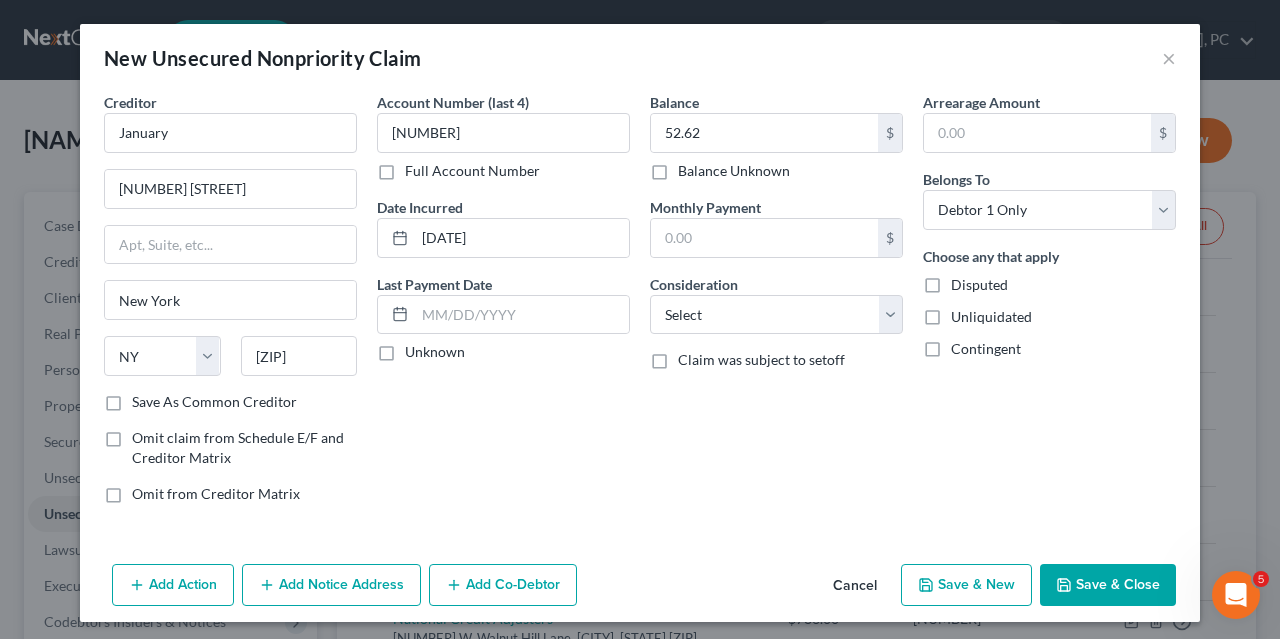 click on "Save & New" at bounding box center [966, 585] 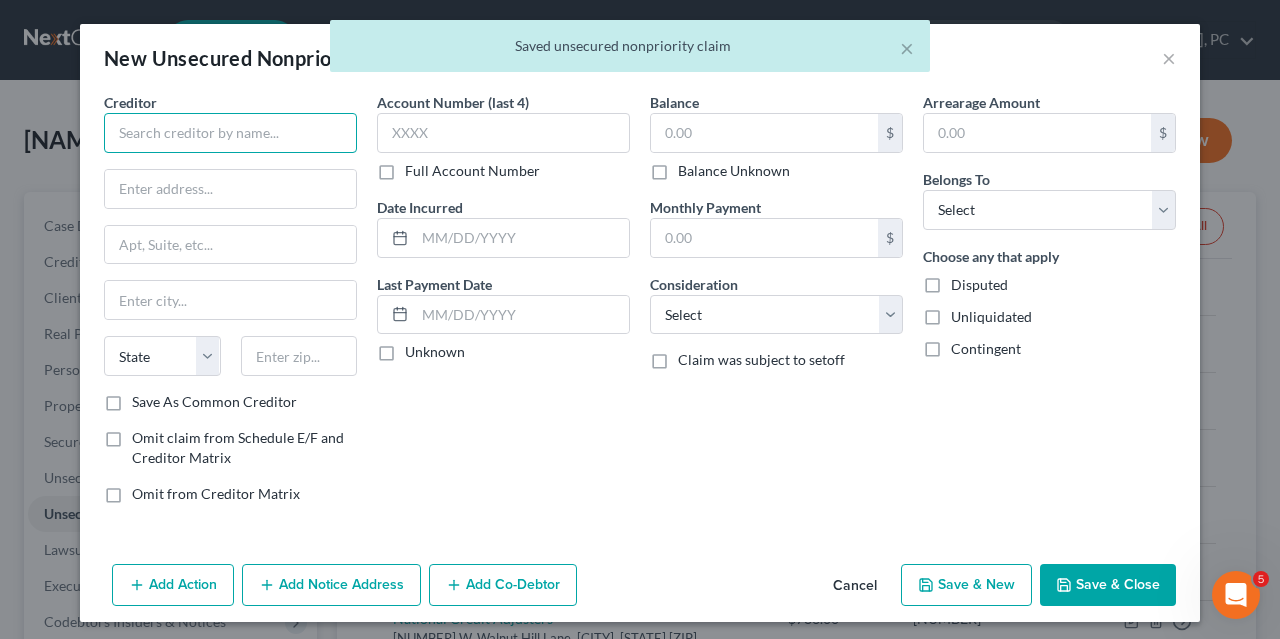 click at bounding box center (230, 133) 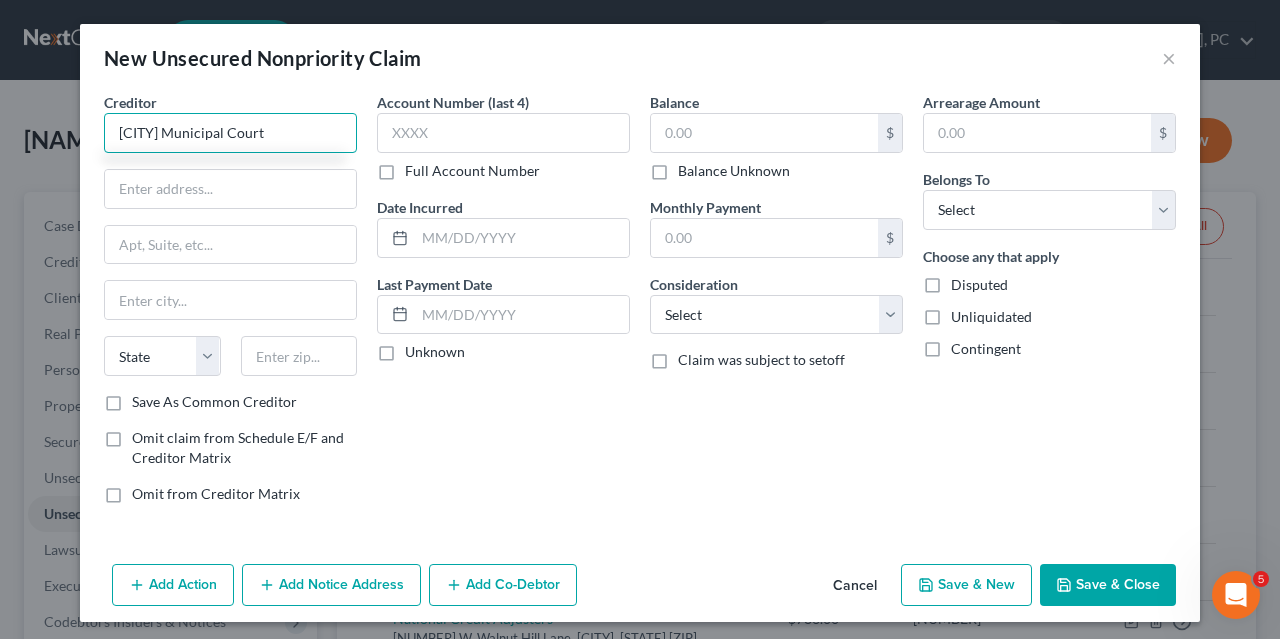 type on "[CITY] Municipal Court" 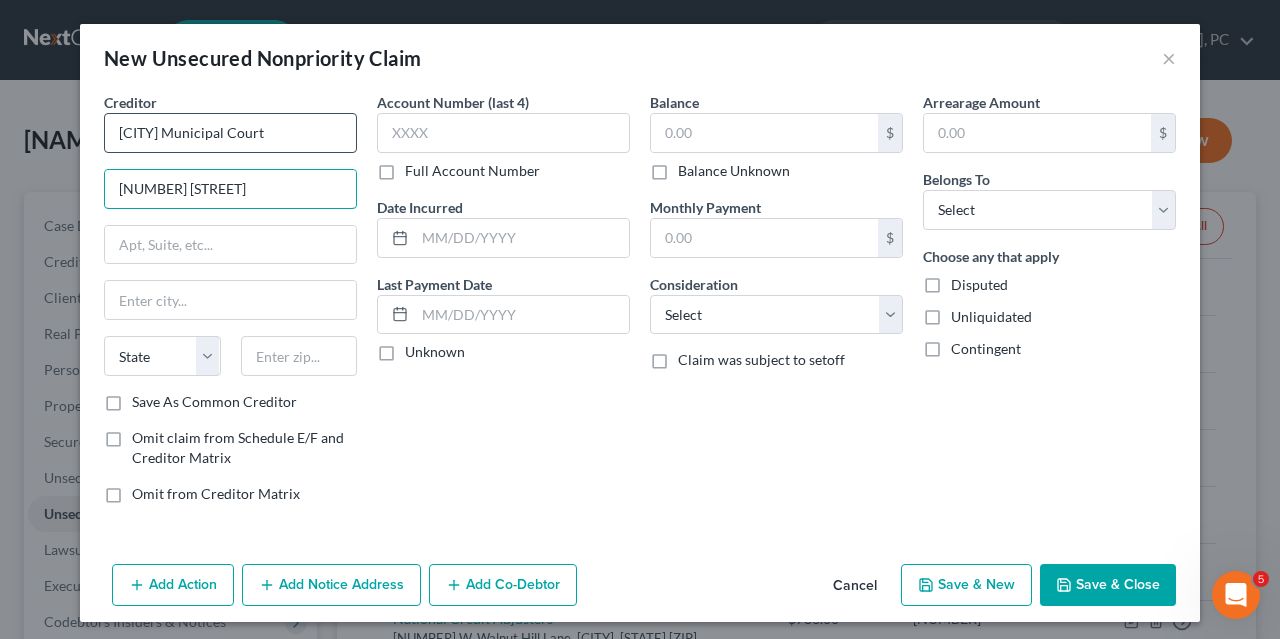 type on "[NUMBER] [STREET]" 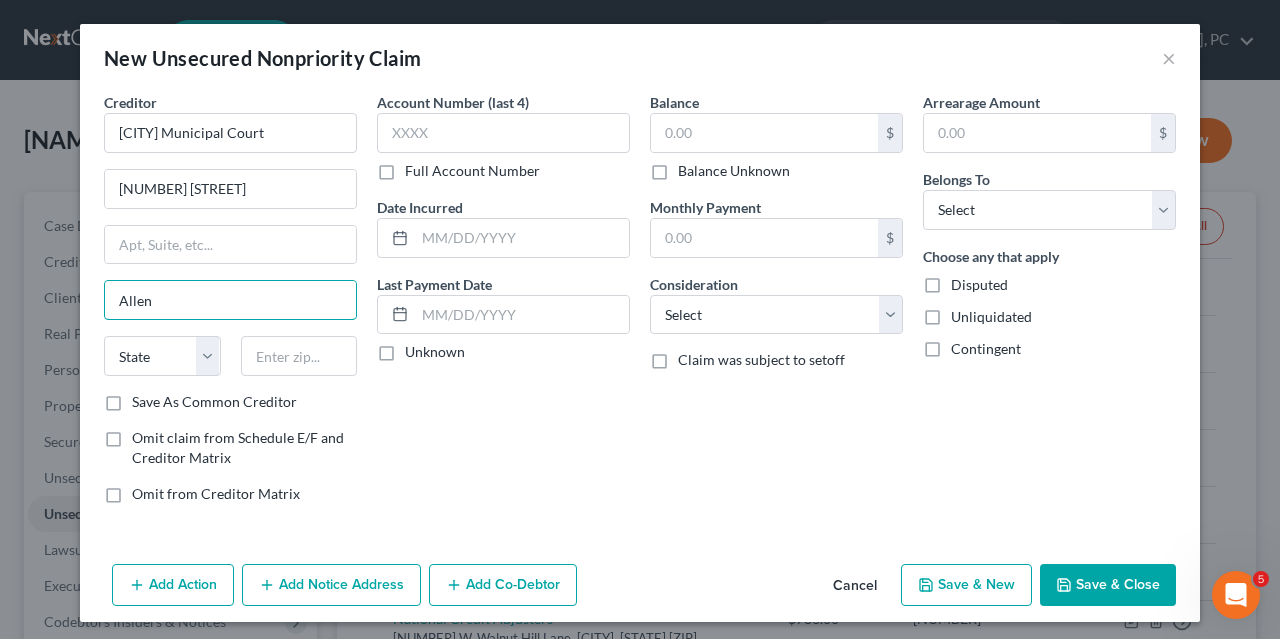 type on "Allen" 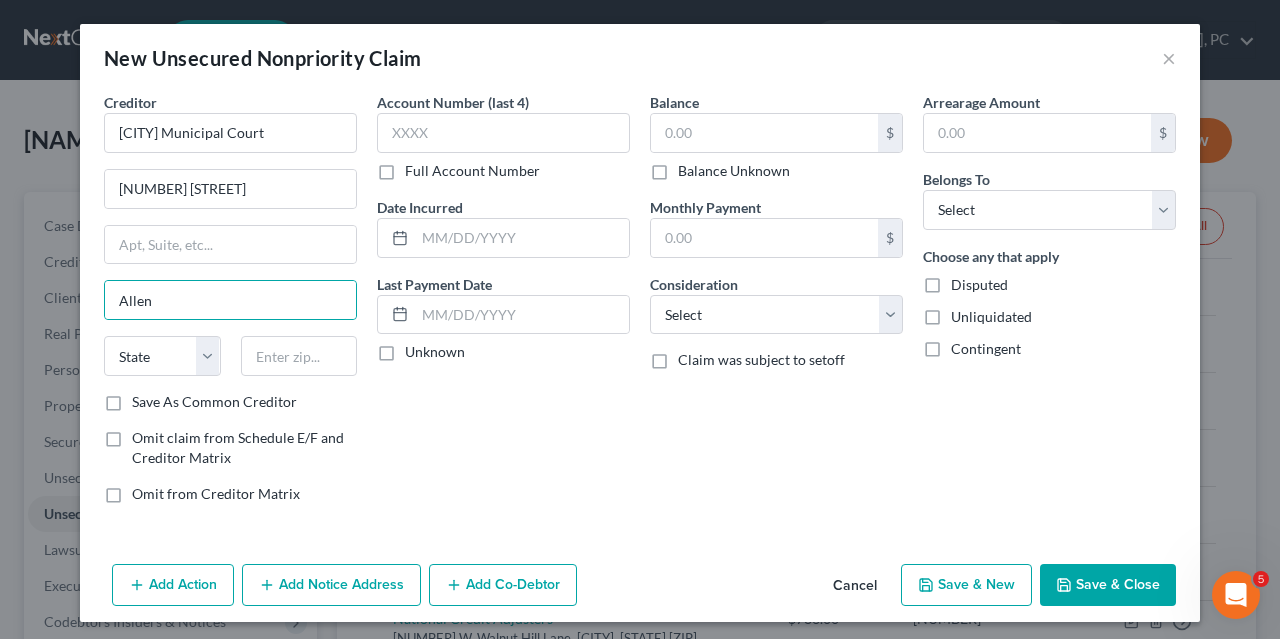 click on "Unknown" at bounding box center [503, 352] 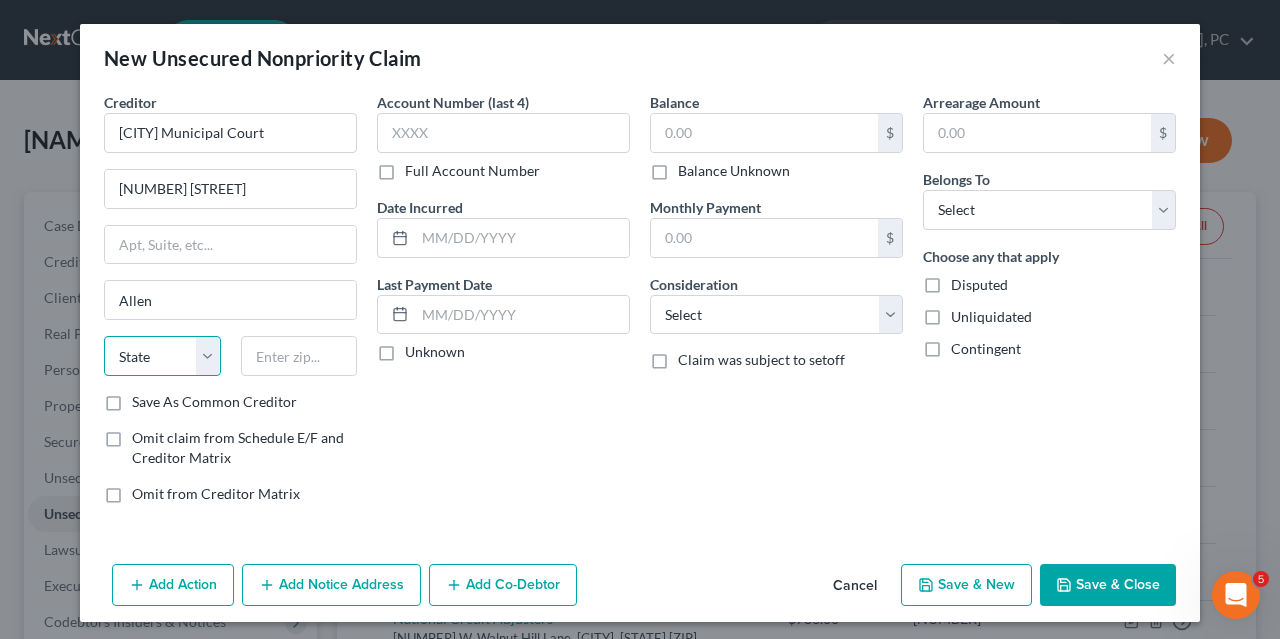 click on "State AL AK AR AZ CA CO CT DE DC FL GA GU HI ID IL IN IA KS KY LA ME MD MA MI MN MS MO MT NC ND NE NV NH NJ NM NY OH OK OR PA PR RI SC SD TN TX UT VI VA VT WA WV WI WY" at bounding box center [162, 356] 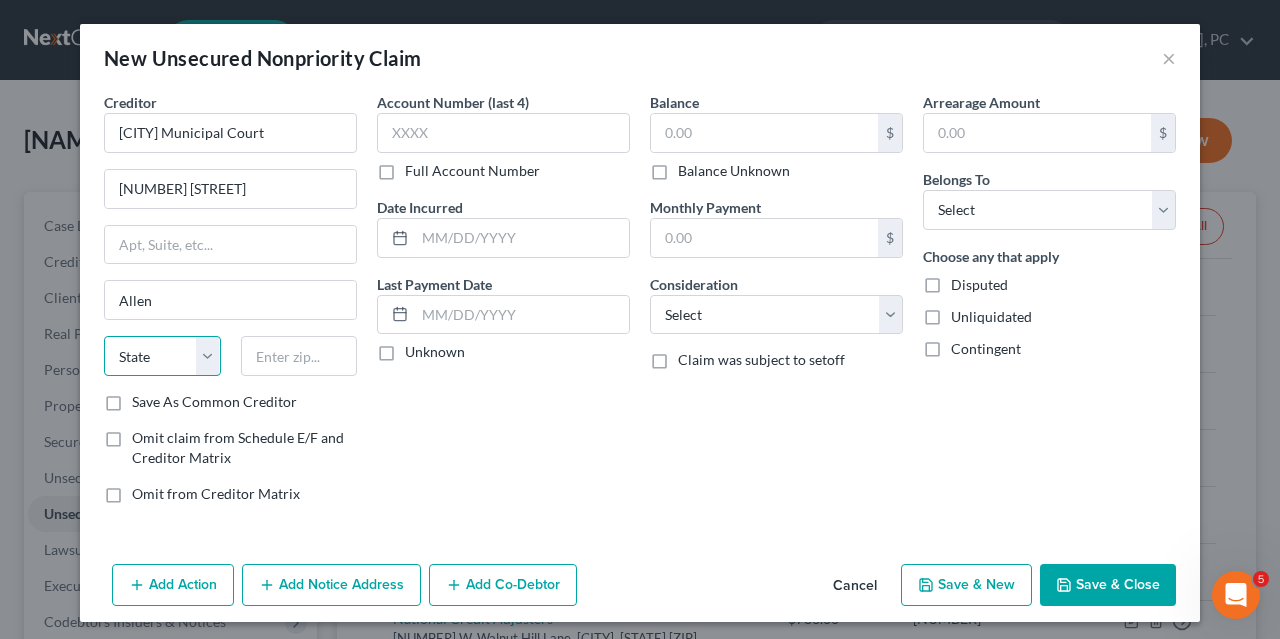 select on "45" 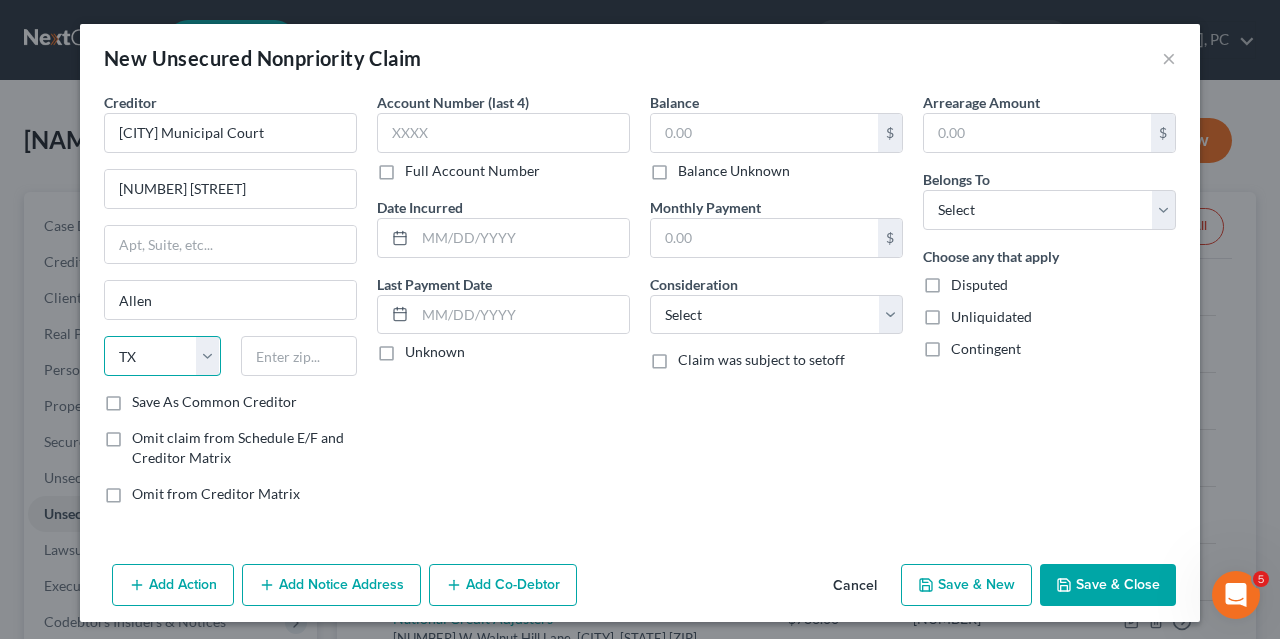 click on "TX" at bounding box center (0, 0) 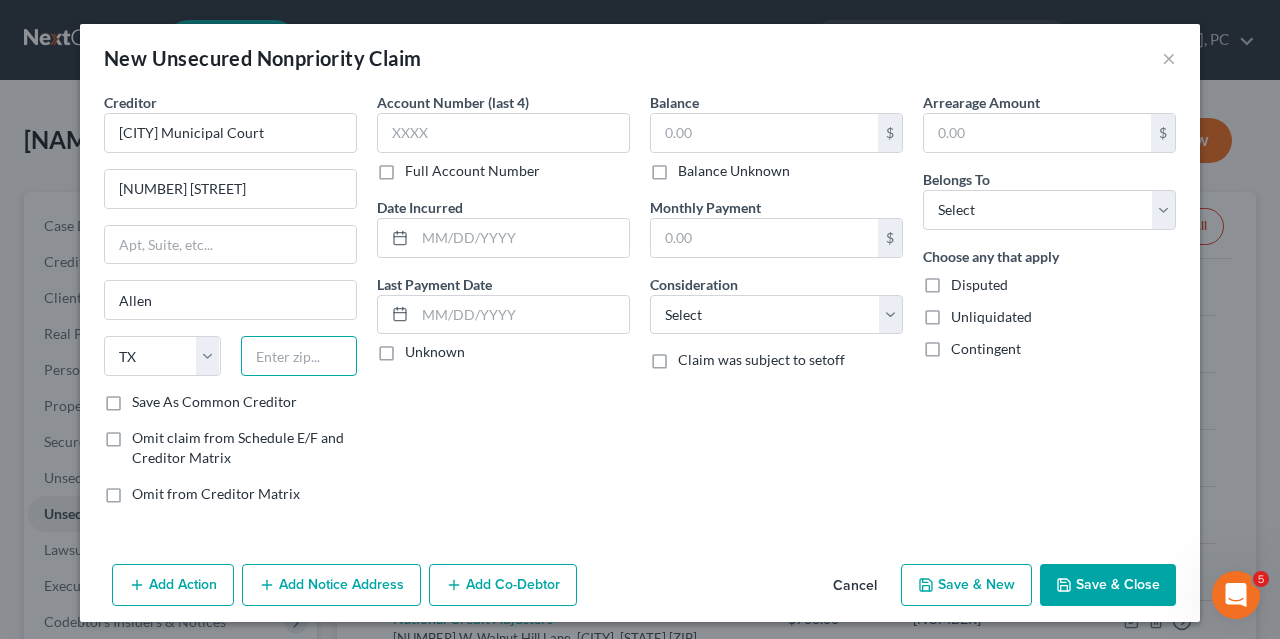 click at bounding box center (299, 356) 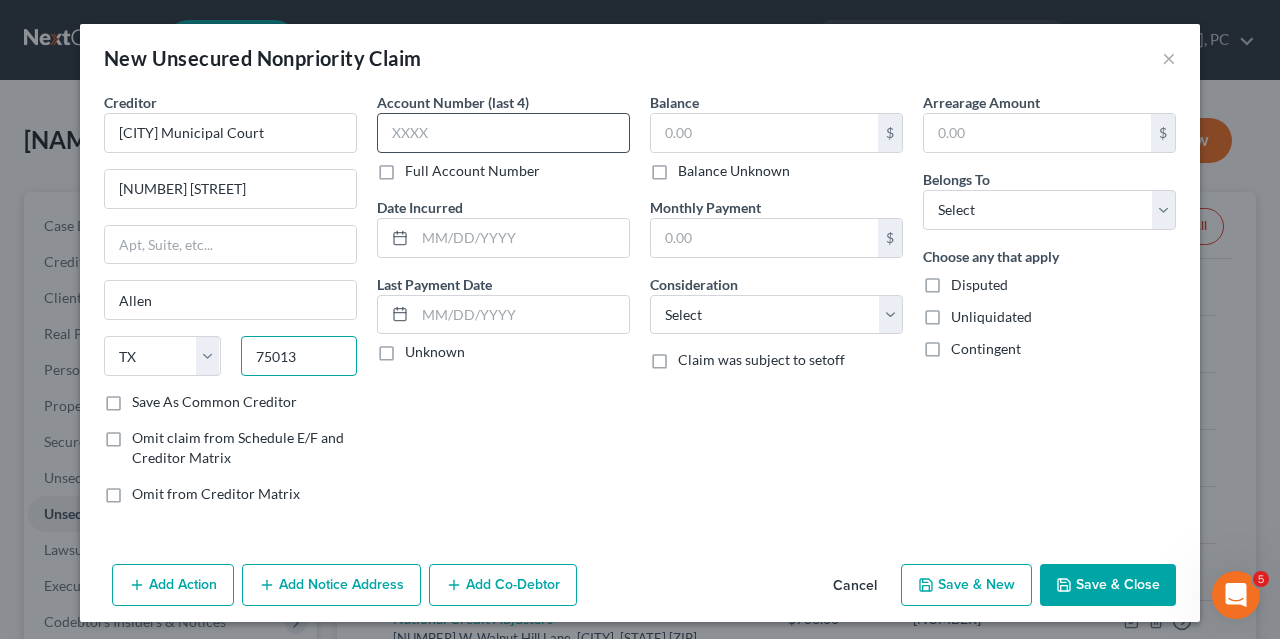 type on "75013" 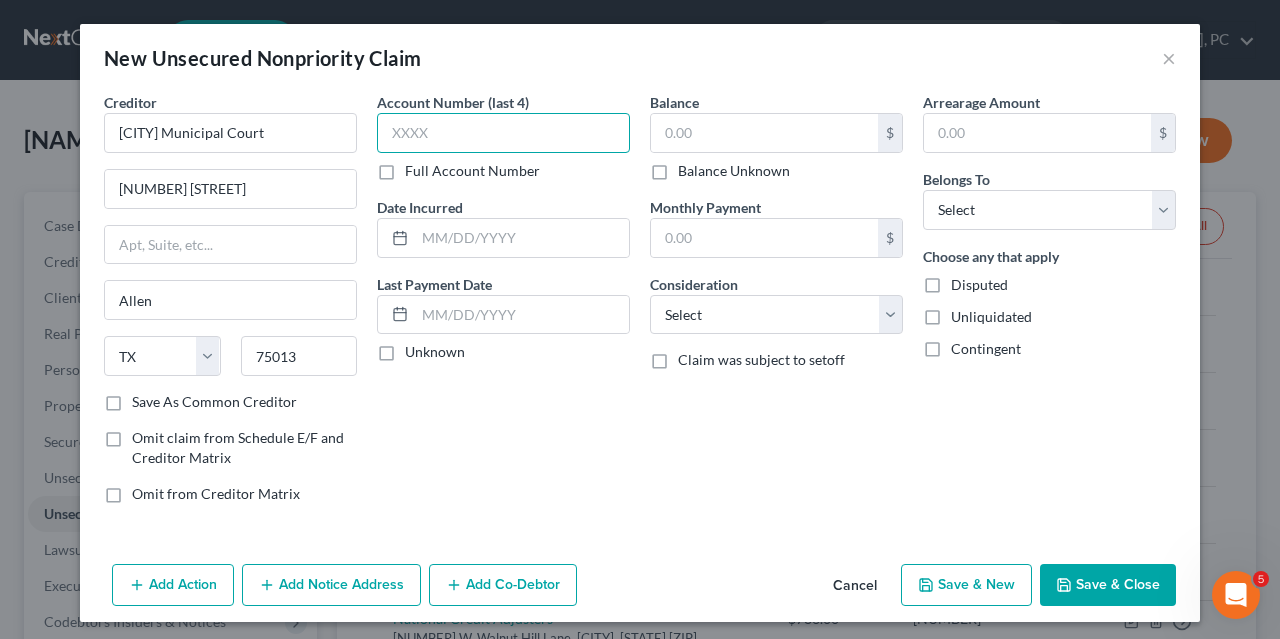 click at bounding box center [503, 133] 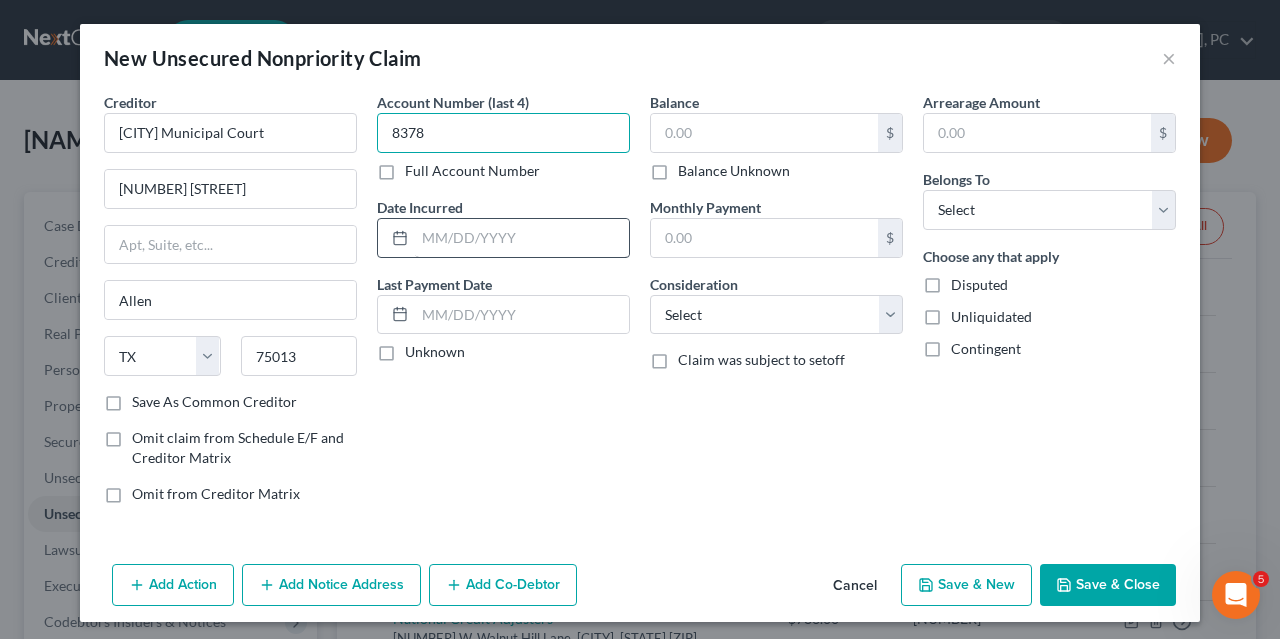 type on "8378" 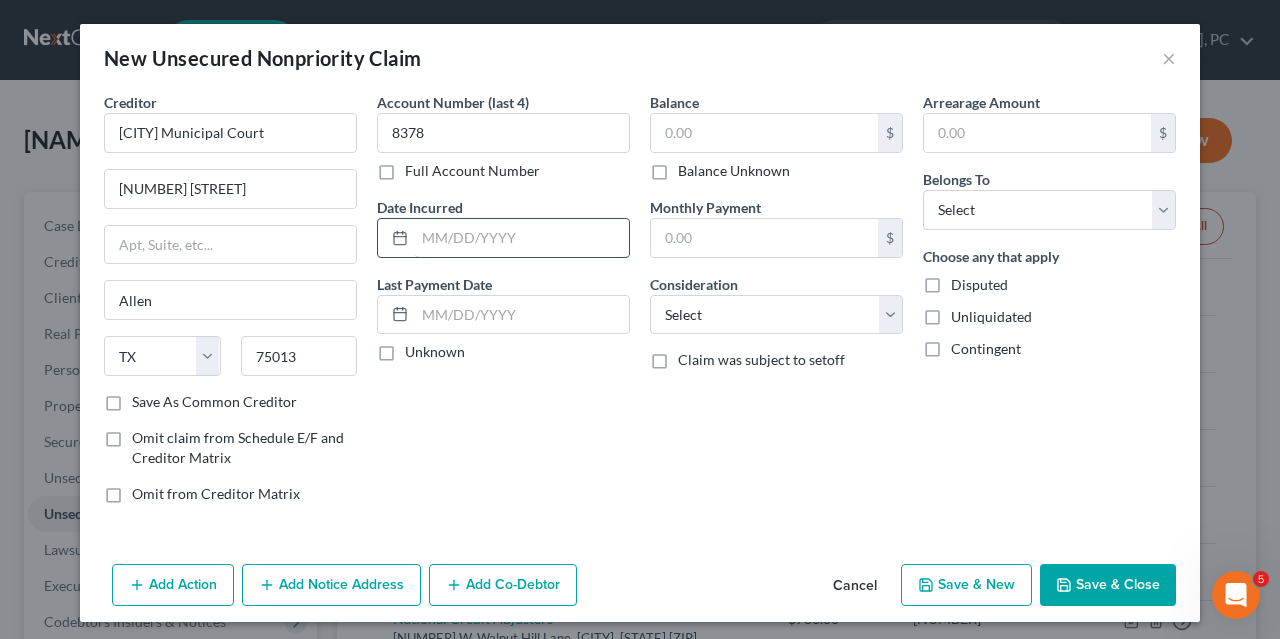 click at bounding box center [522, 238] 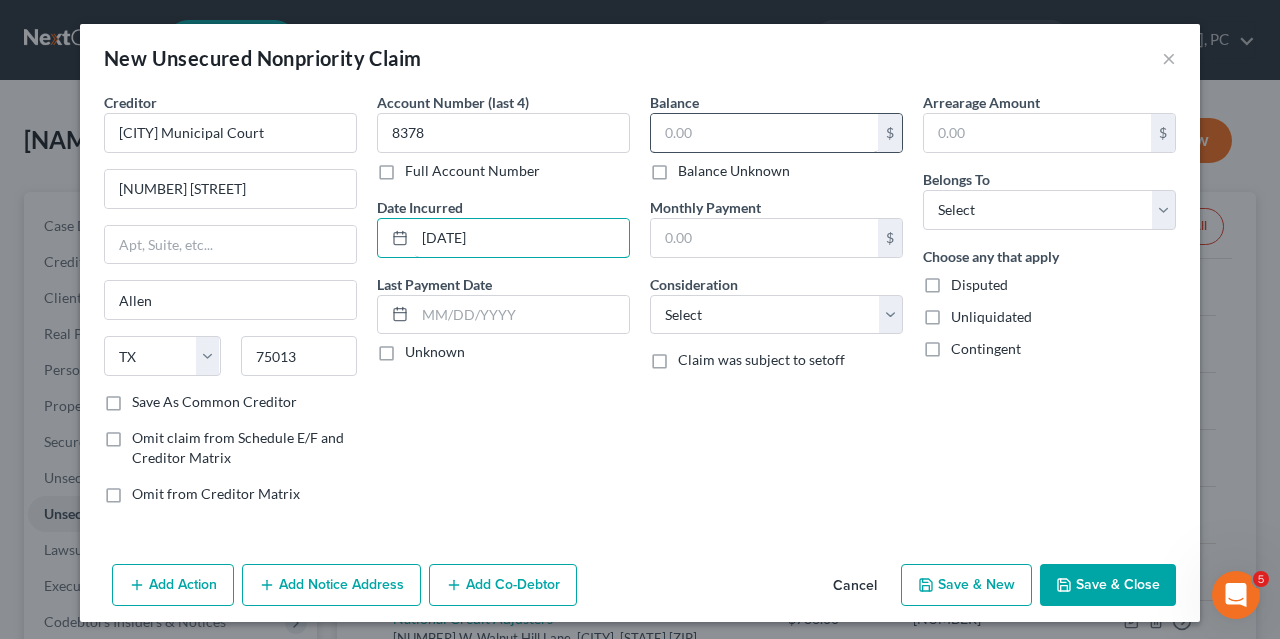 type on "[DATE]" 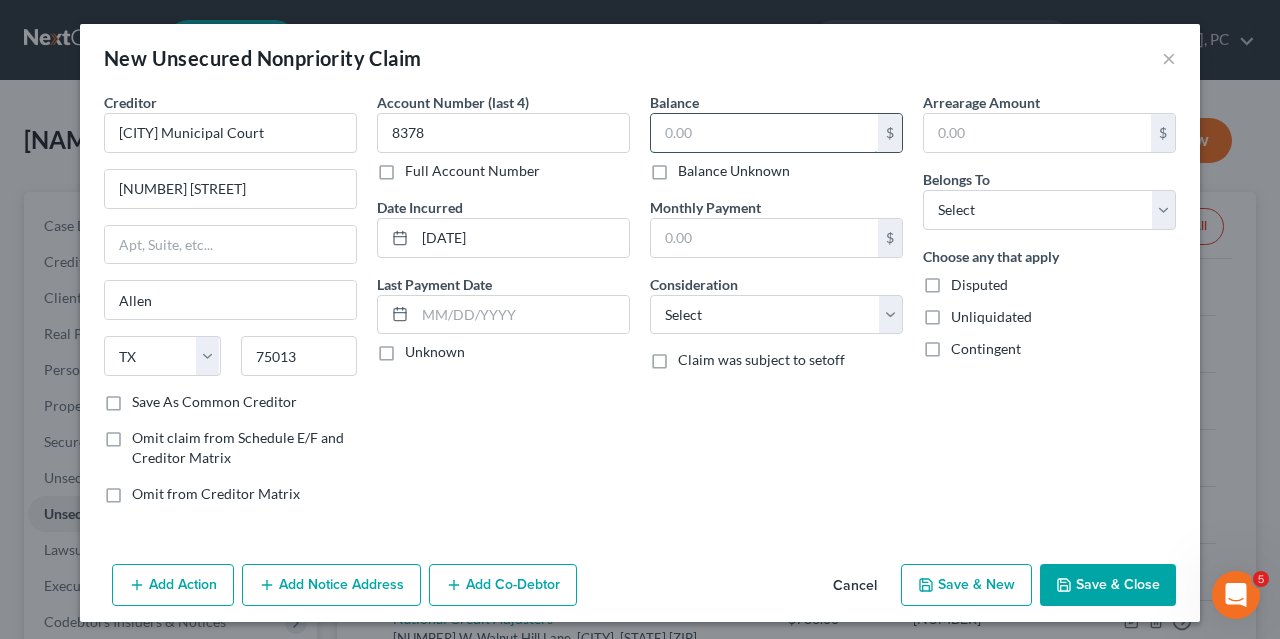 click at bounding box center (764, 133) 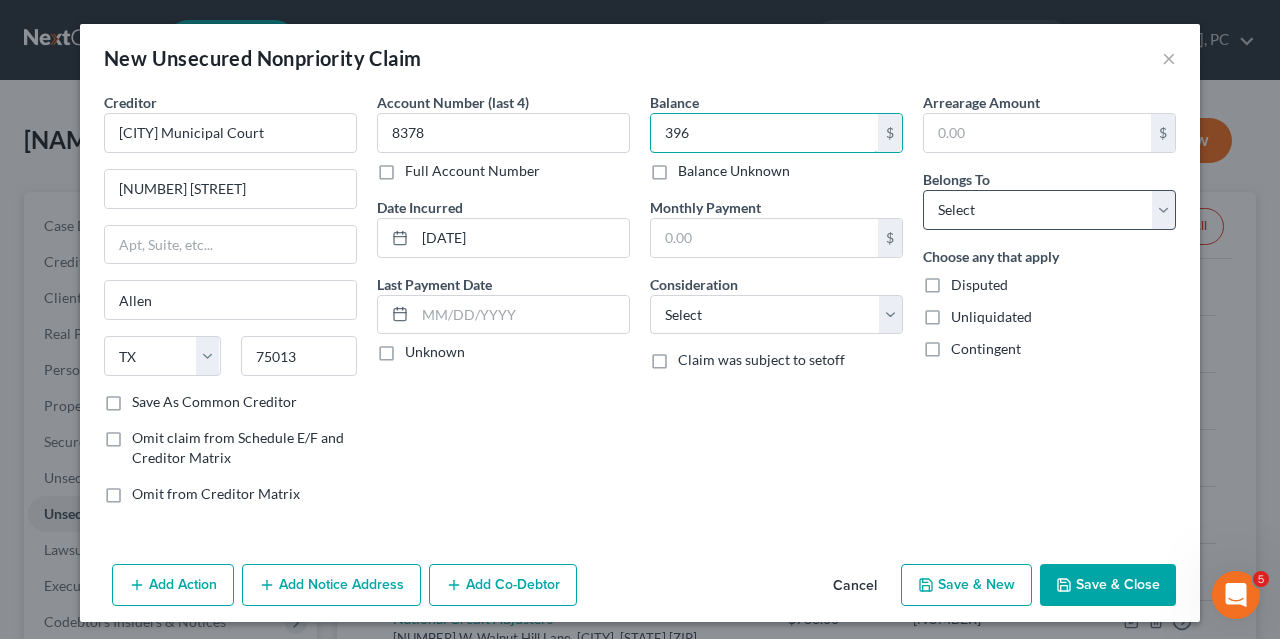 type on "396" 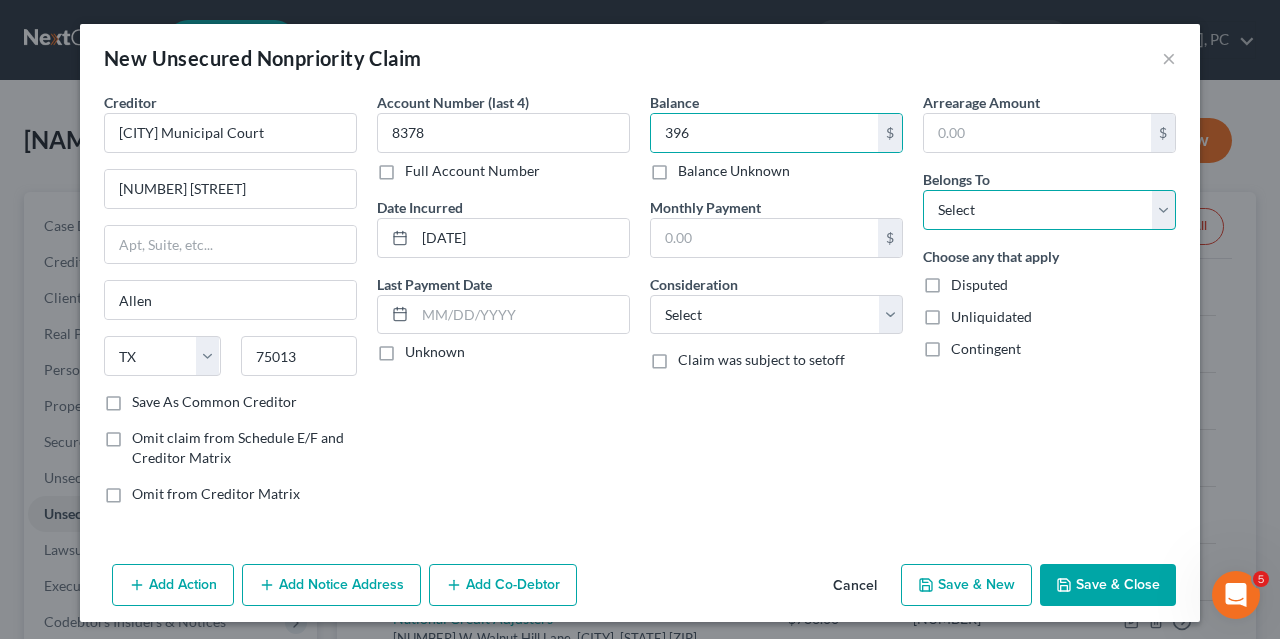click on "Select Debtor 1 Only Debtor 2 Only Debtor 1 And Debtor 2 Only At Least One Of The Debtors And Another Community Property" at bounding box center (1049, 210) 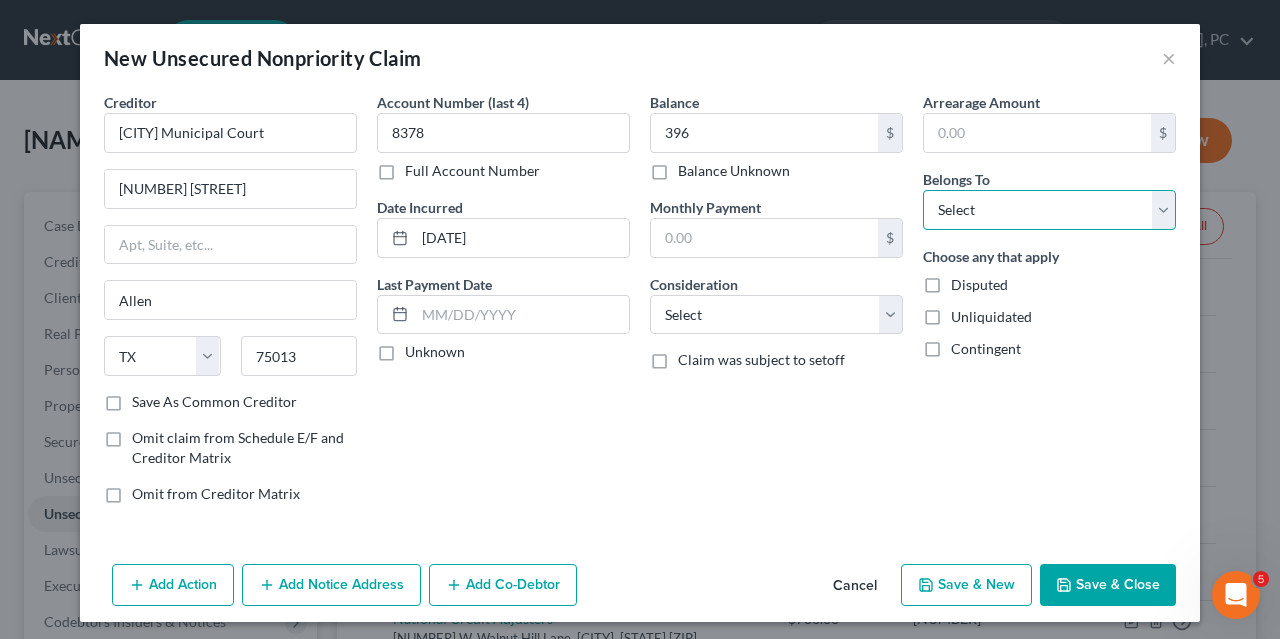 select on "0" 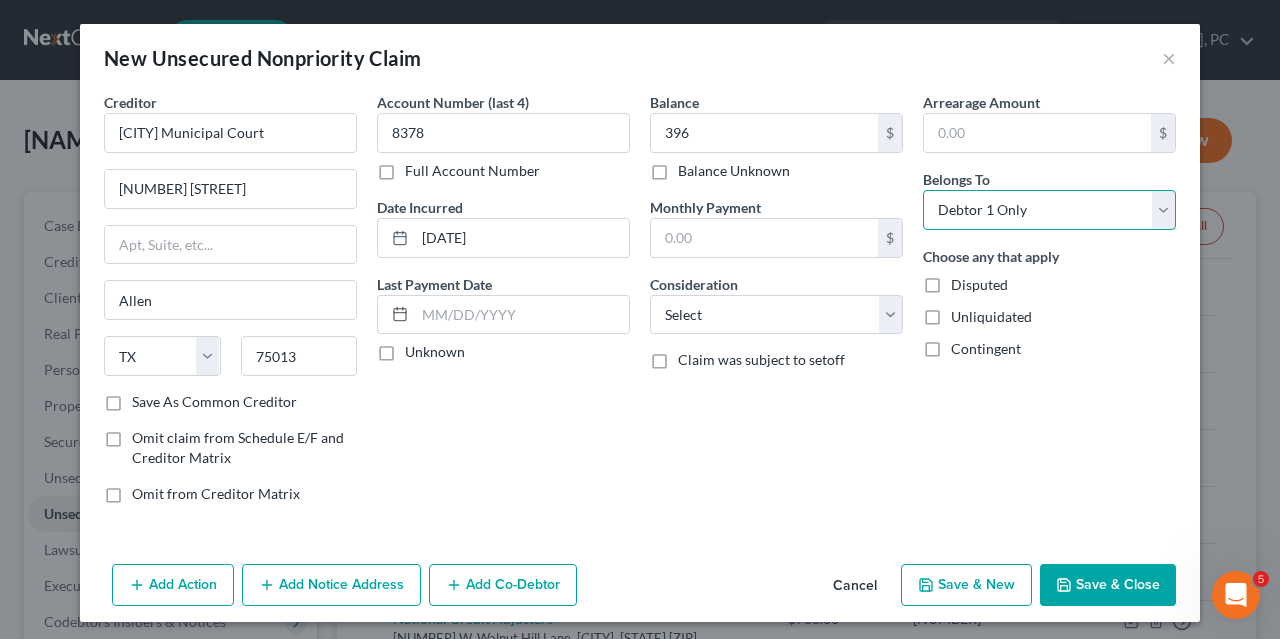 click on "Debtor 1 Only" at bounding box center [0, 0] 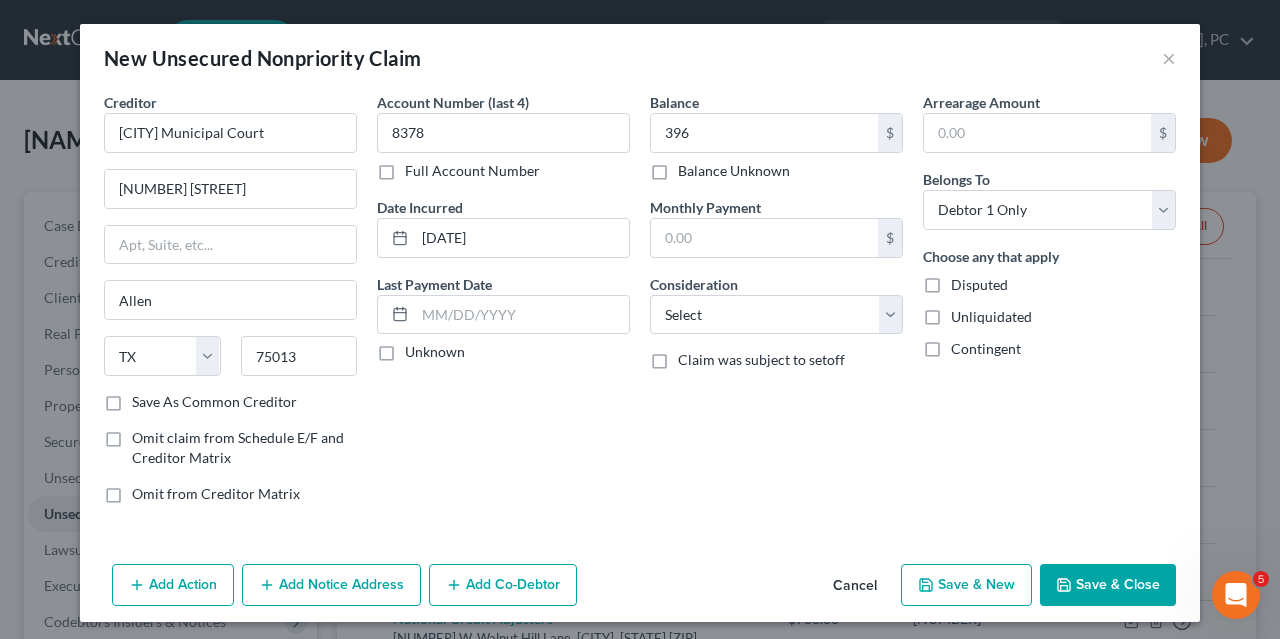 click on "Save & New" at bounding box center (966, 585) 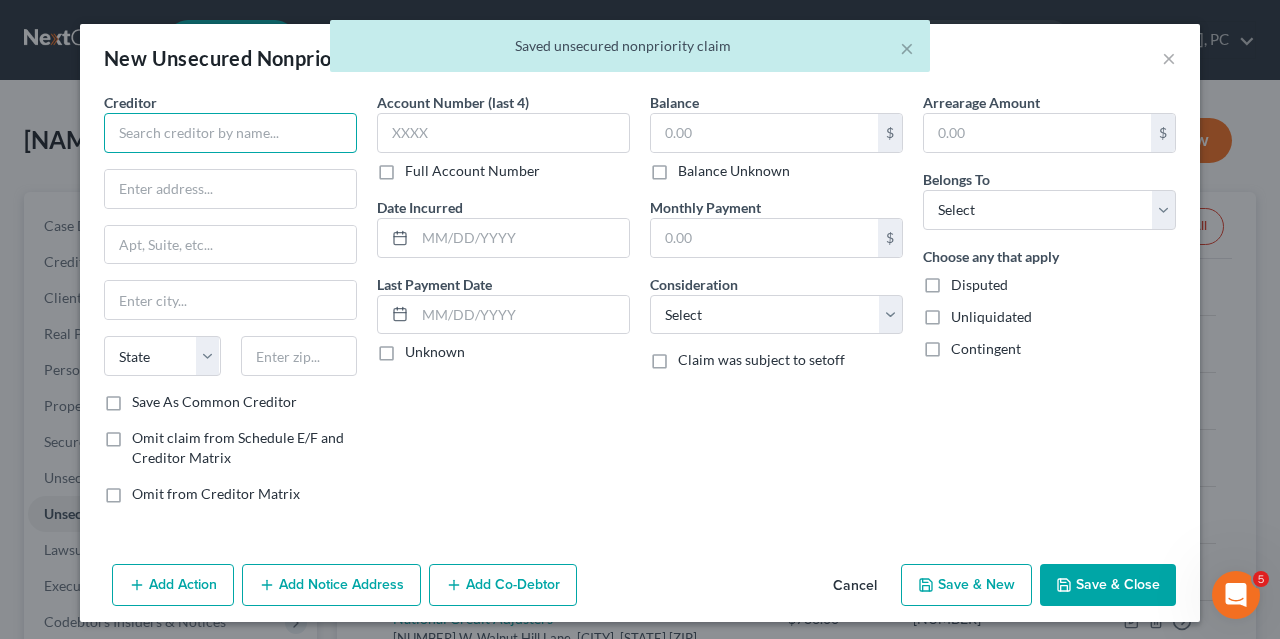 click at bounding box center (230, 133) 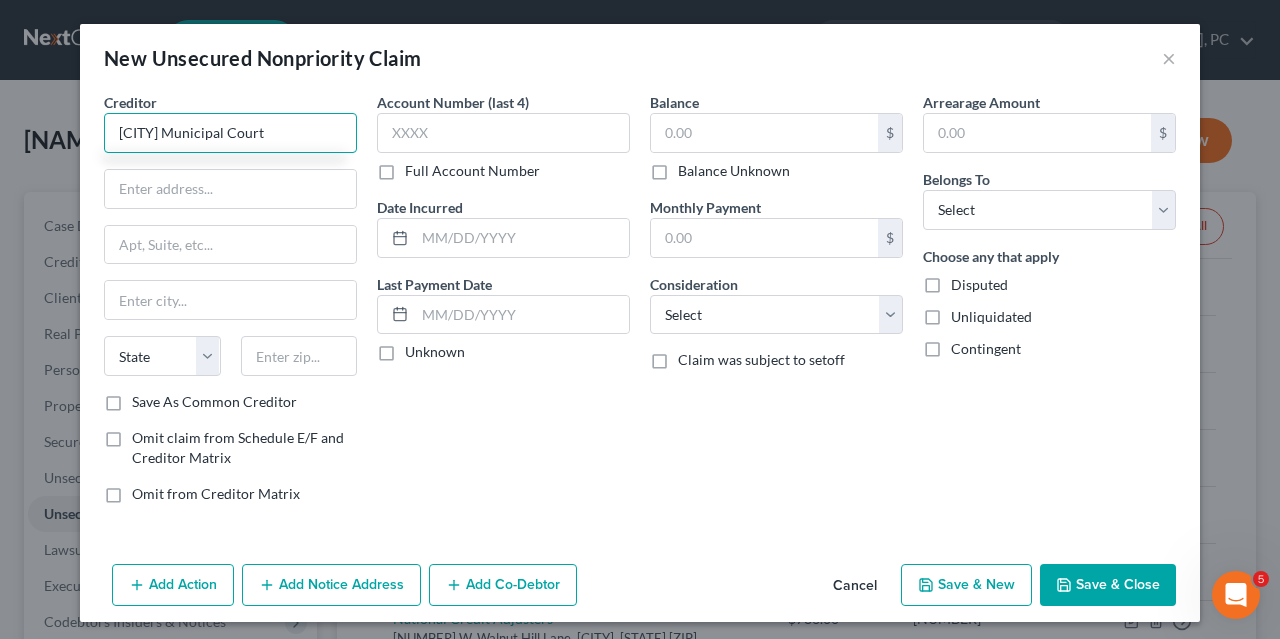 type on "[CITY] Municipal Court" 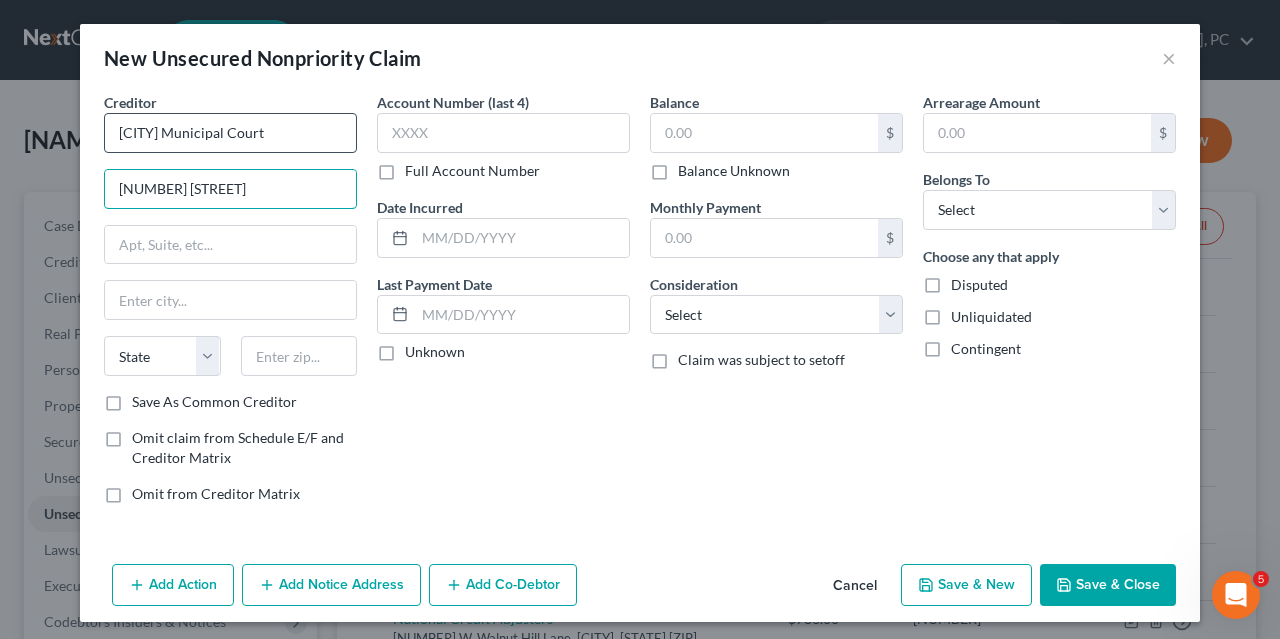 type on "[NUMBER] [STREET]" 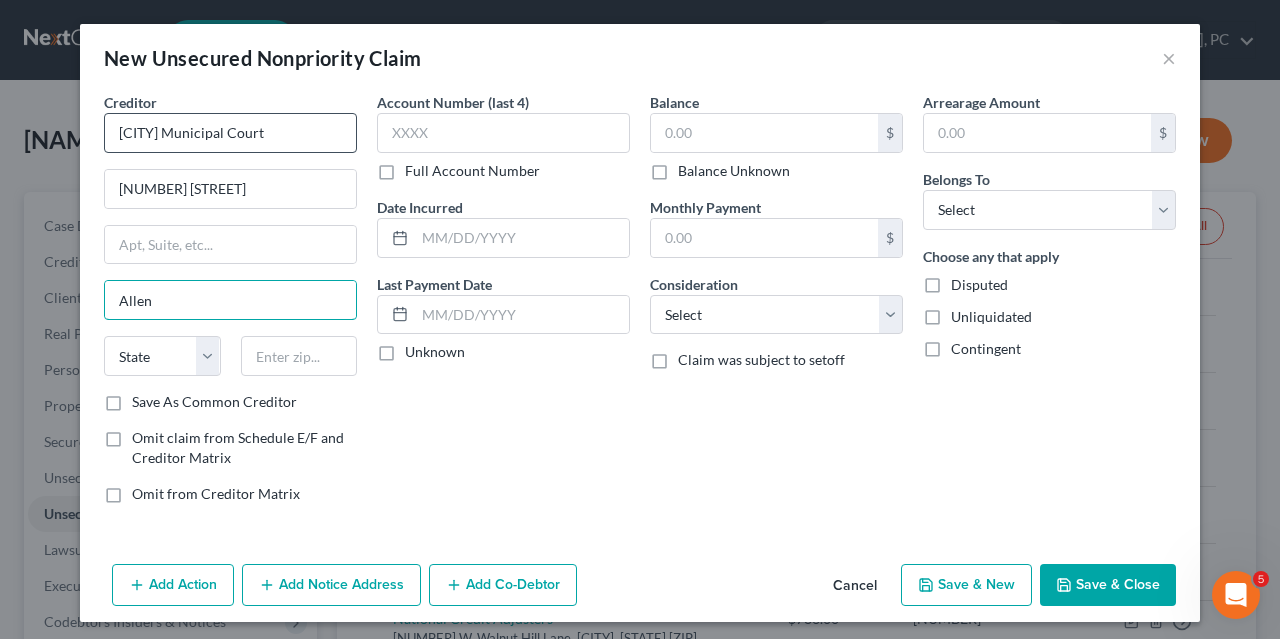 type on "Allen" 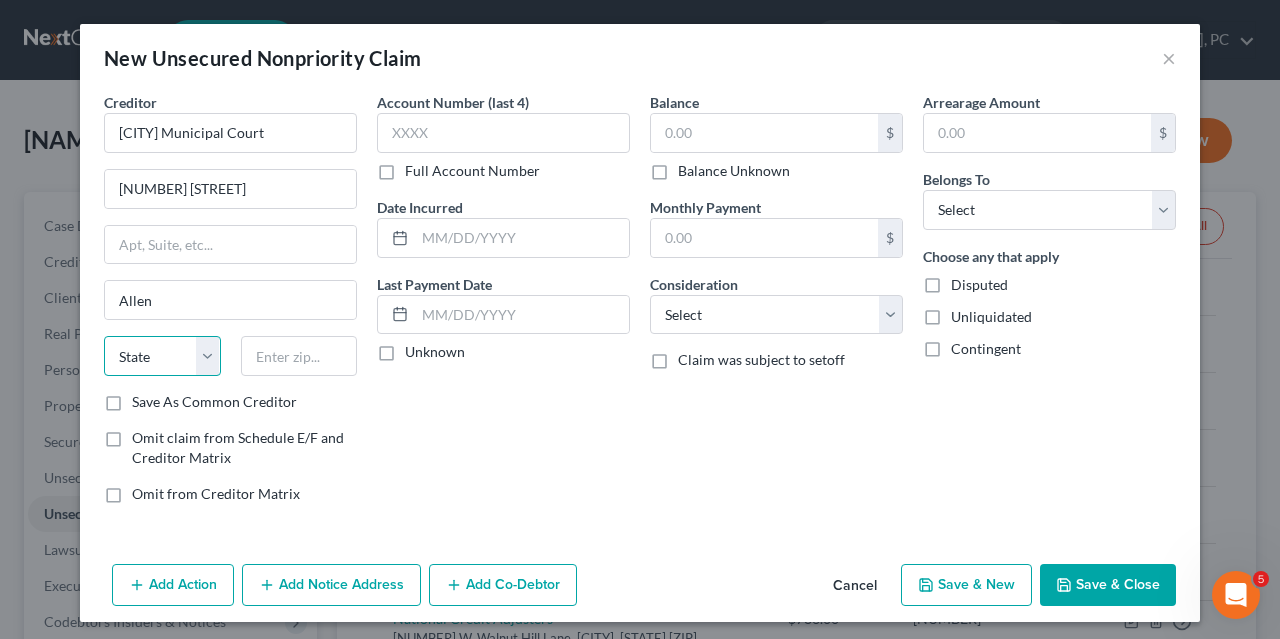 click on "State AL AK AR AZ CA CO CT DE DC FL GA GU HI ID IL IN IA KS KY LA ME MD MA MI MN MS MO MT NC ND NE NV NH NJ NM NY OH OK OR PA PR RI SC SD TN TX UT VI VA VT WA WV WI WY" at bounding box center [162, 356] 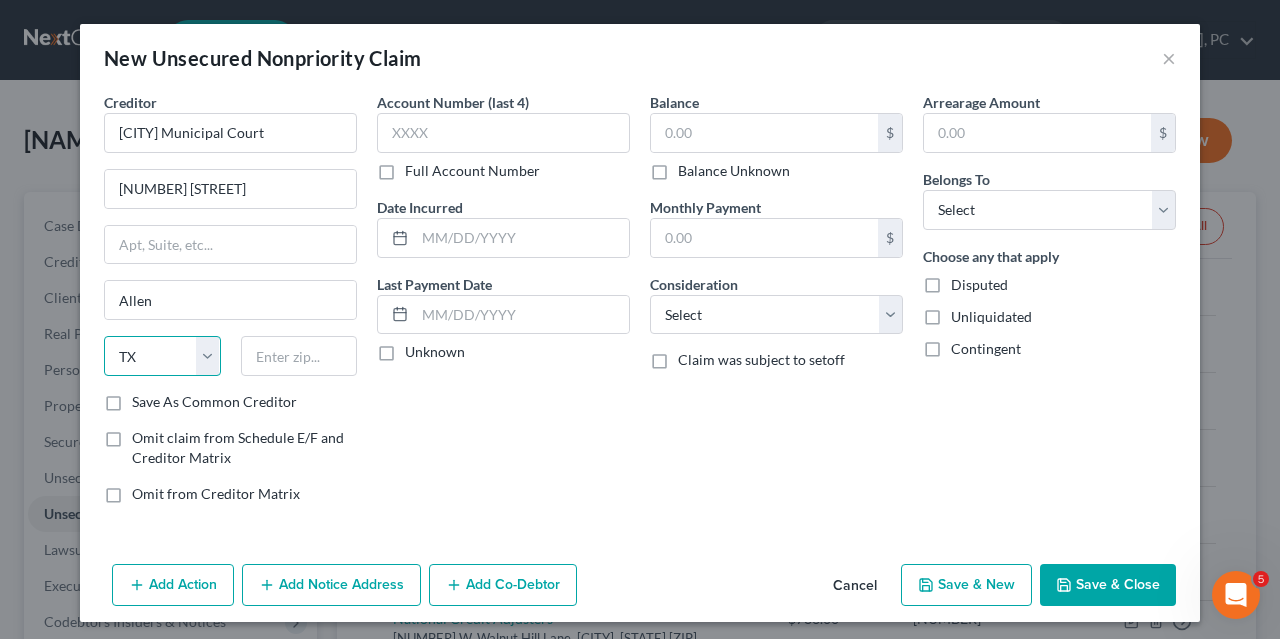 click on "TX" at bounding box center [0, 0] 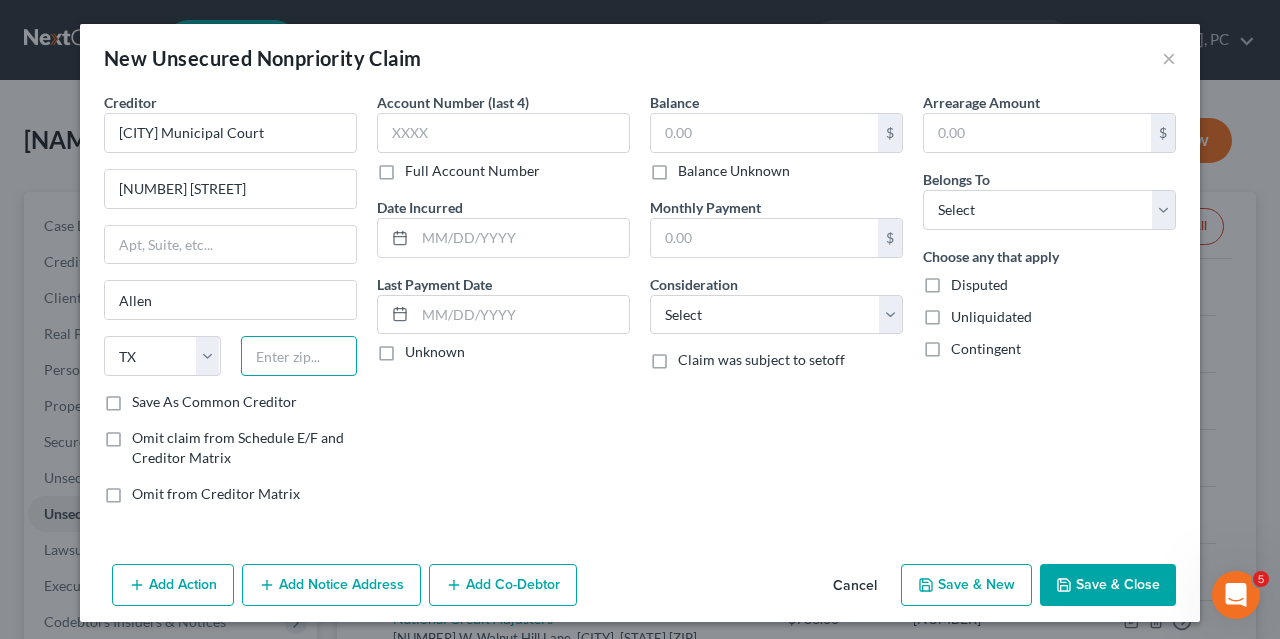 click at bounding box center (299, 356) 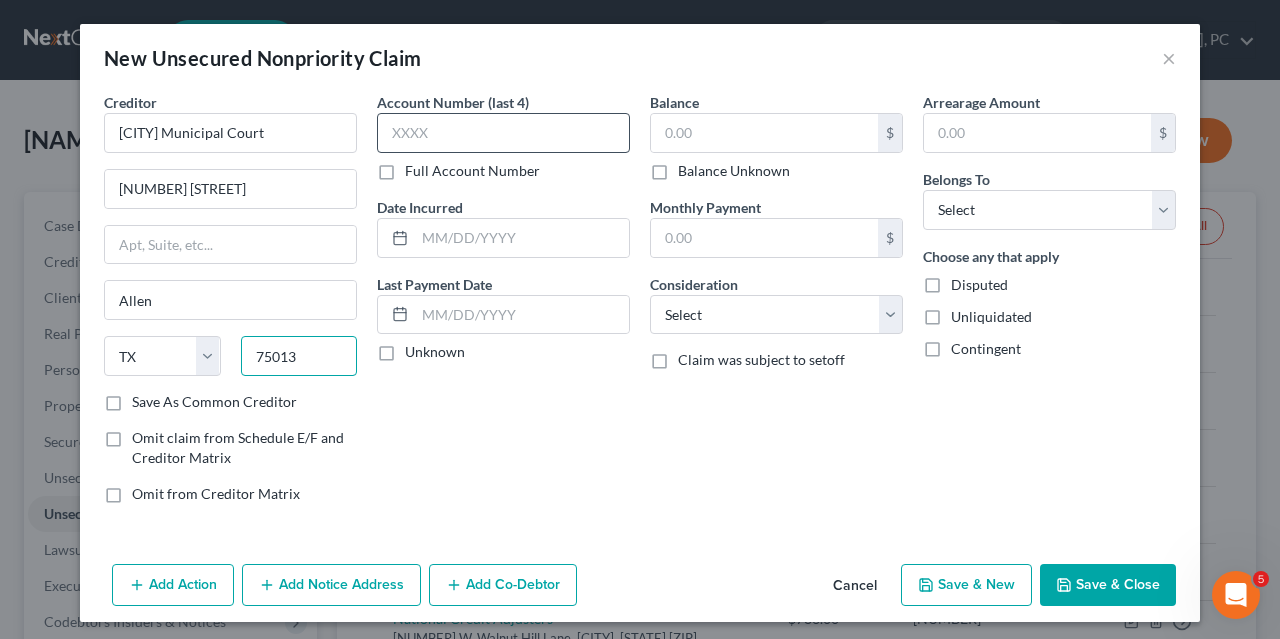 type on "75013" 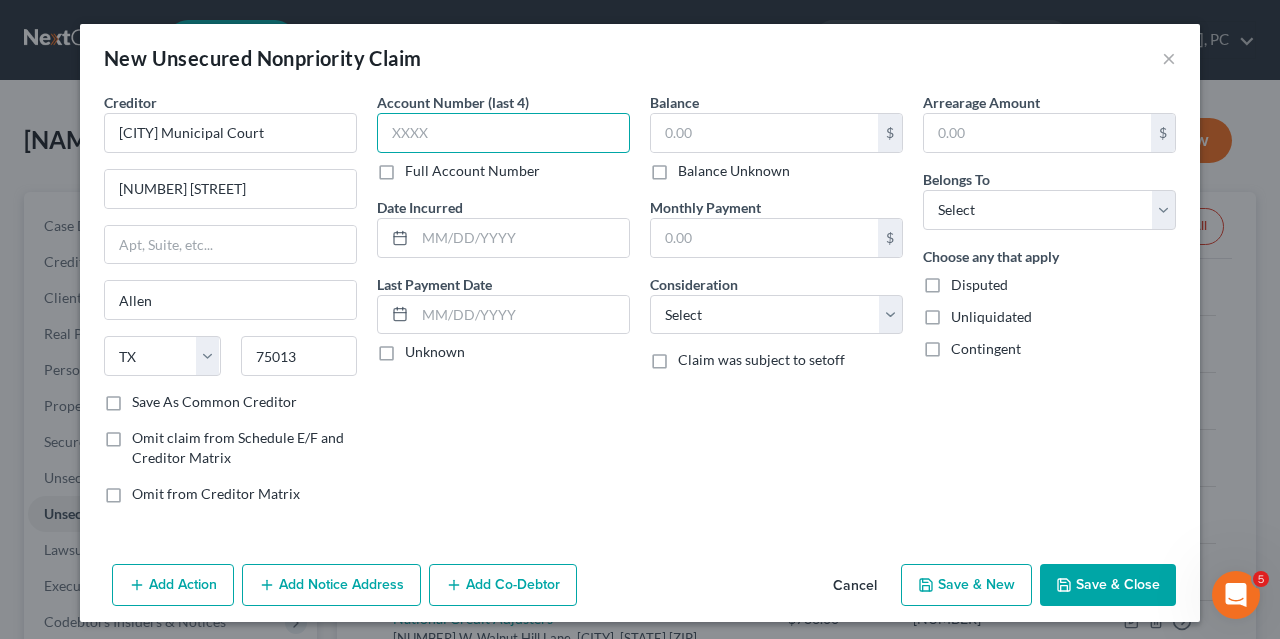click at bounding box center [503, 133] 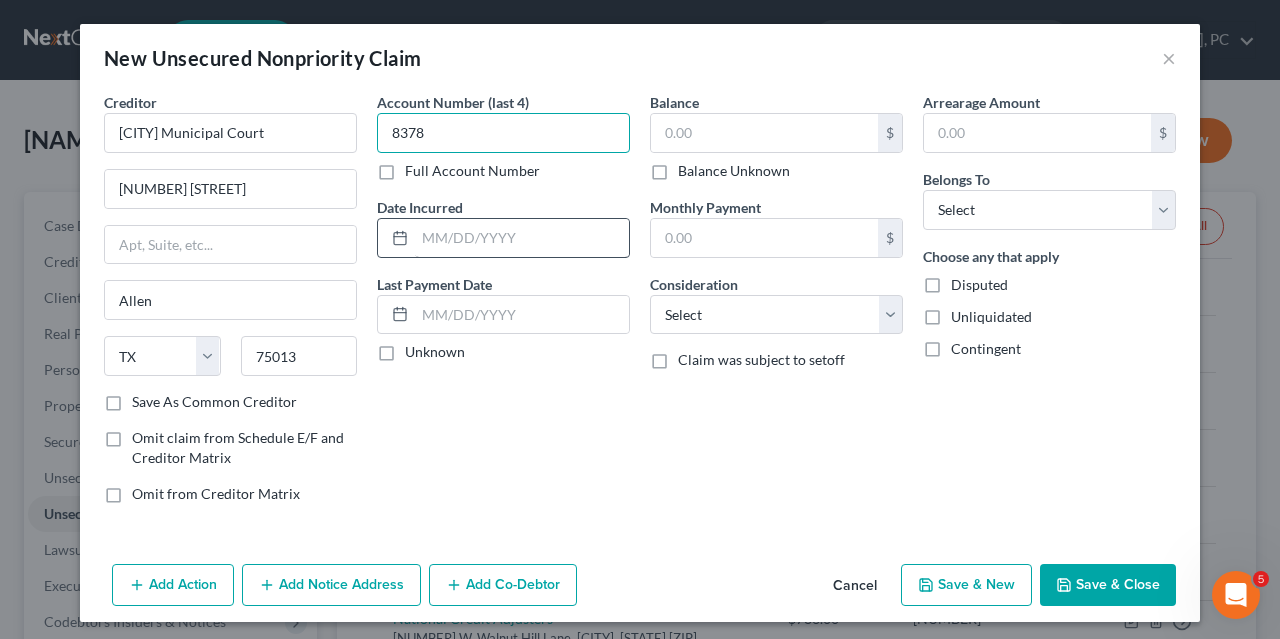 type on "8378" 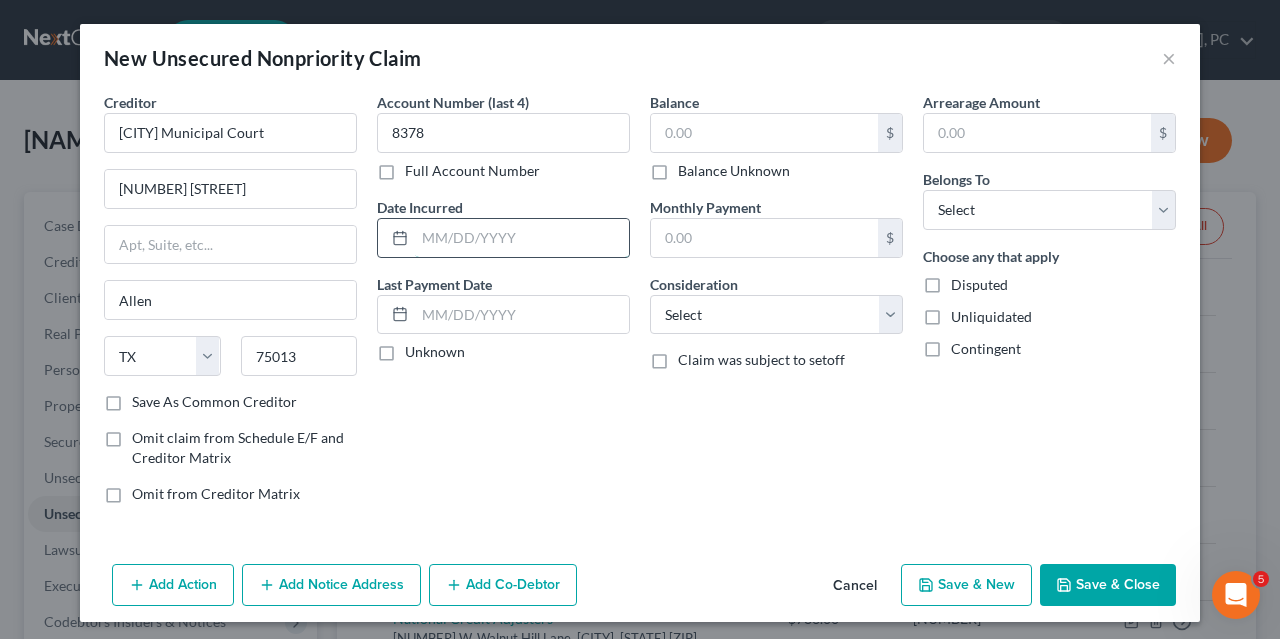 click at bounding box center (522, 238) 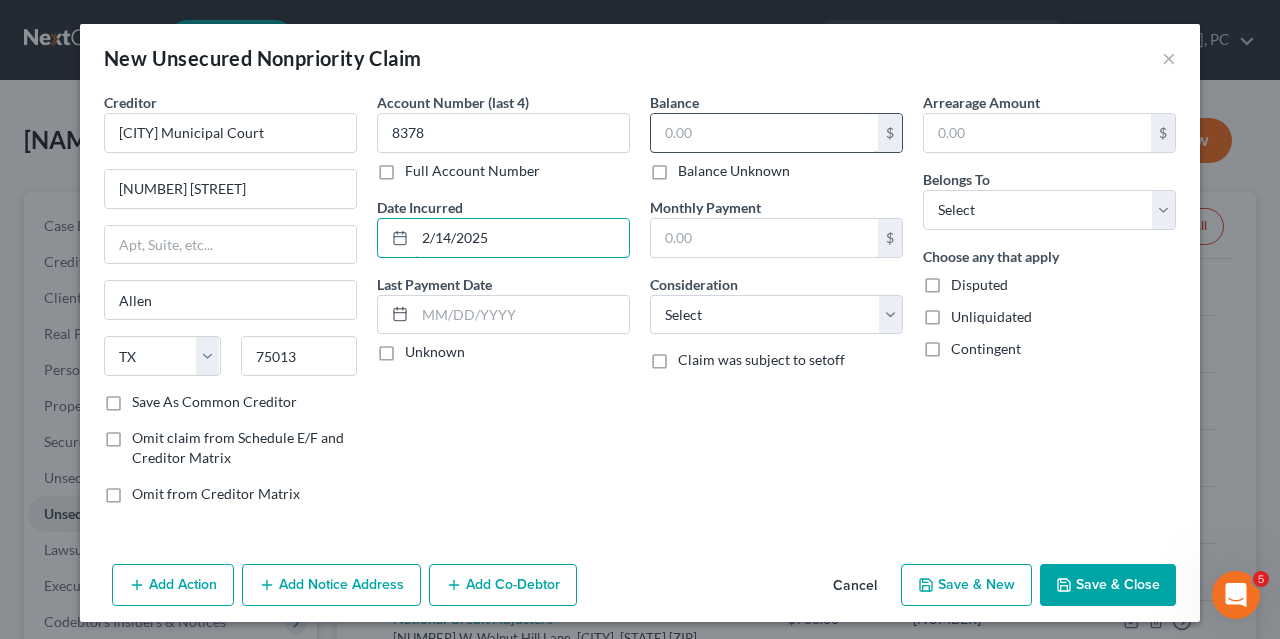 type on "2/14/2025" 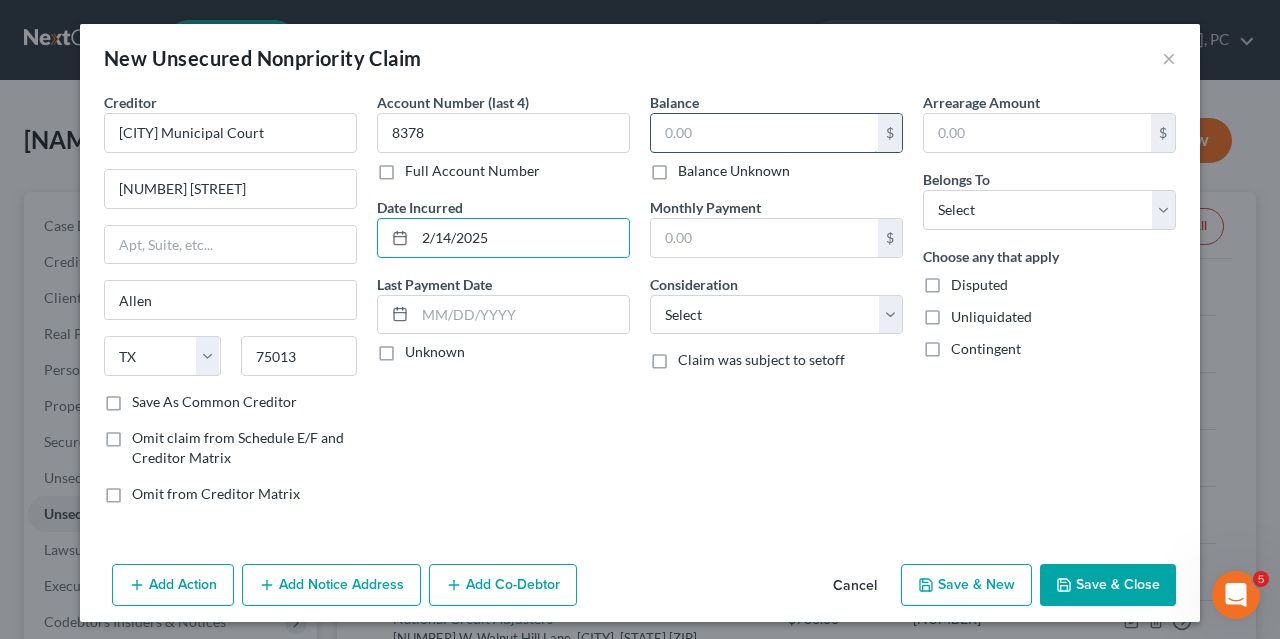 click at bounding box center (764, 133) 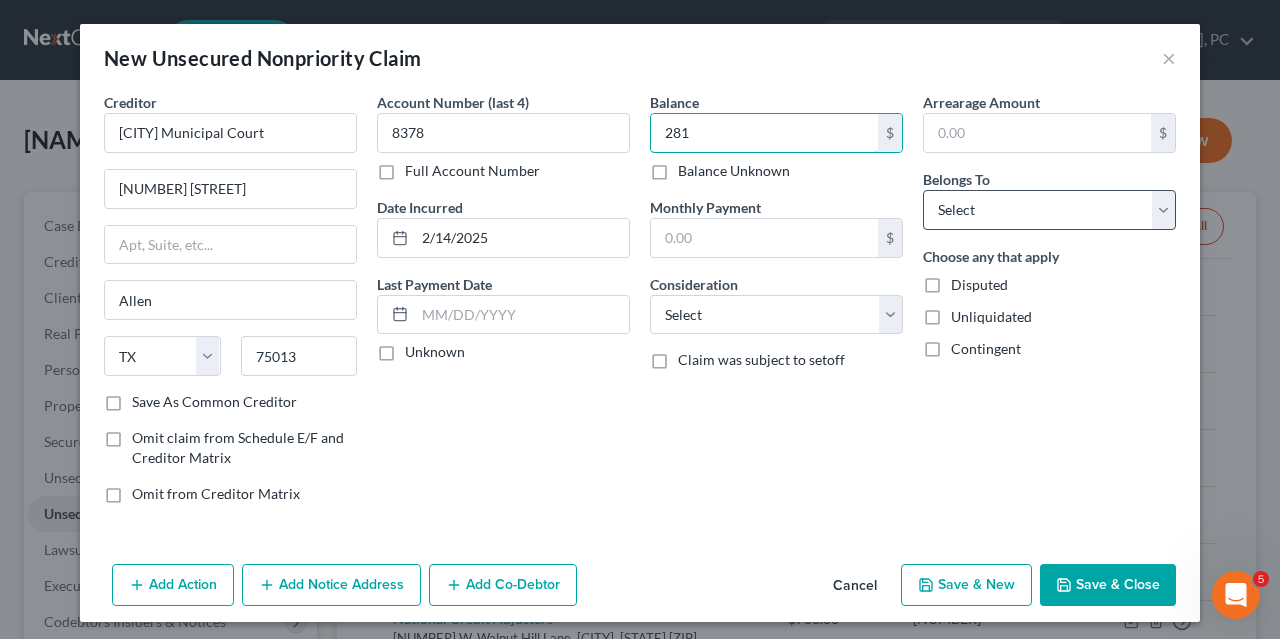 type on "281" 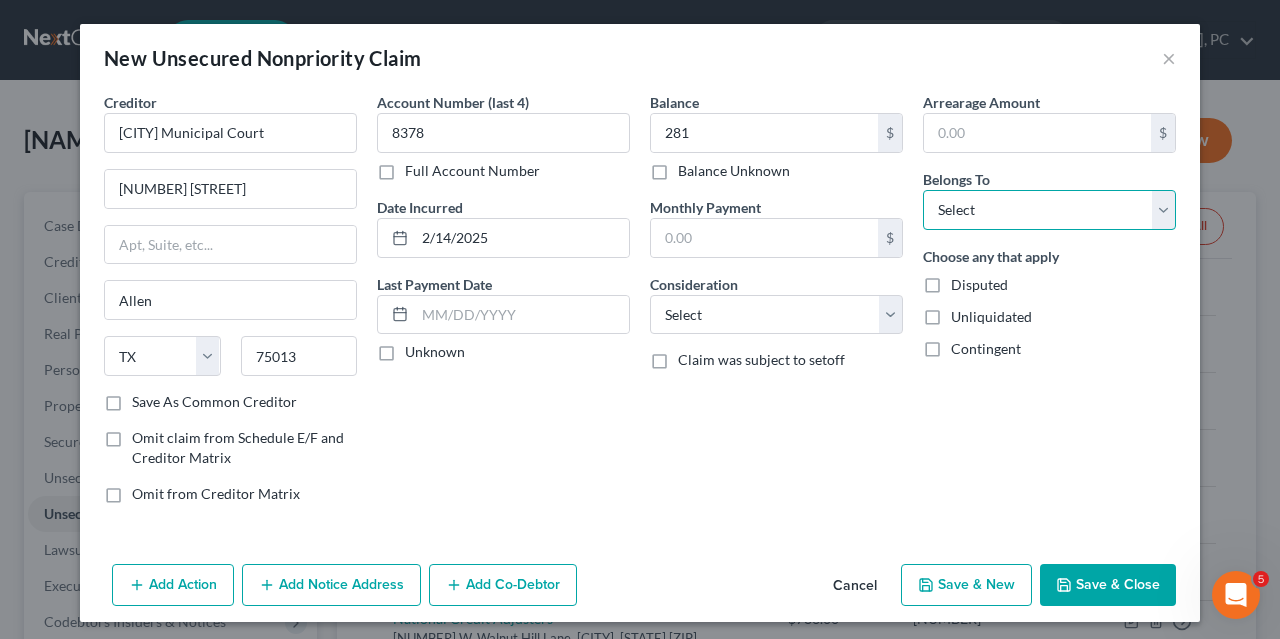 select on "0" 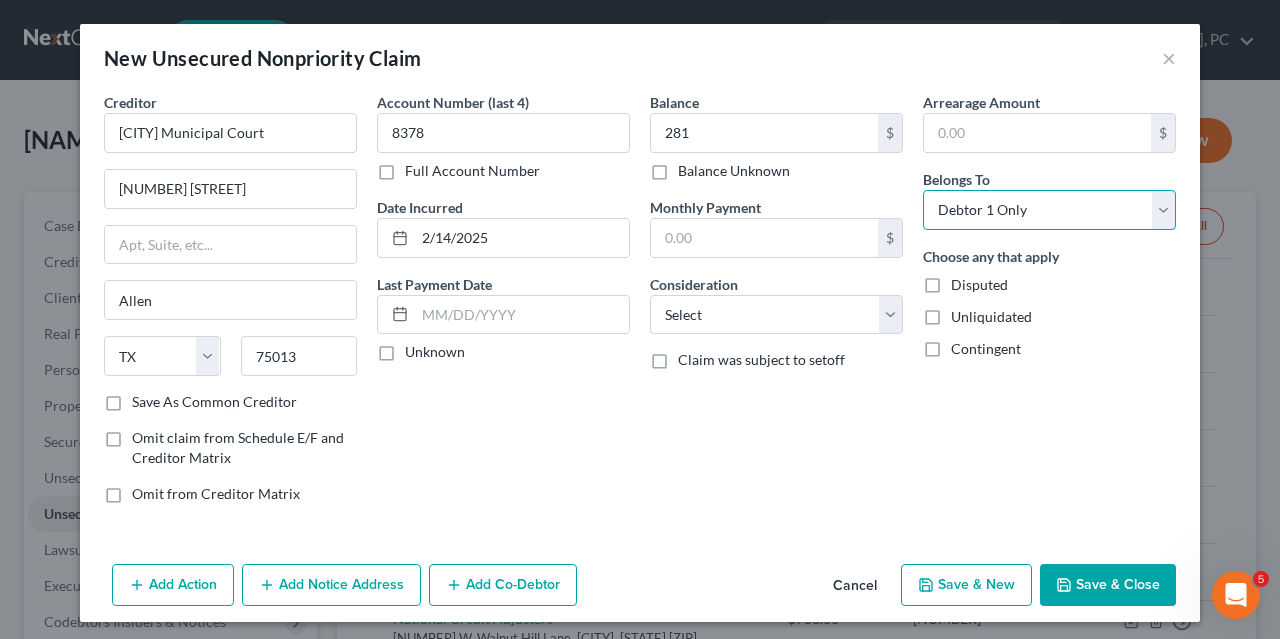 click on "Debtor 1 Only" at bounding box center (0, 0) 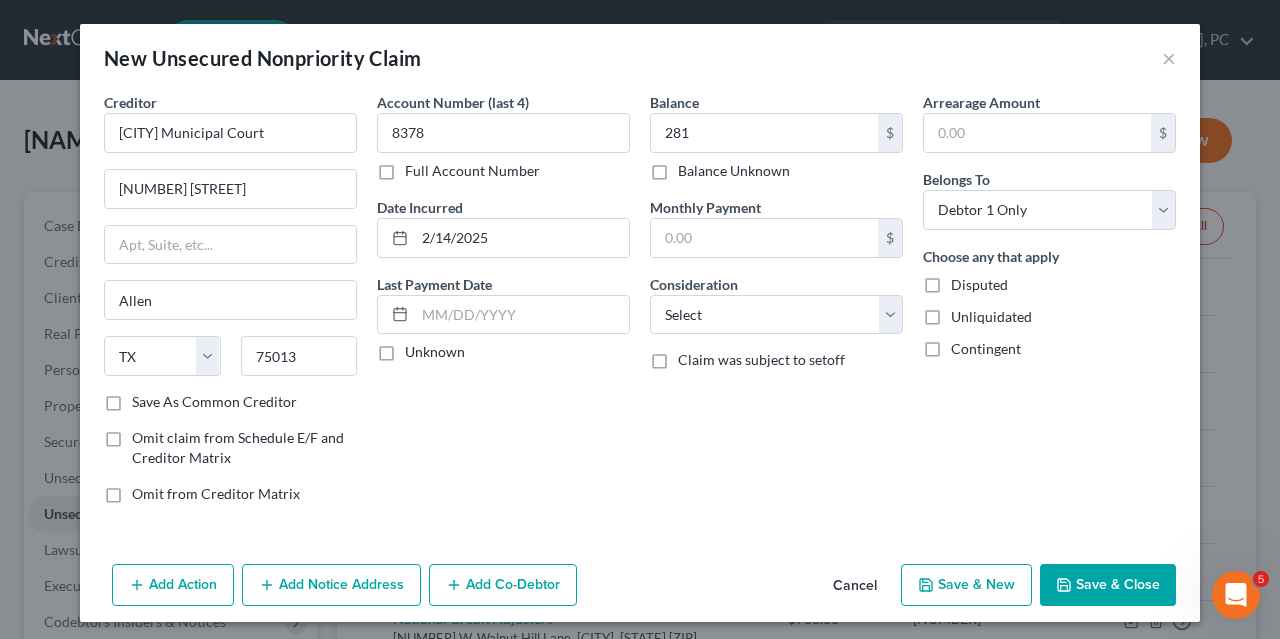 click on "Save & New" at bounding box center (966, 585) 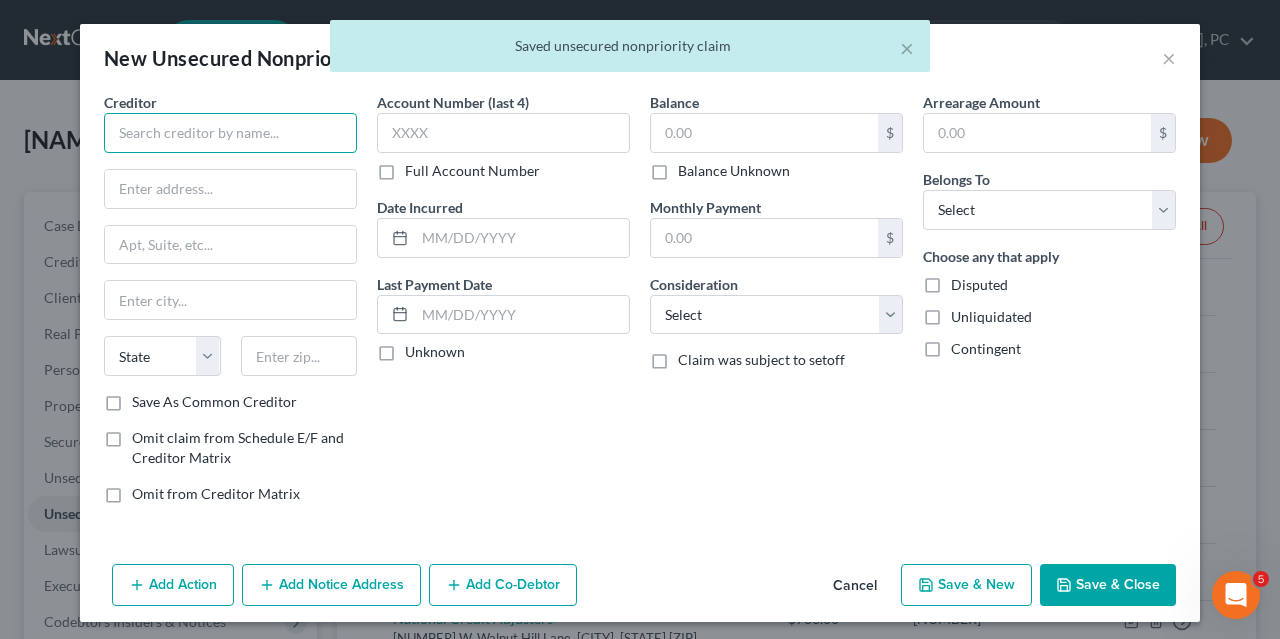 click at bounding box center [230, 133] 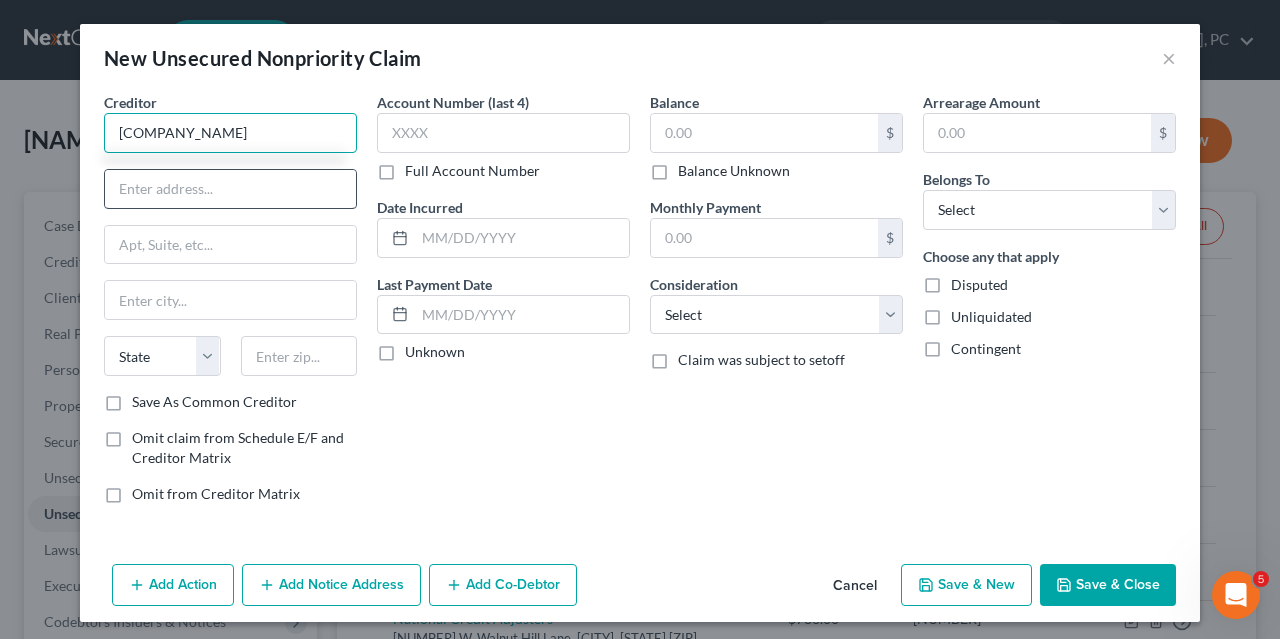 type on "[COMPANY_NAME]" 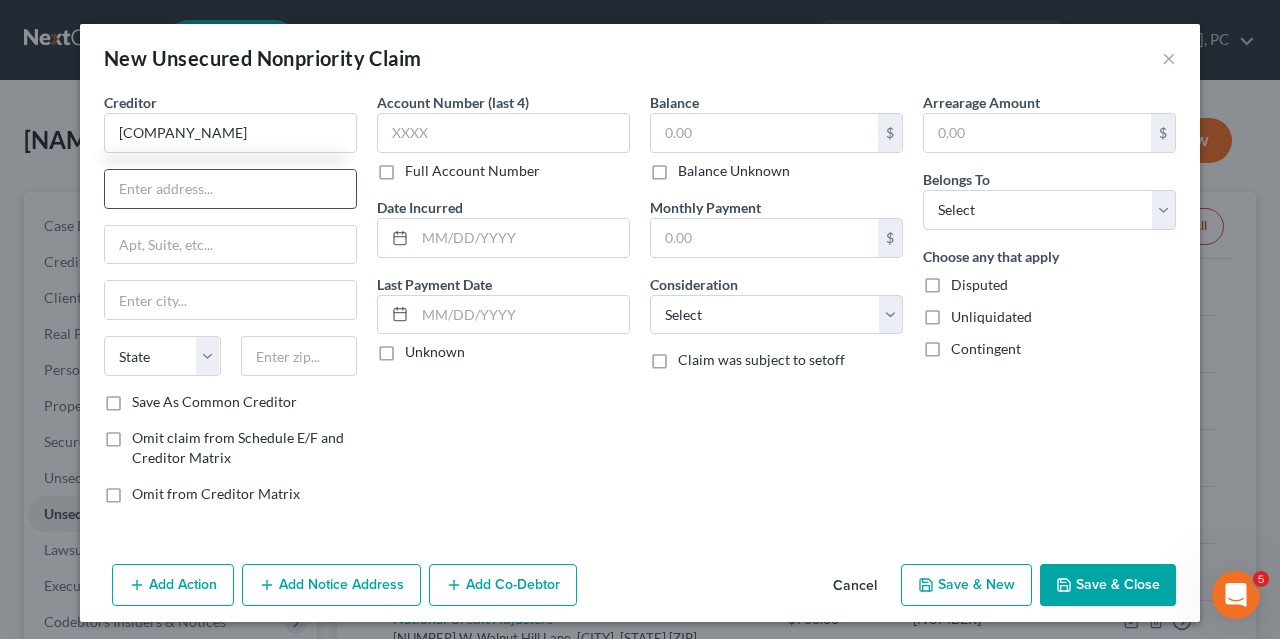 click at bounding box center [230, 189] 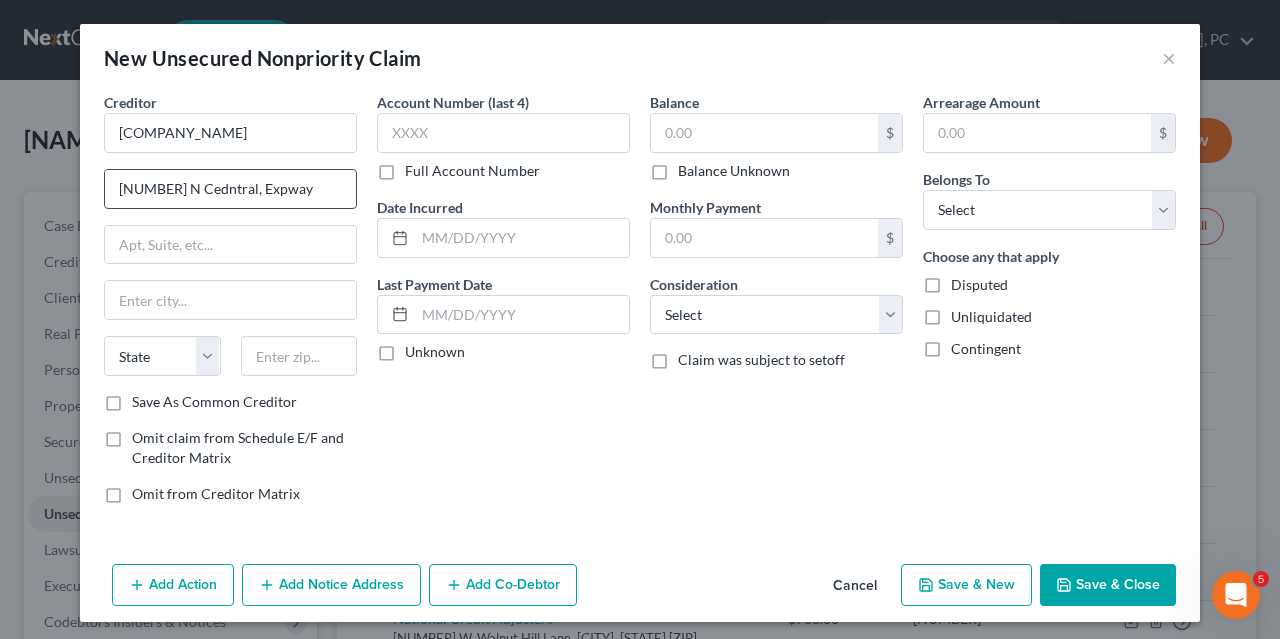 click on "[NUMBER] N Cedntral, Expway" at bounding box center (230, 189) 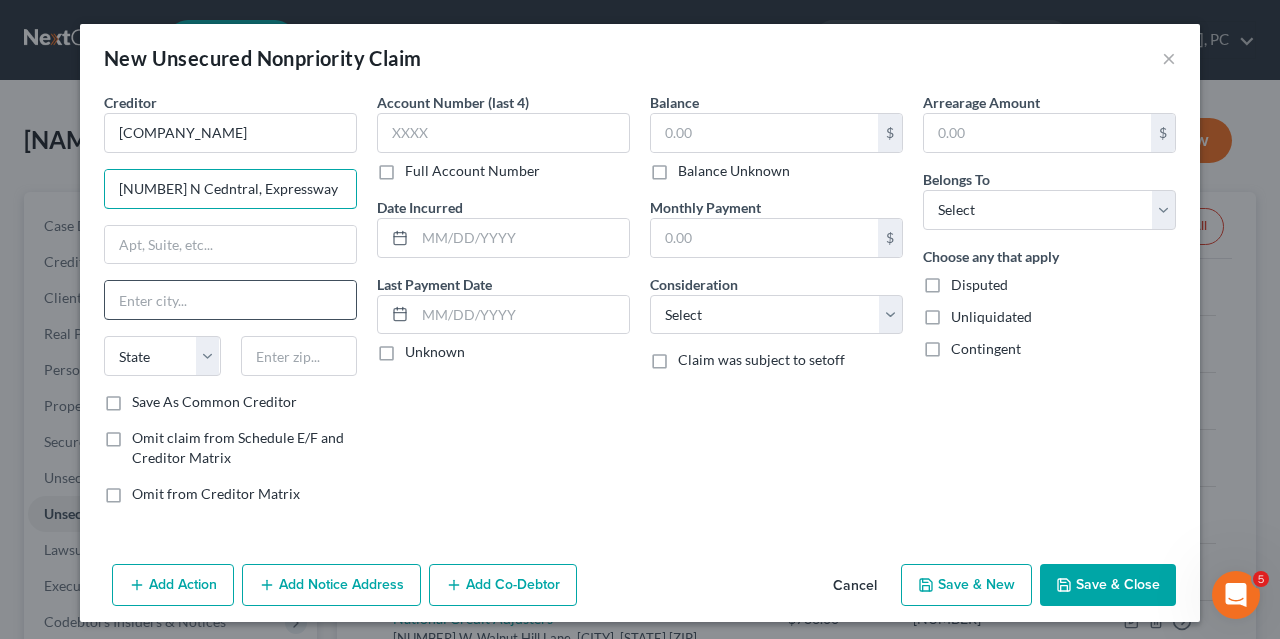 type on "[NUMBER] N Cedntral, Expressway" 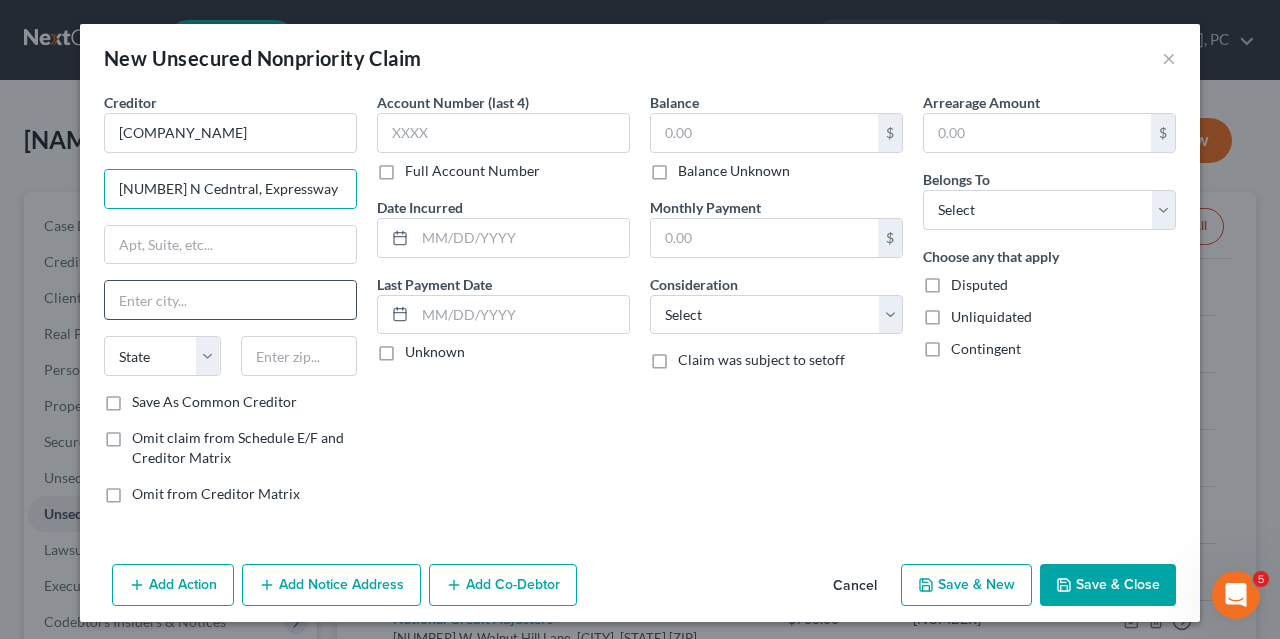 click at bounding box center [230, 300] 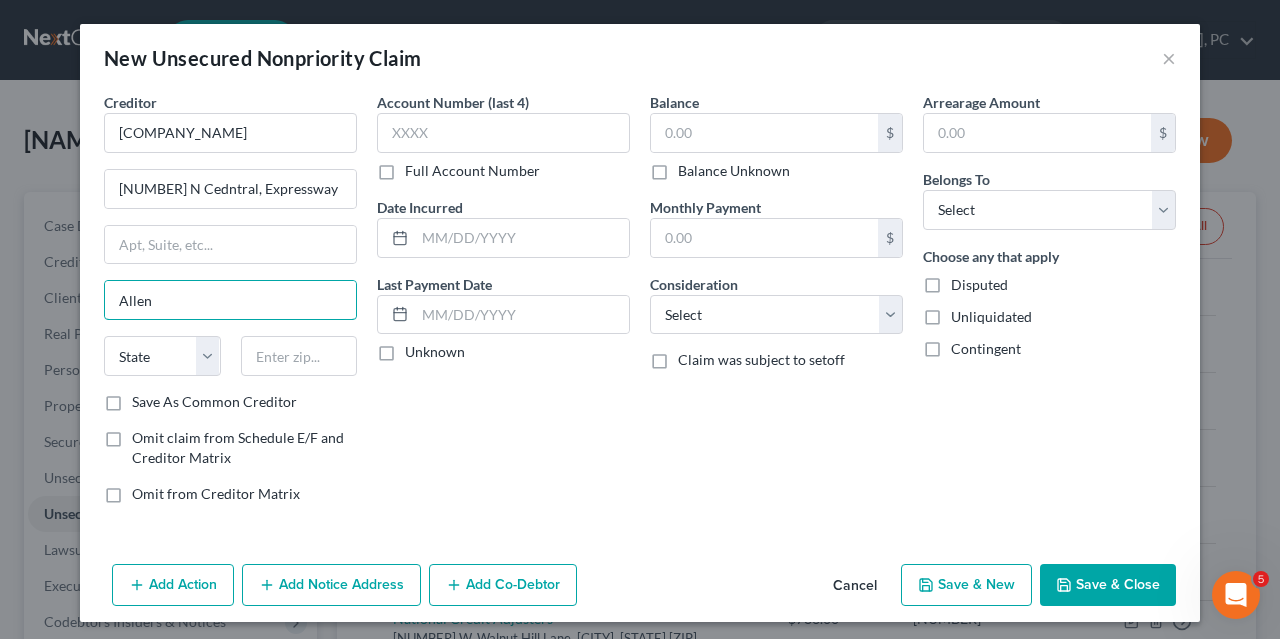 type on "Allen" 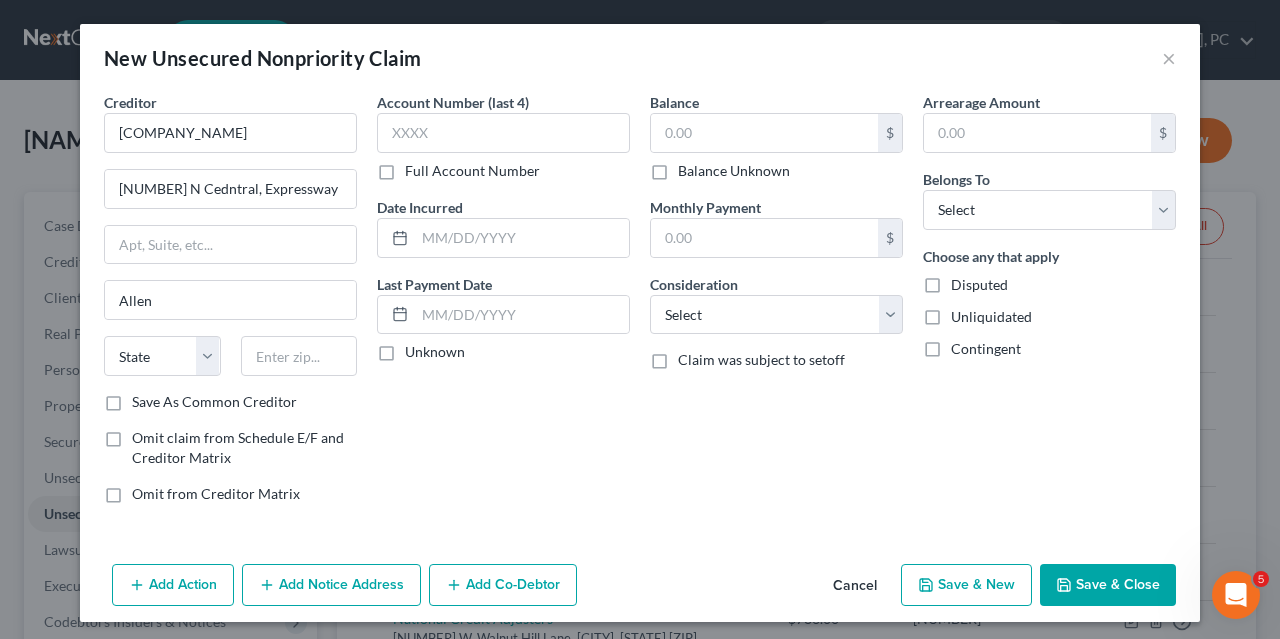 click on "Account Number (last 4)
Full Account Number
Date Incurred         Last Payment Date         Unknown" at bounding box center [503, 306] 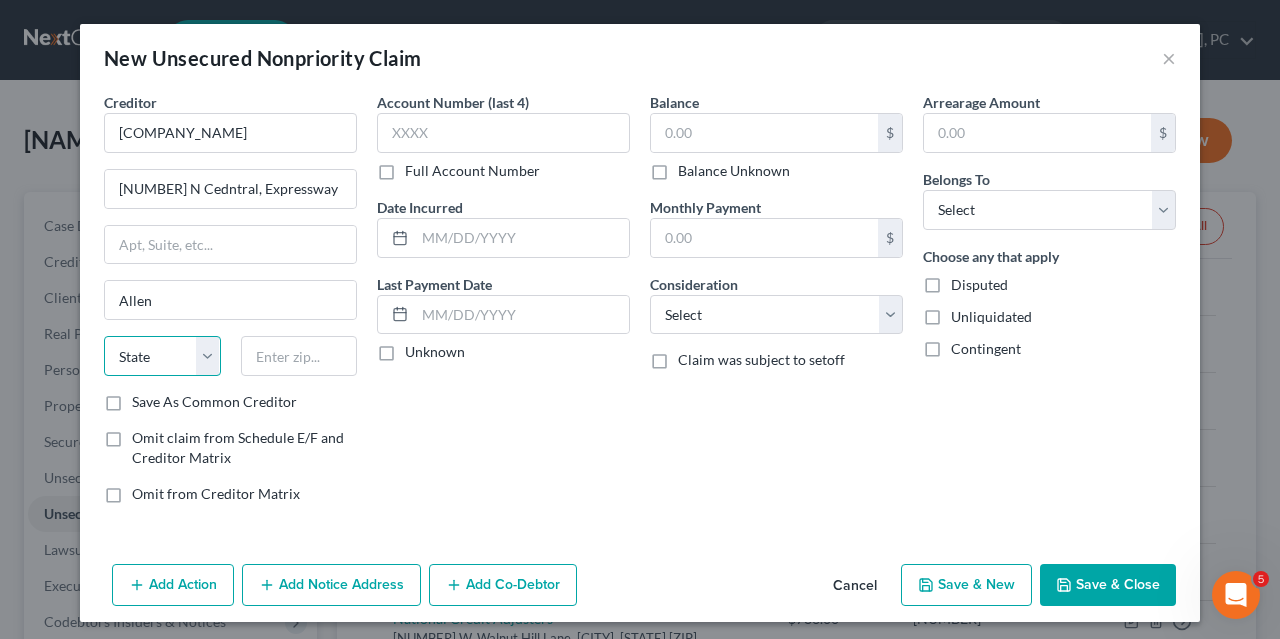click on "State AL AK AR AZ CA CO CT DE DC FL GA GU HI ID IL IN IA KS KY LA ME MD MA MI MN MS MO MT NC ND NE NV NH NJ NM NY OH OK OR PA PR RI SC SD TN TX UT VI VA VT WA WV WI WY" at bounding box center [162, 356] 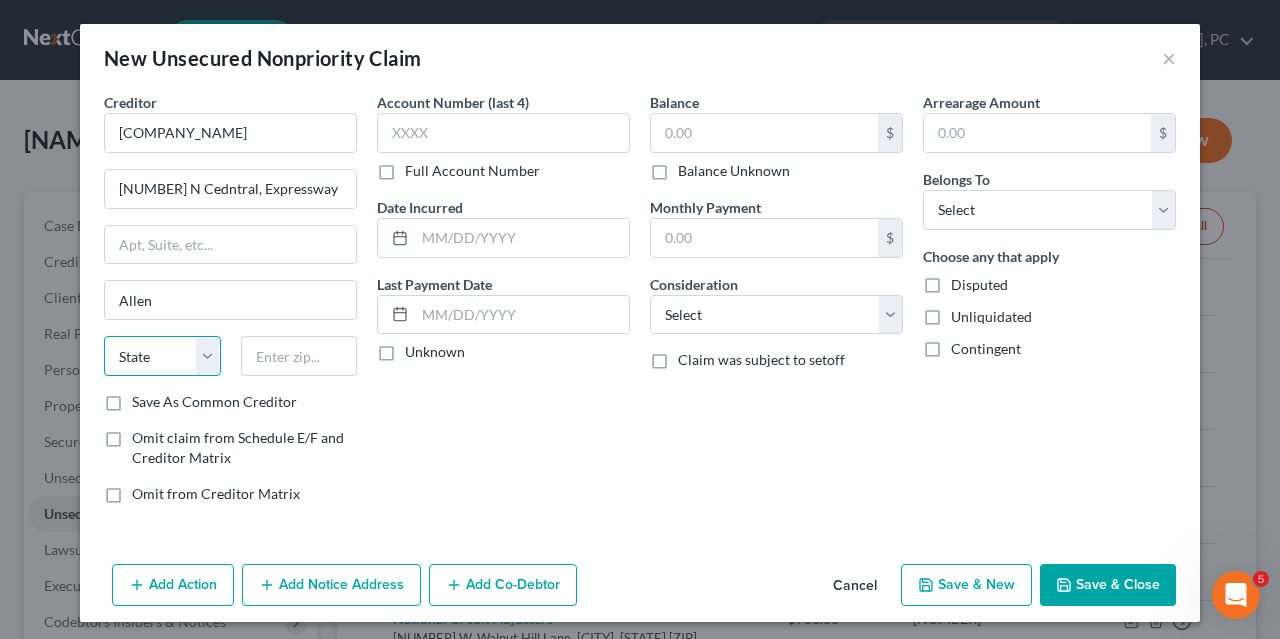select on "45" 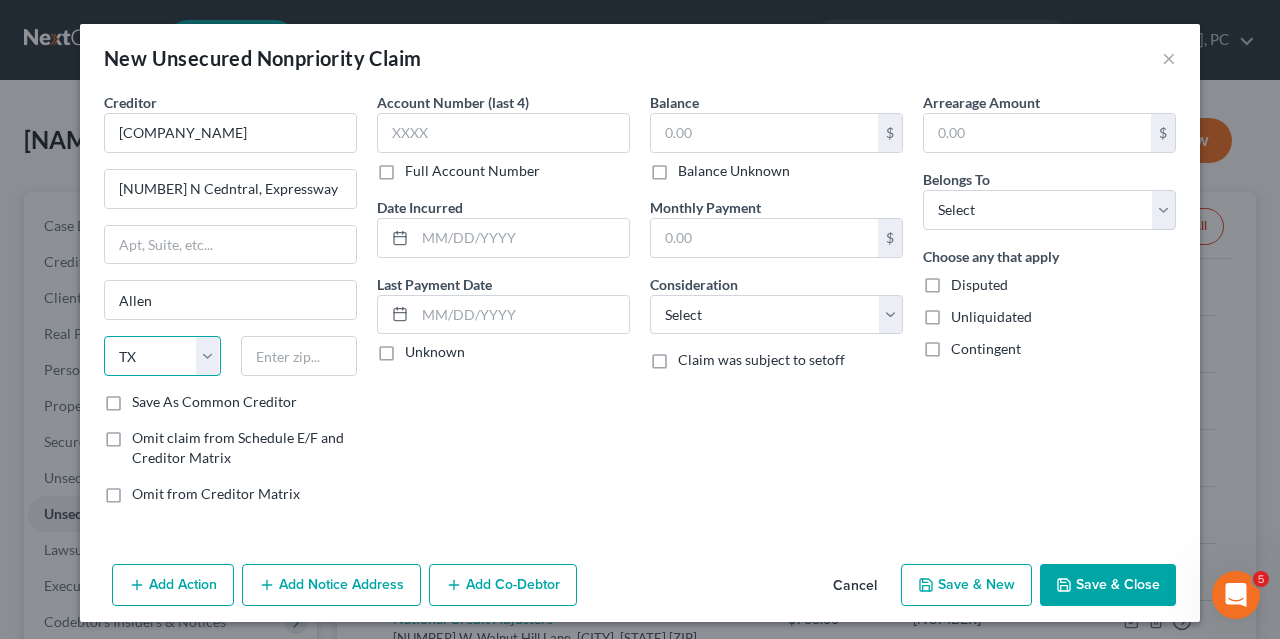 click on "TX" at bounding box center [0, 0] 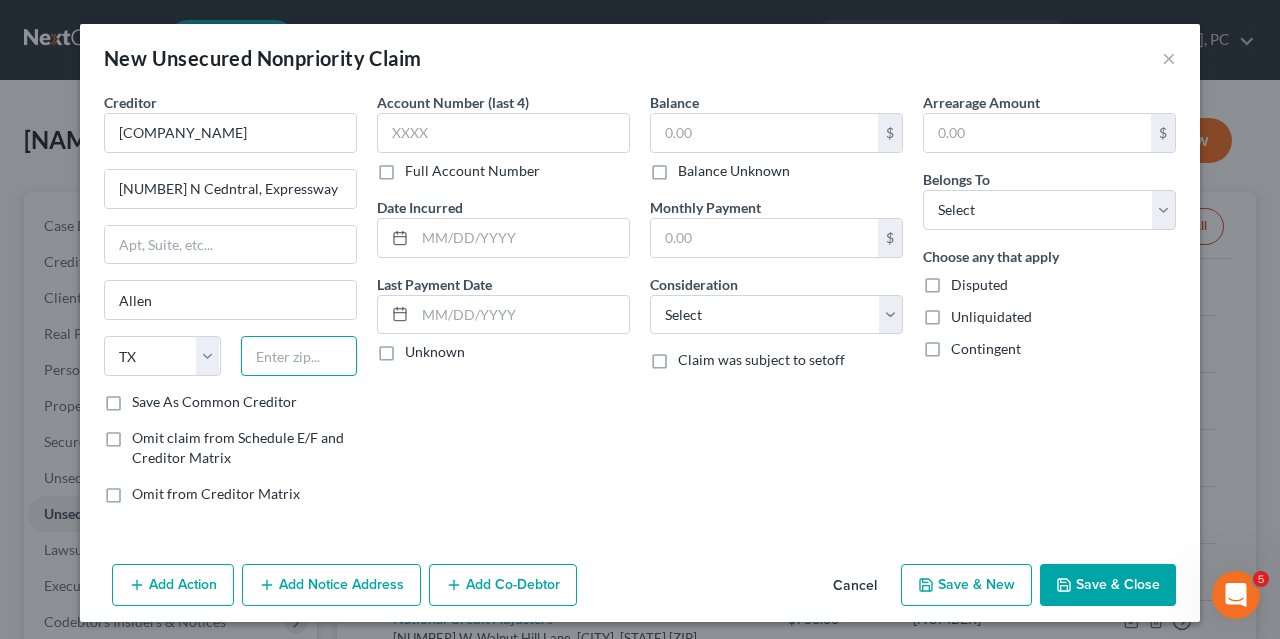 click at bounding box center [299, 356] 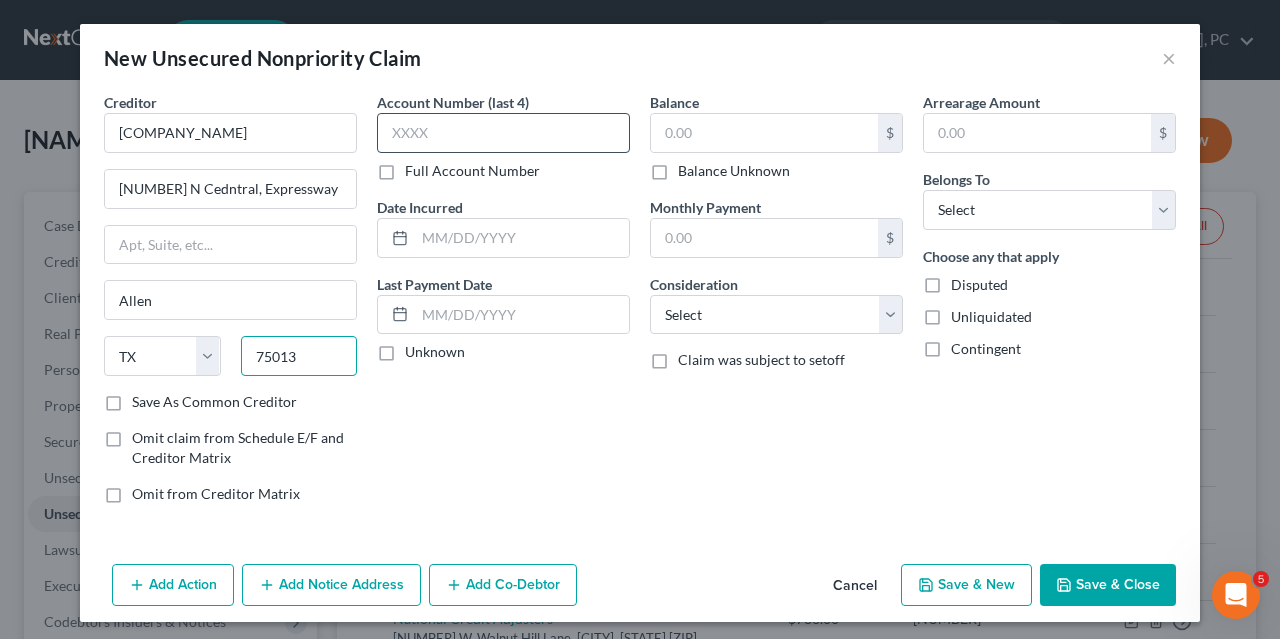 type on "75013" 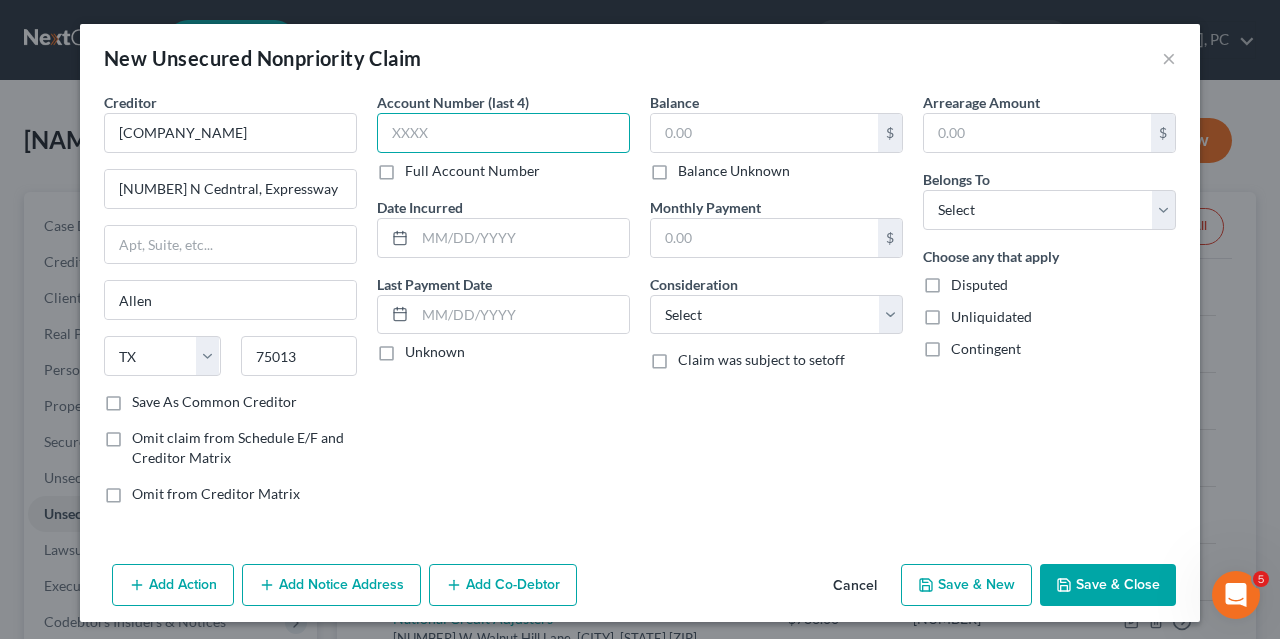 click at bounding box center [503, 133] 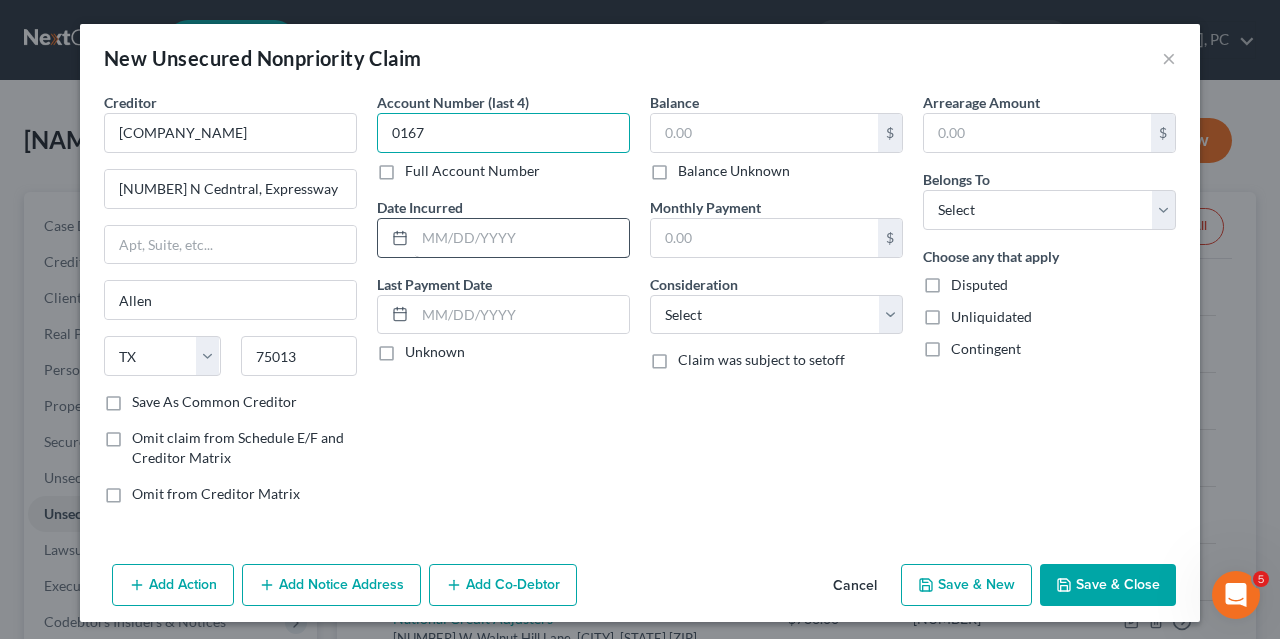 type on "0167" 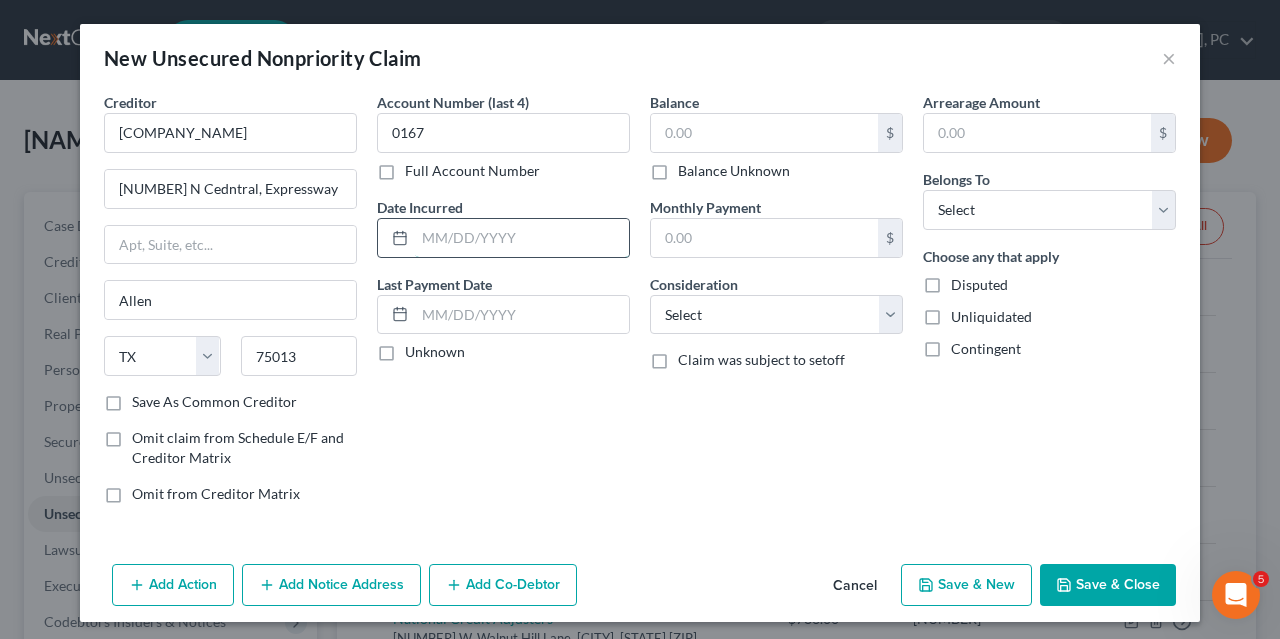 click at bounding box center (522, 238) 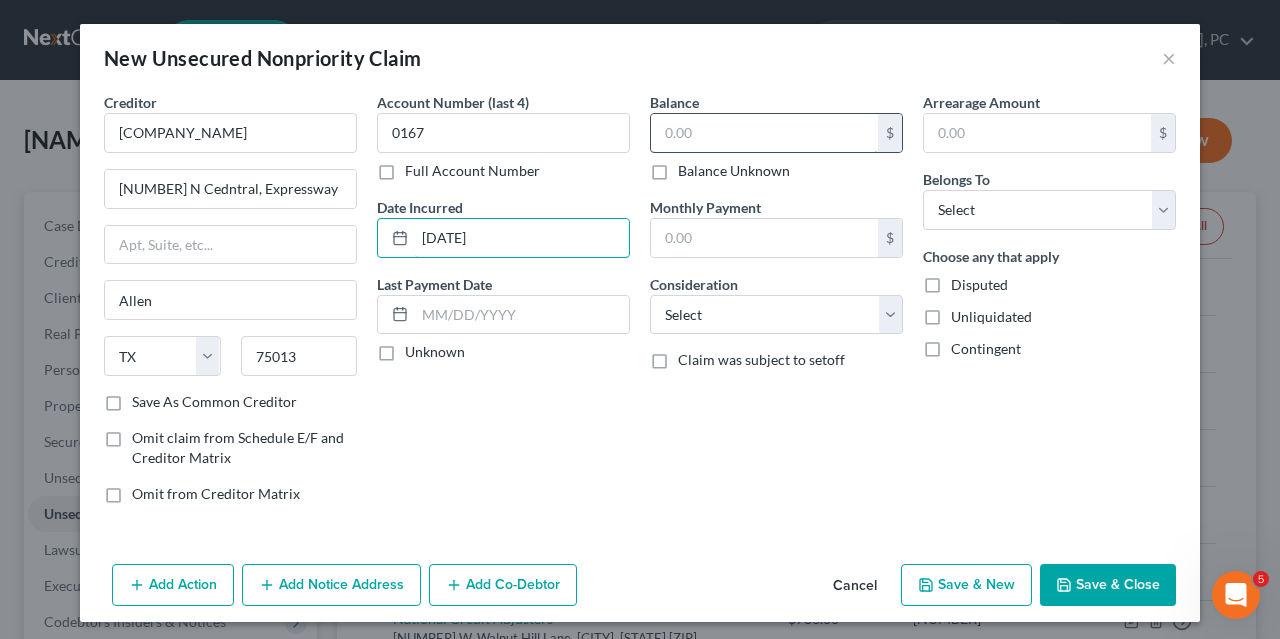 type on "[DATE]" 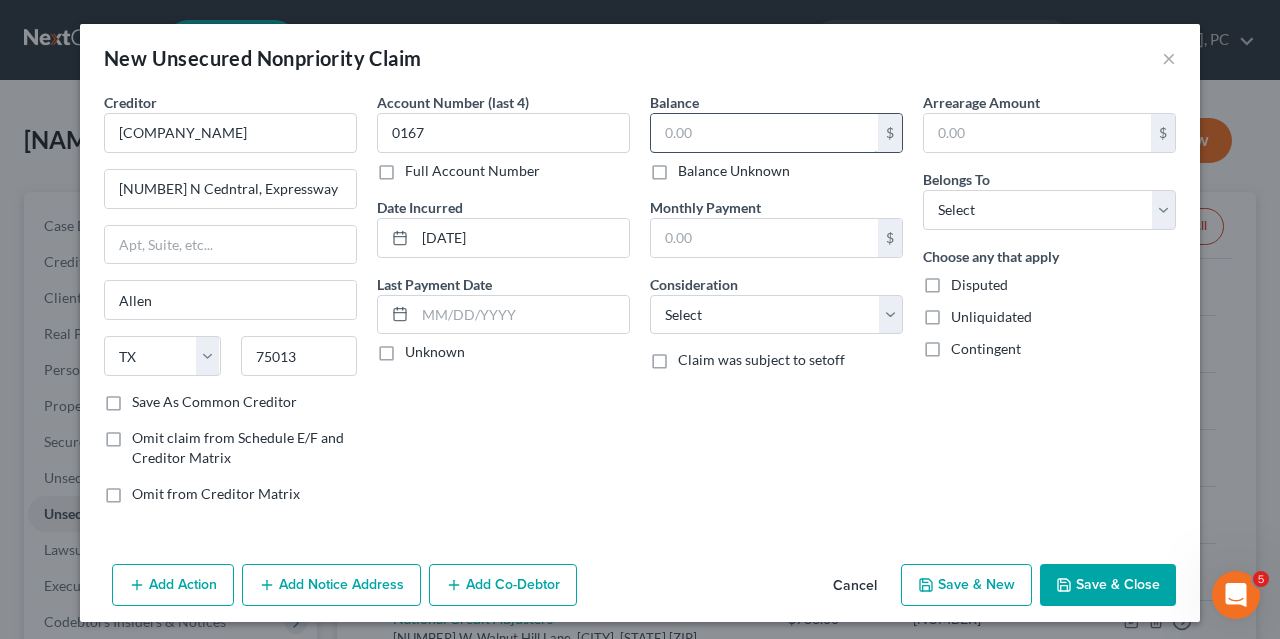 click at bounding box center [764, 133] 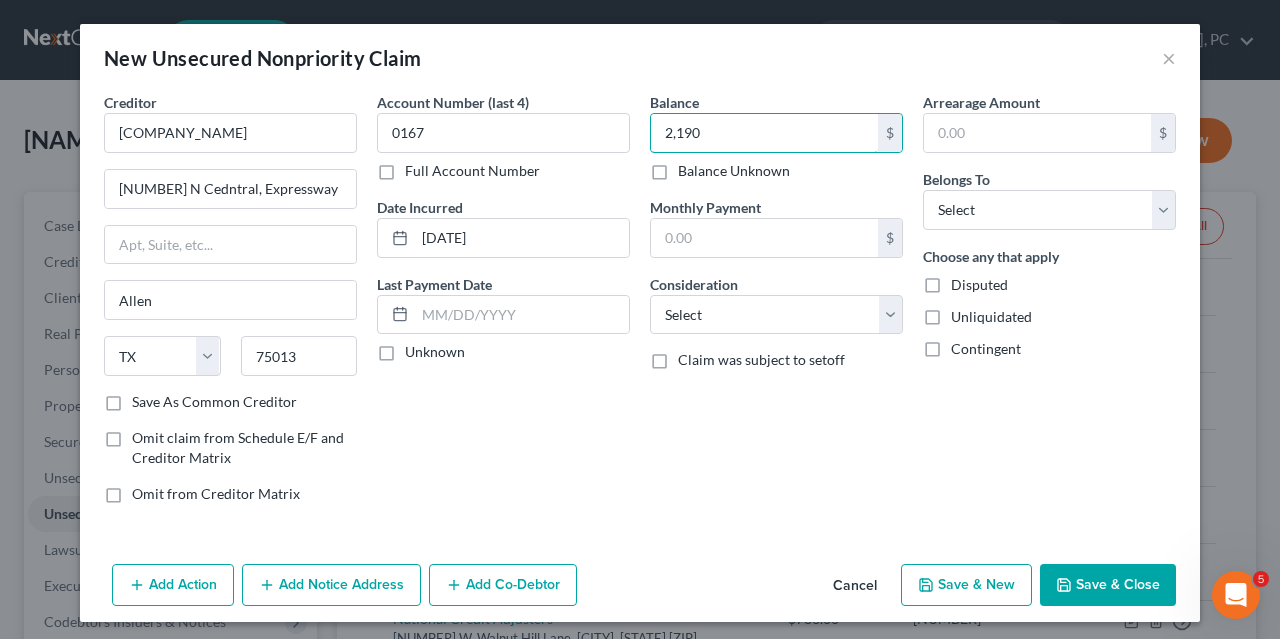 type on "2,190" 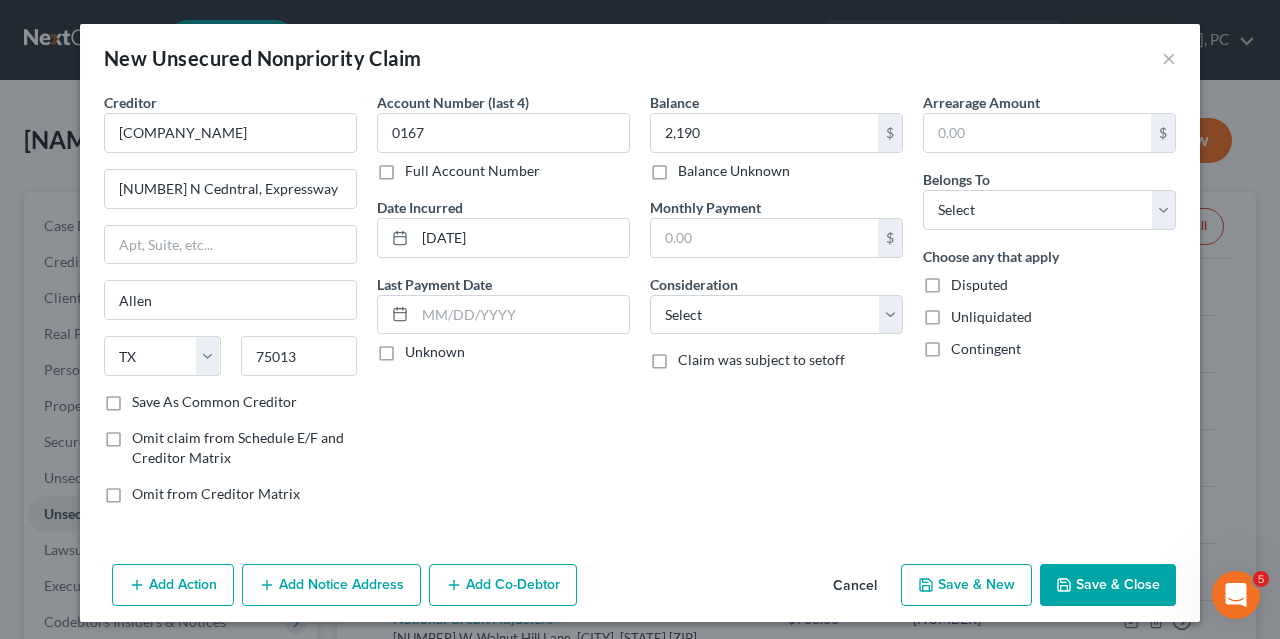 click on "Save & Close" at bounding box center (1108, 585) 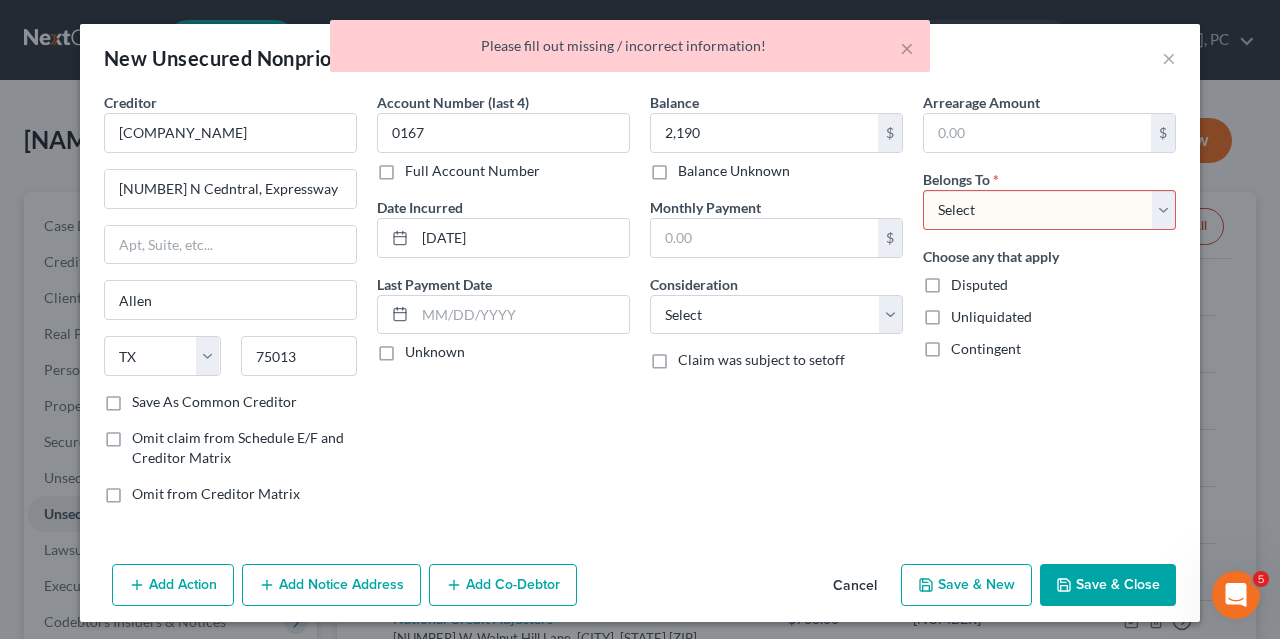click on "Select Debtor 1 Only Debtor 2 Only Debtor 1 And Debtor 2 Only At Least One Of The Debtors And Another Community Property" at bounding box center (1049, 210) 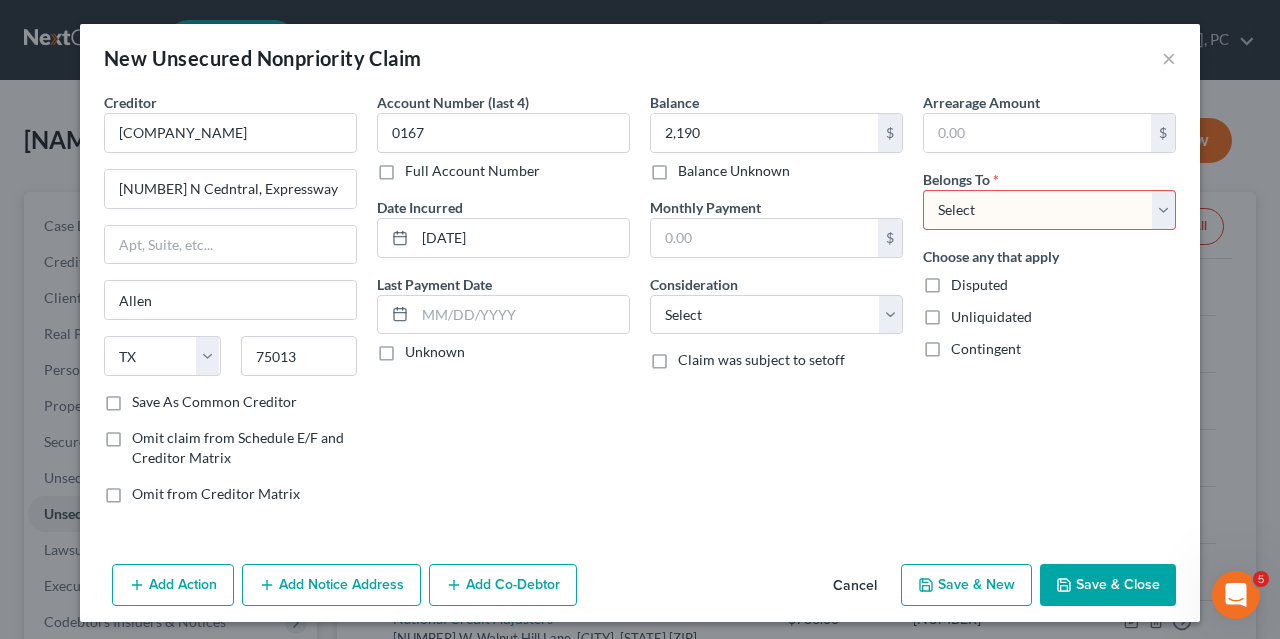 select on "0" 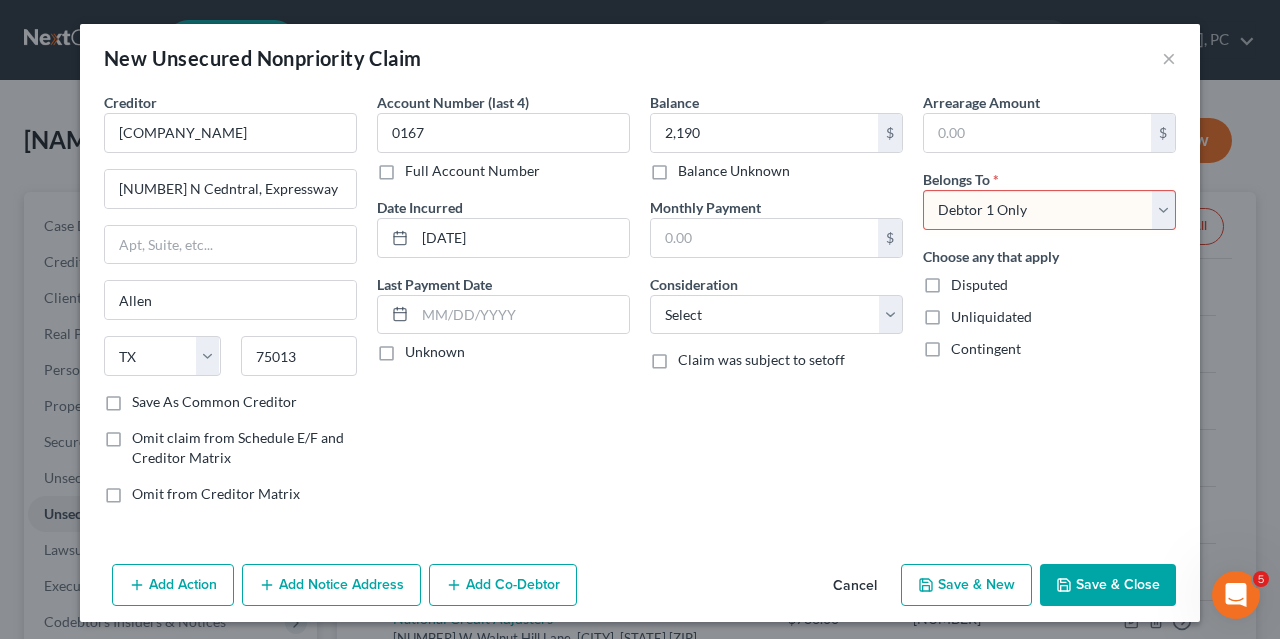 click on "Debtor 1 Only" at bounding box center (0, 0) 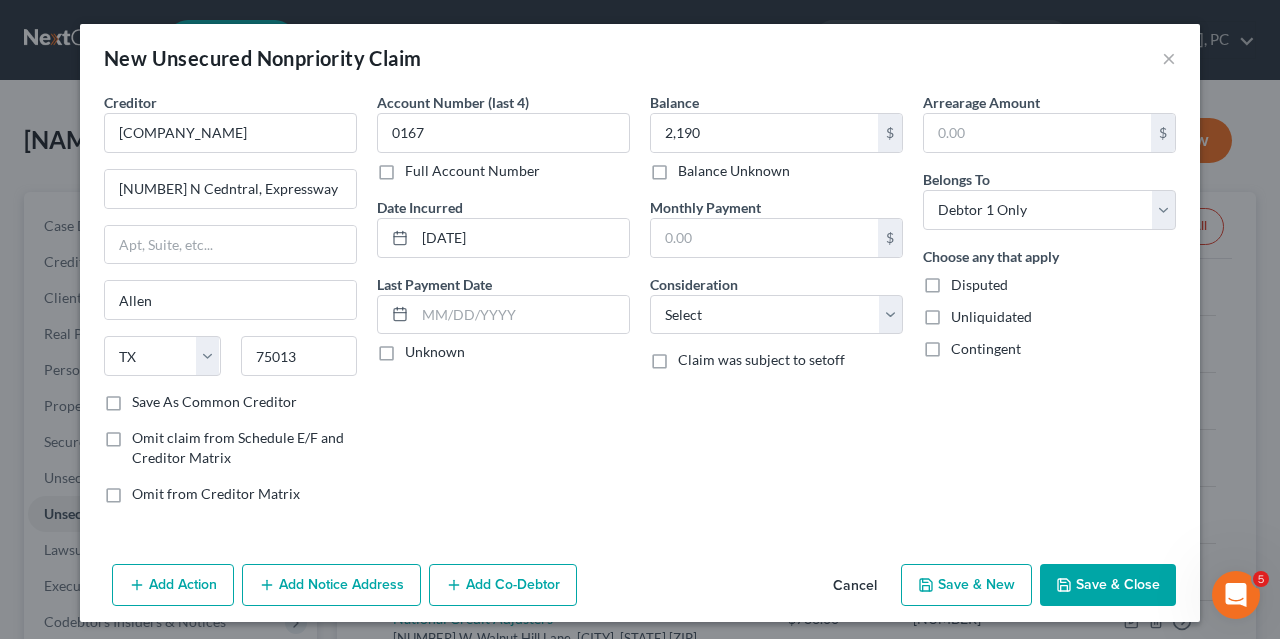 click on "Save & Close" at bounding box center [1108, 585] 